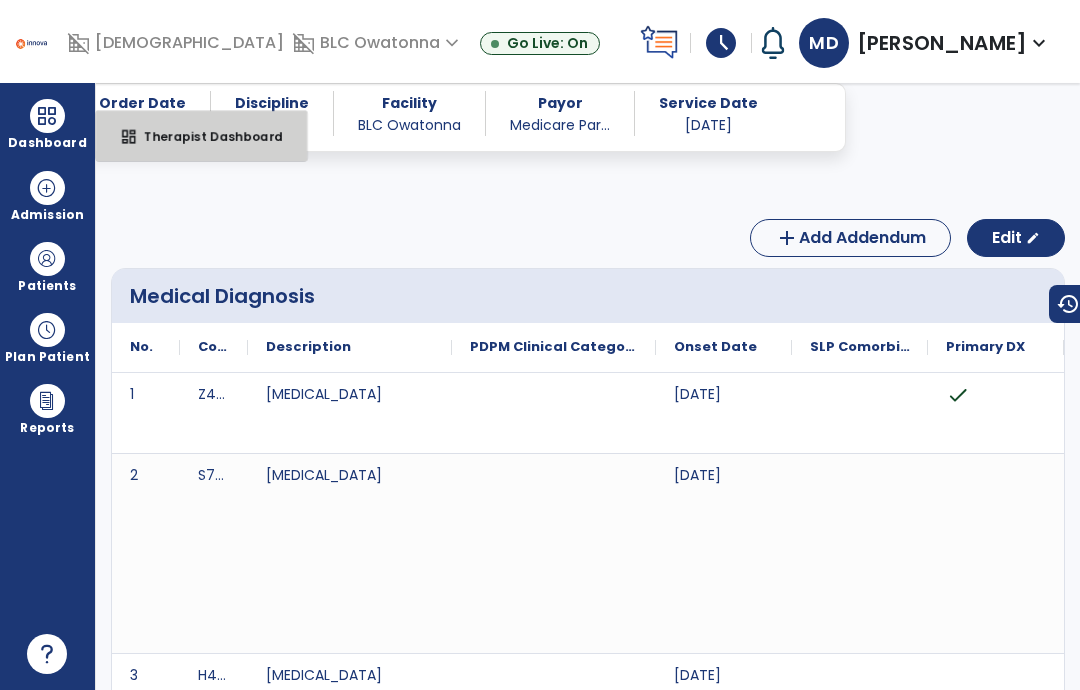 click on "Therapist Dashboard" at bounding box center (205, 136) 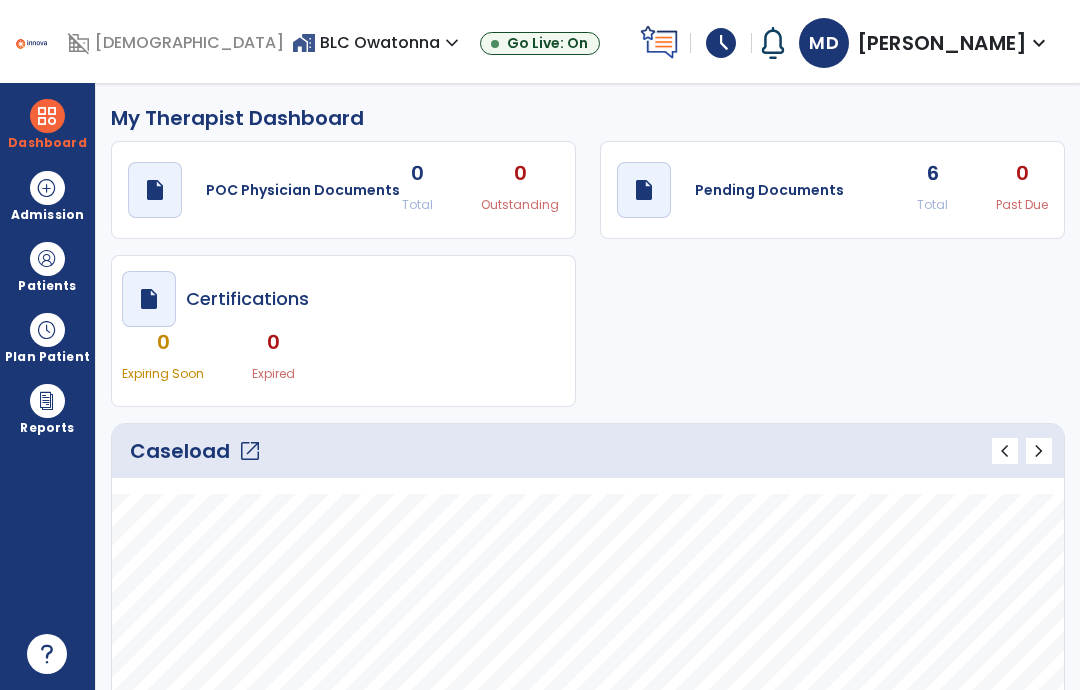 scroll, scrollTop: 0, scrollLeft: 0, axis: both 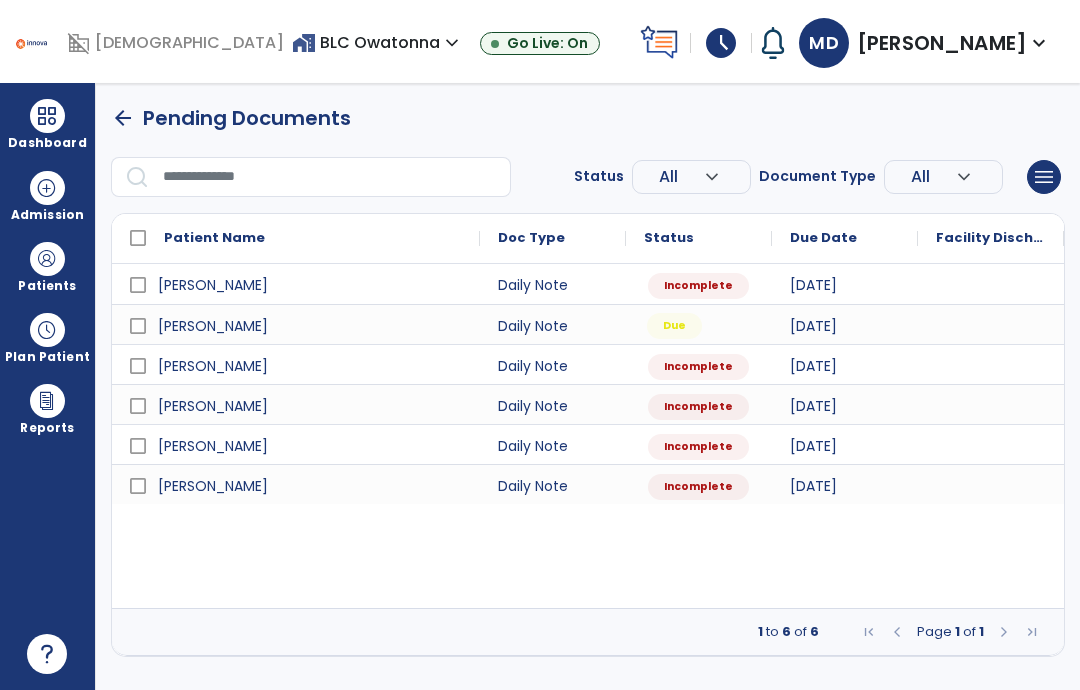 click on "Due" at bounding box center [674, 326] 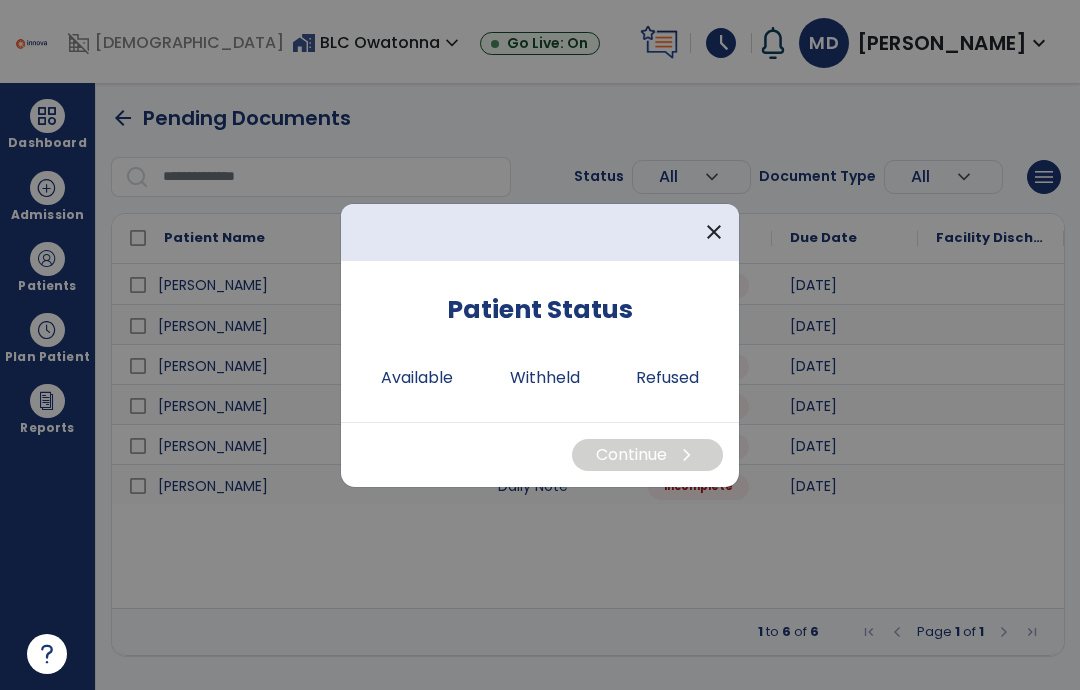 click on "Available" at bounding box center [417, 378] 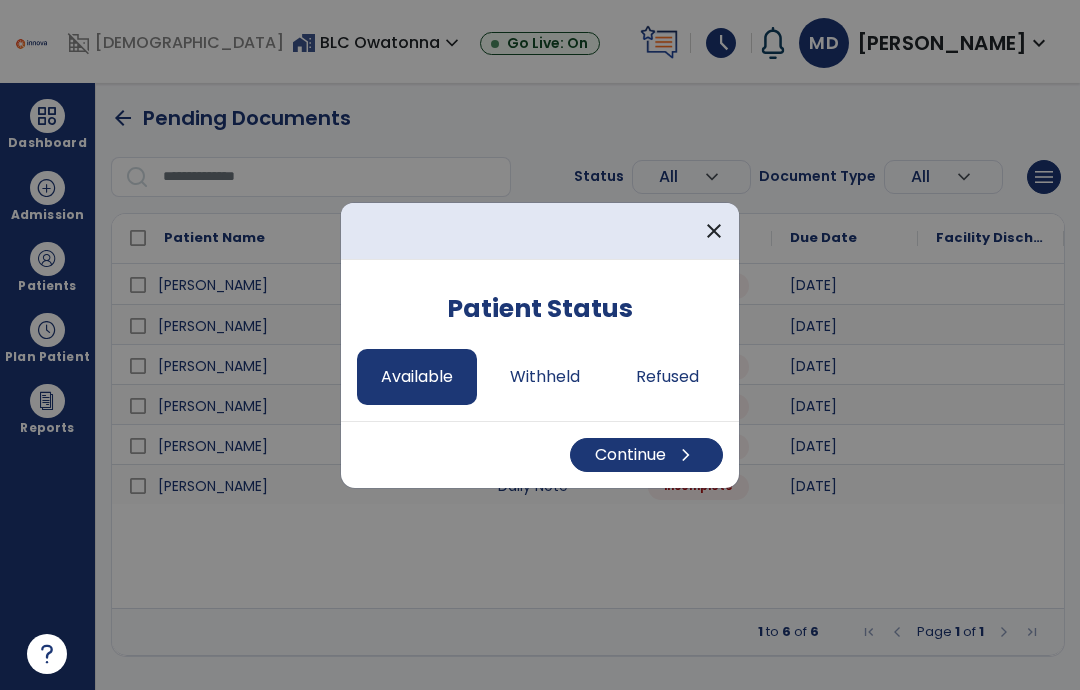 click on "Continue   chevron_right" at bounding box center (646, 455) 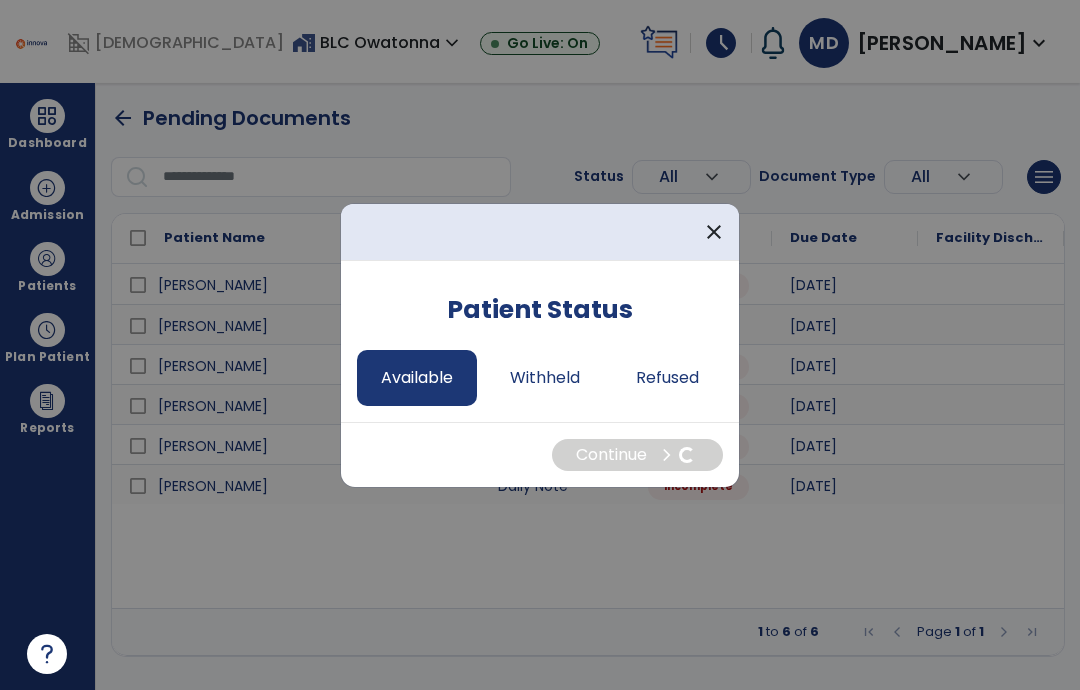 select on "*" 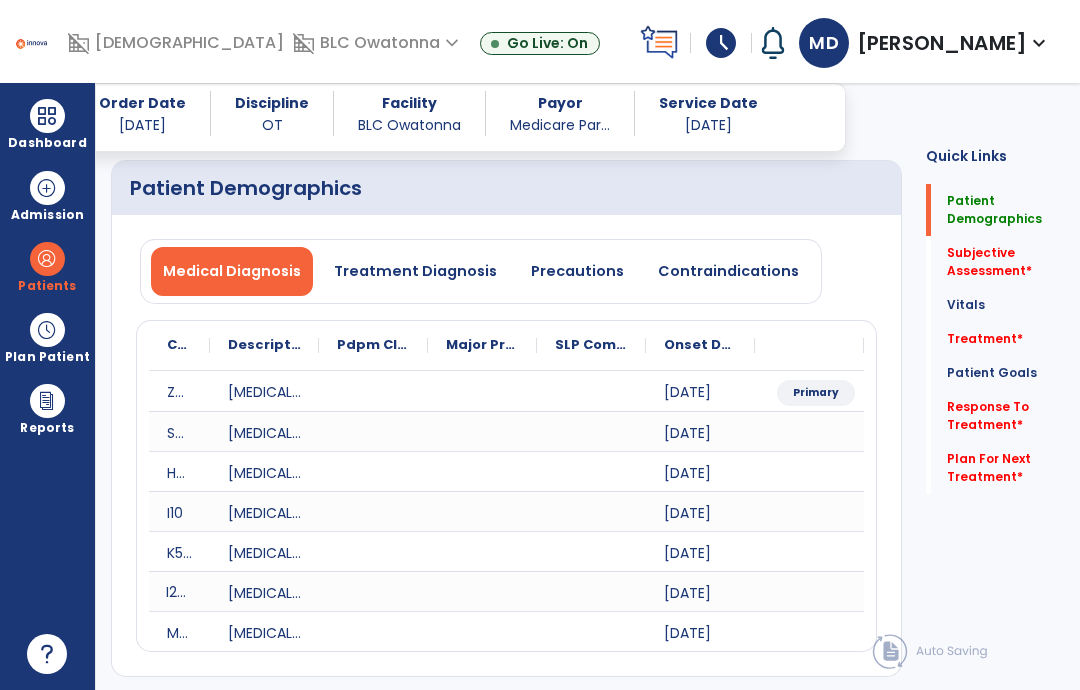 scroll, scrollTop: 76, scrollLeft: 0, axis: vertical 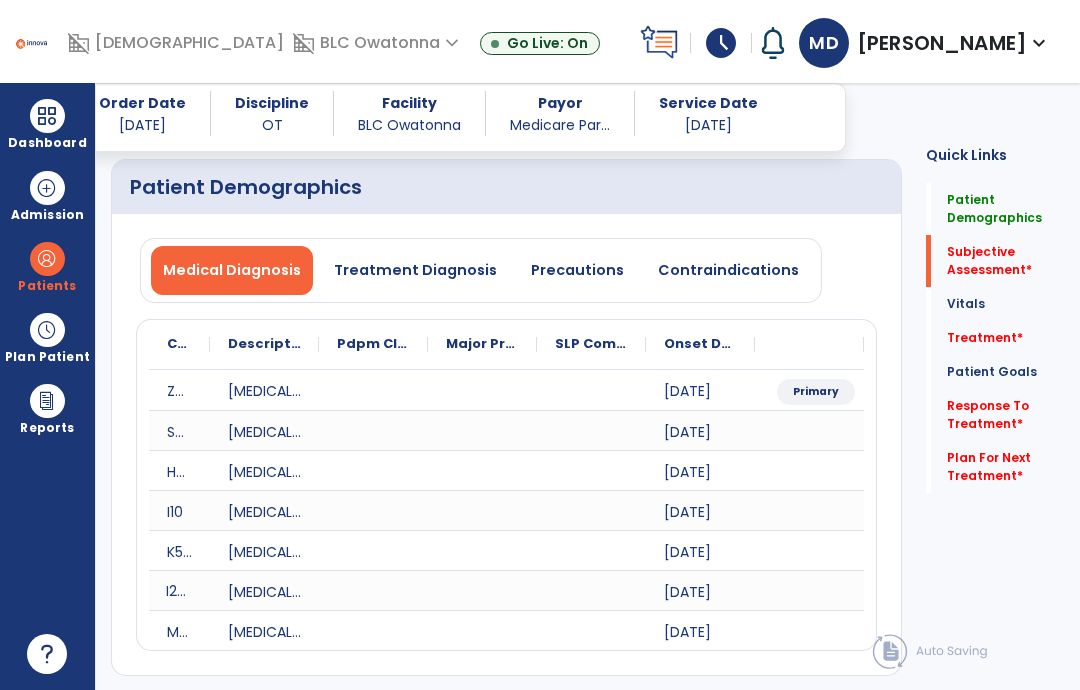 click on "Vitals   Vitals" 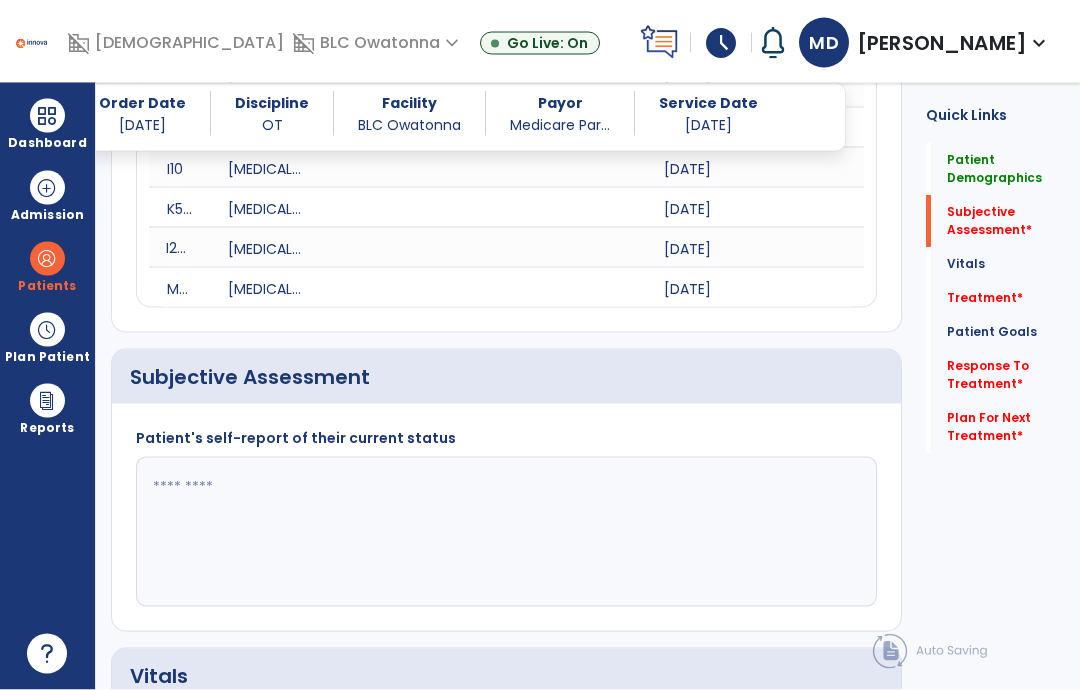 scroll, scrollTop: 483, scrollLeft: 0, axis: vertical 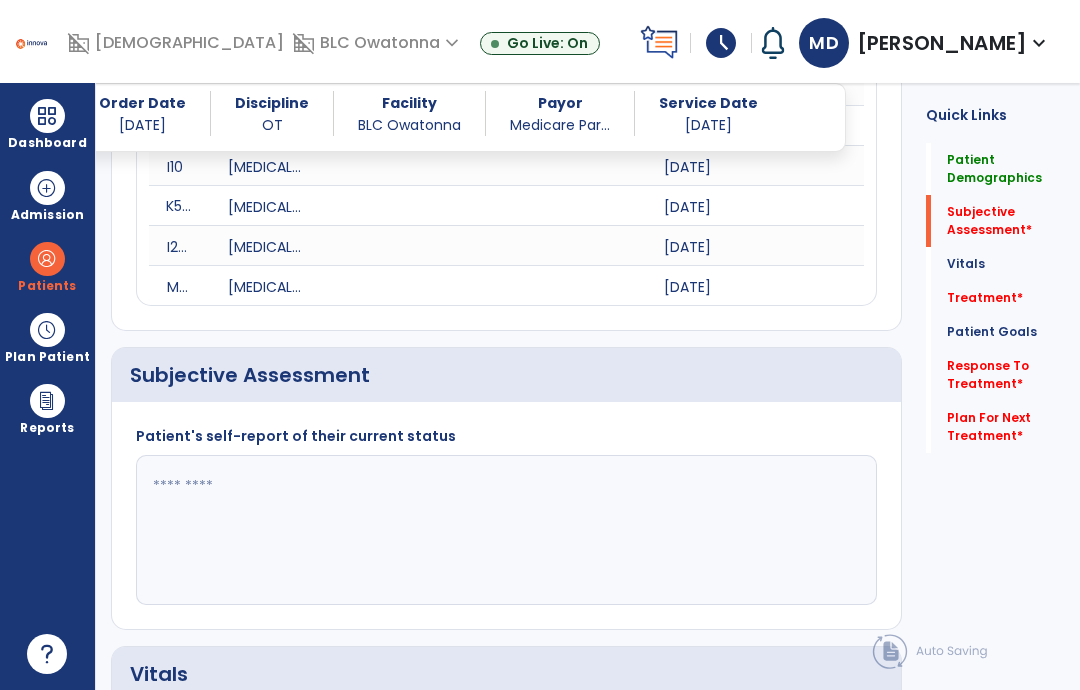 click 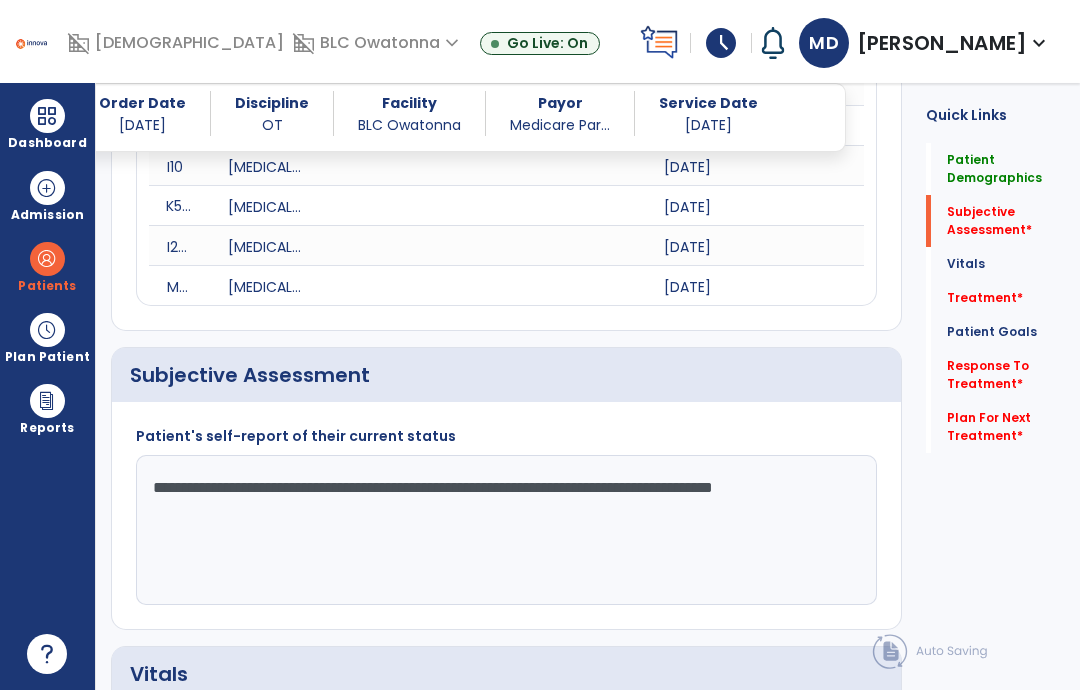 type on "**********" 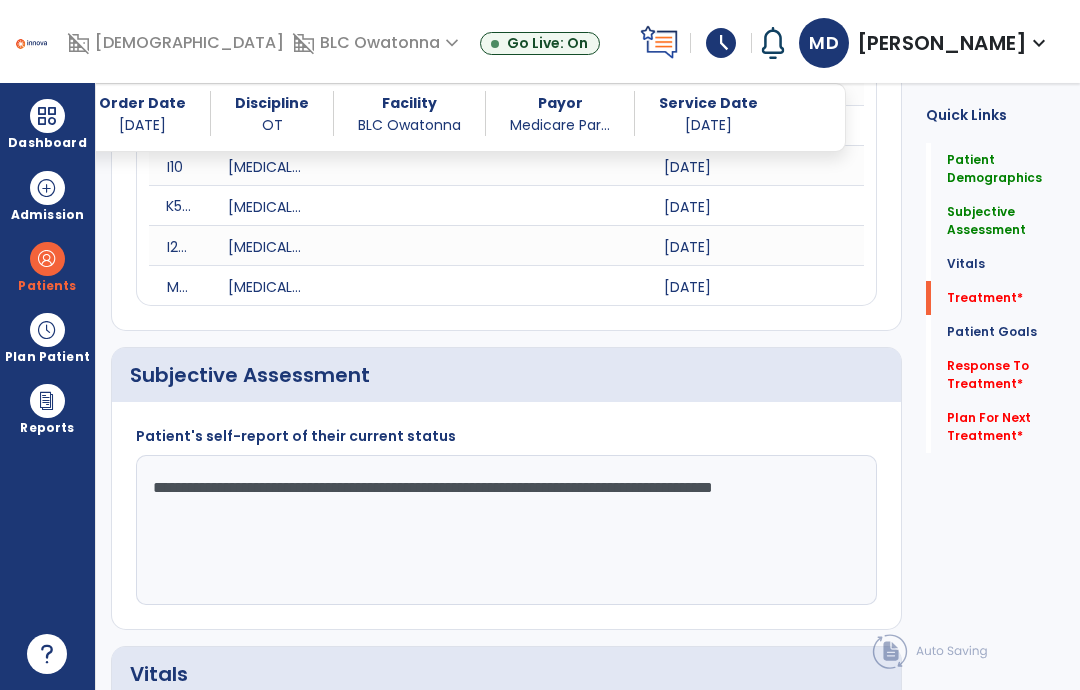 click on "Treatment   *" 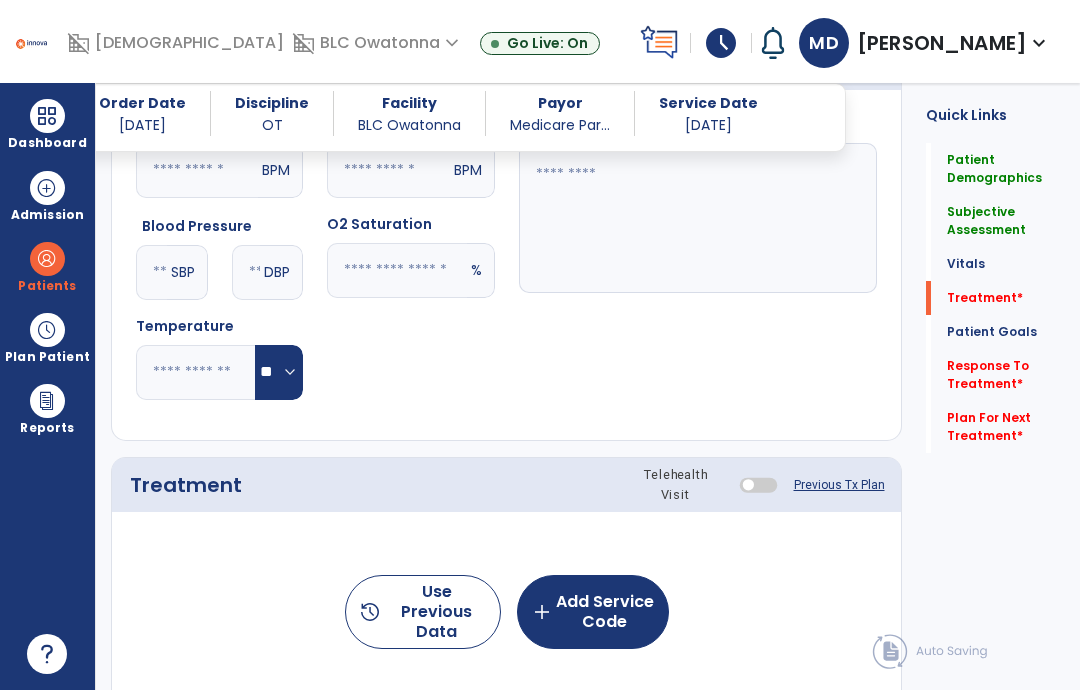 scroll, scrollTop: 1192, scrollLeft: 0, axis: vertical 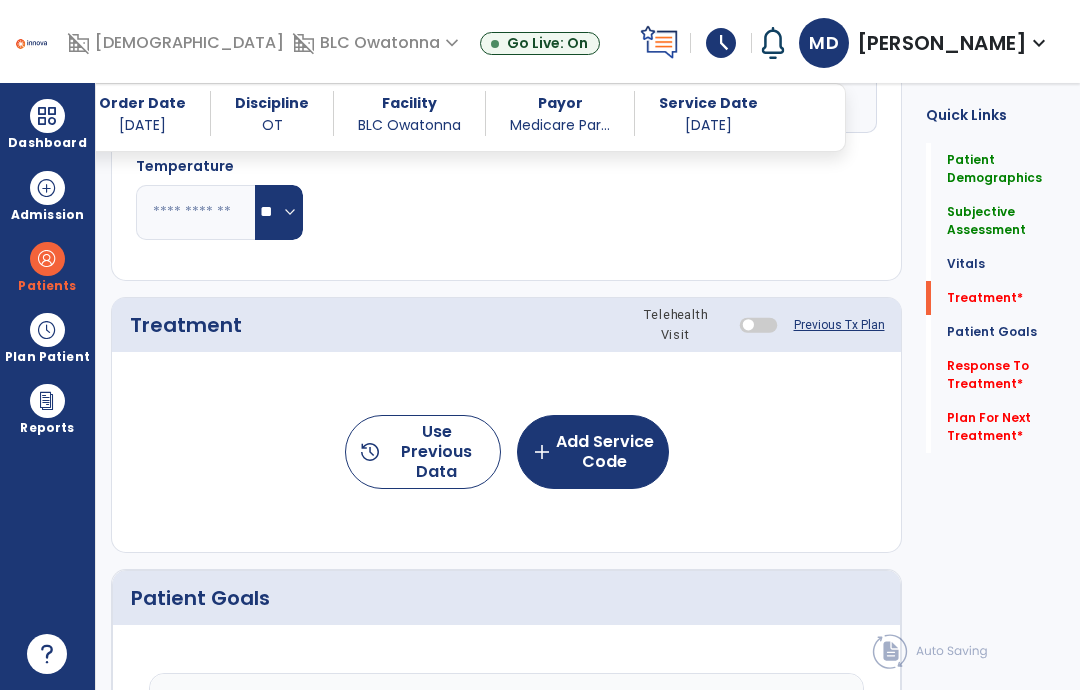 click on "add  Add Service Code" 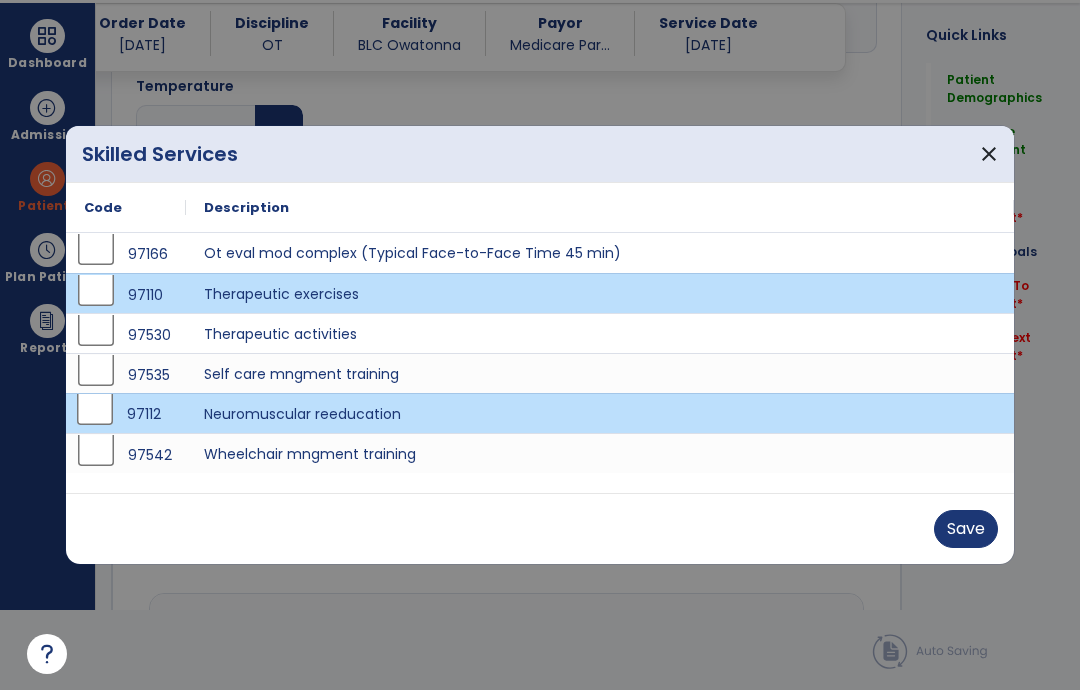 click on "Save" at bounding box center (966, 529) 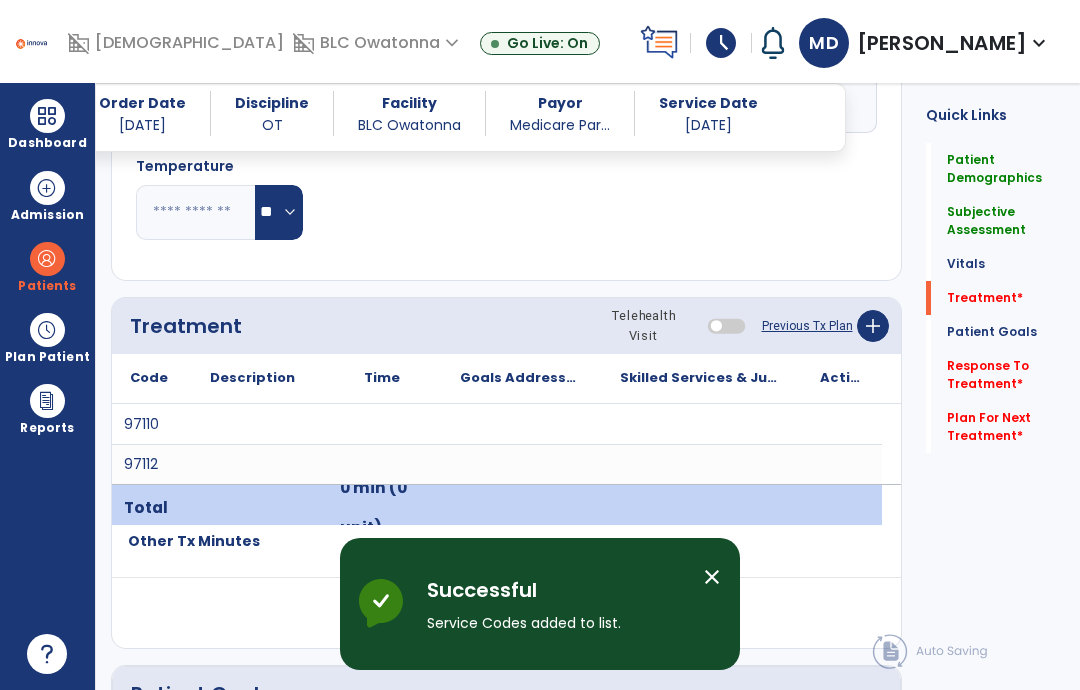 scroll, scrollTop: 80, scrollLeft: 0, axis: vertical 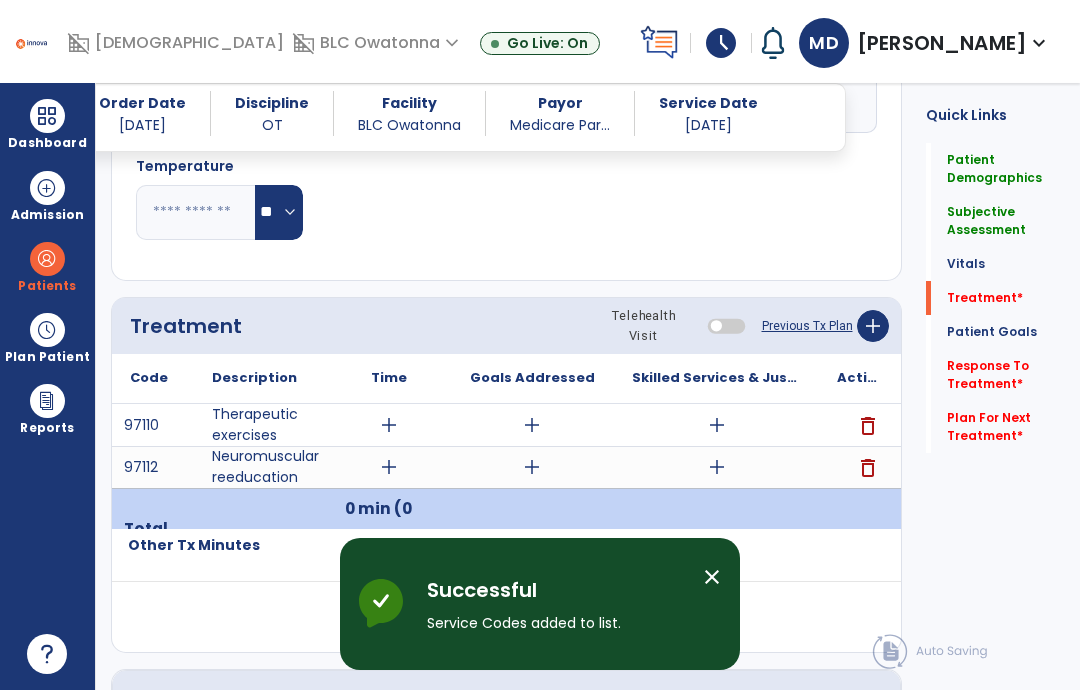 click on "add" at bounding box center (389, 467) 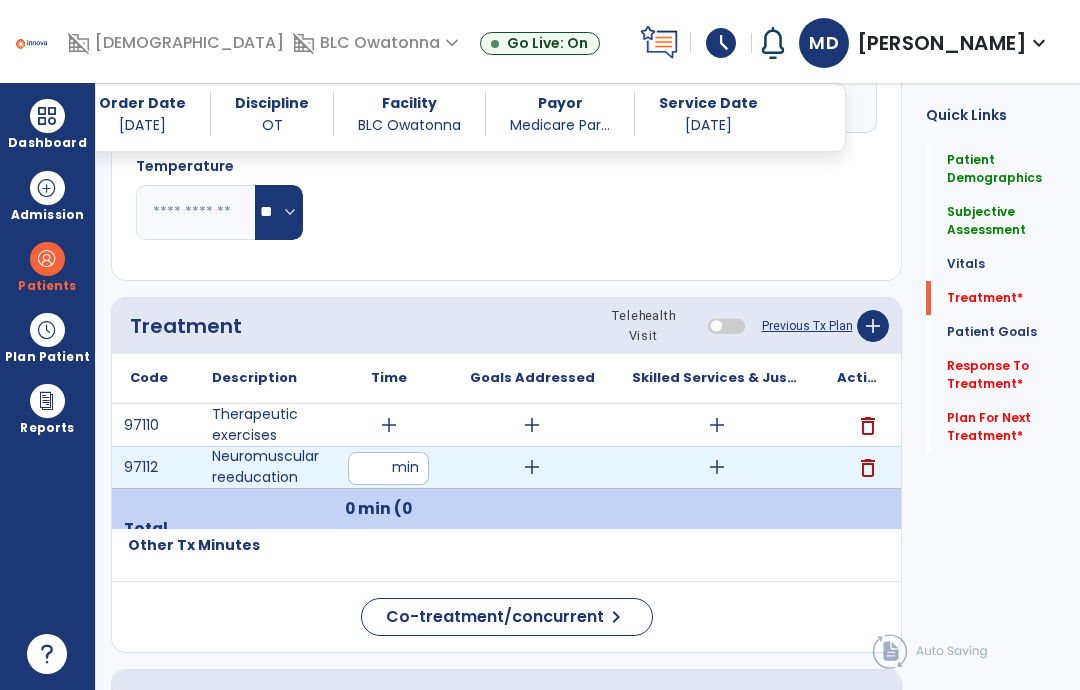 type on "**" 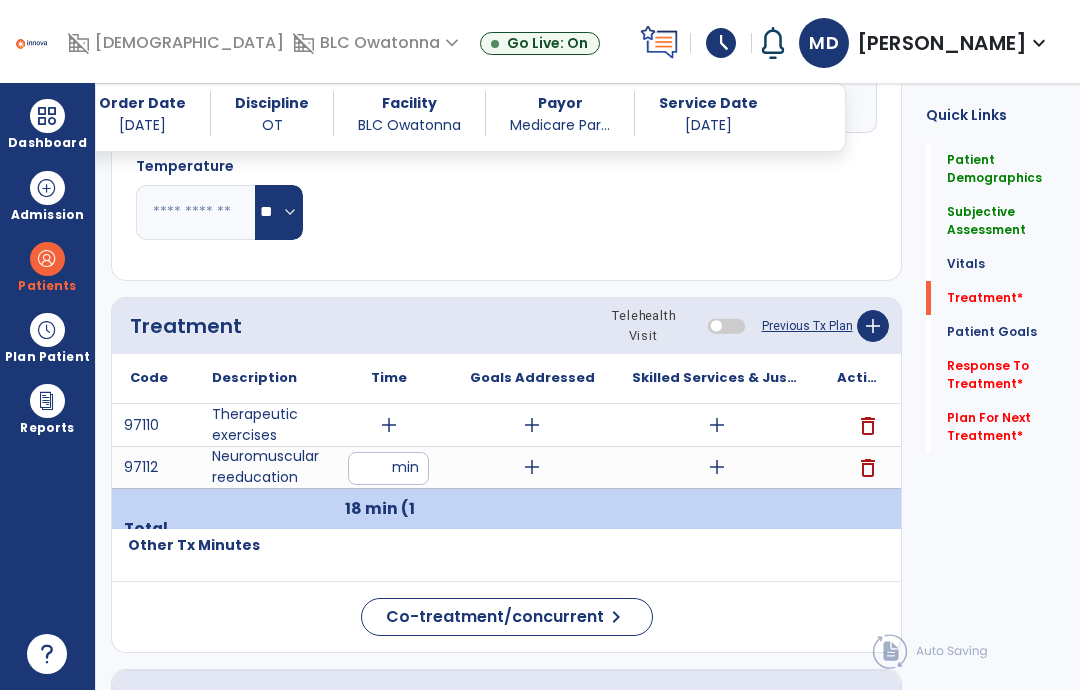 click on "add" at bounding box center (389, 425) 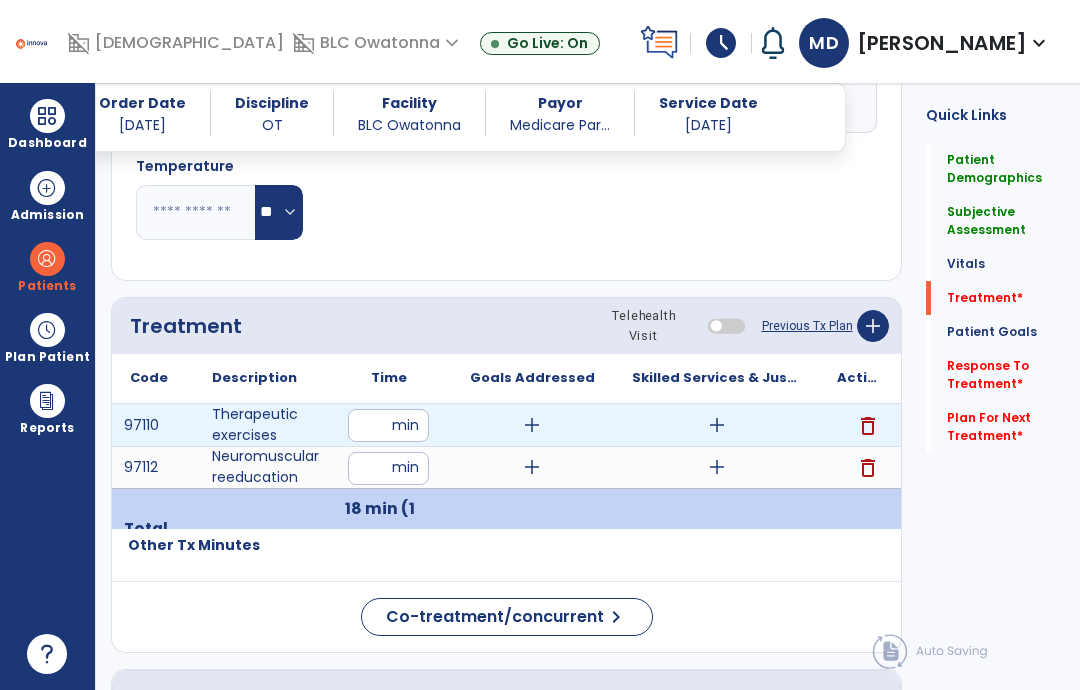 type on "**" 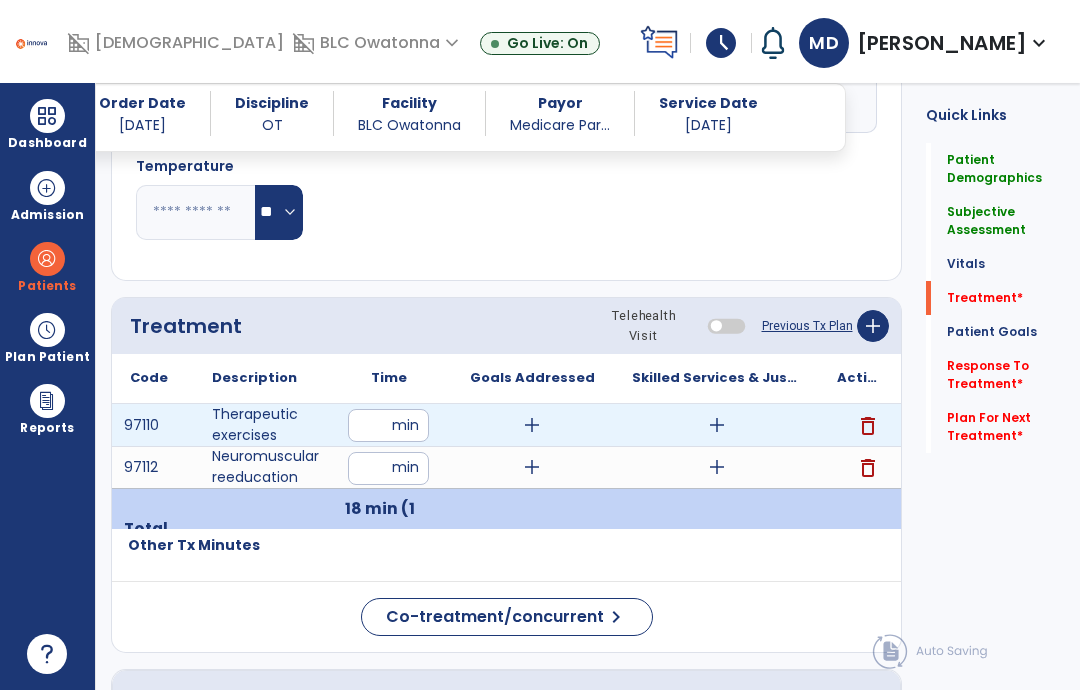 click on "Code
Description
Time" 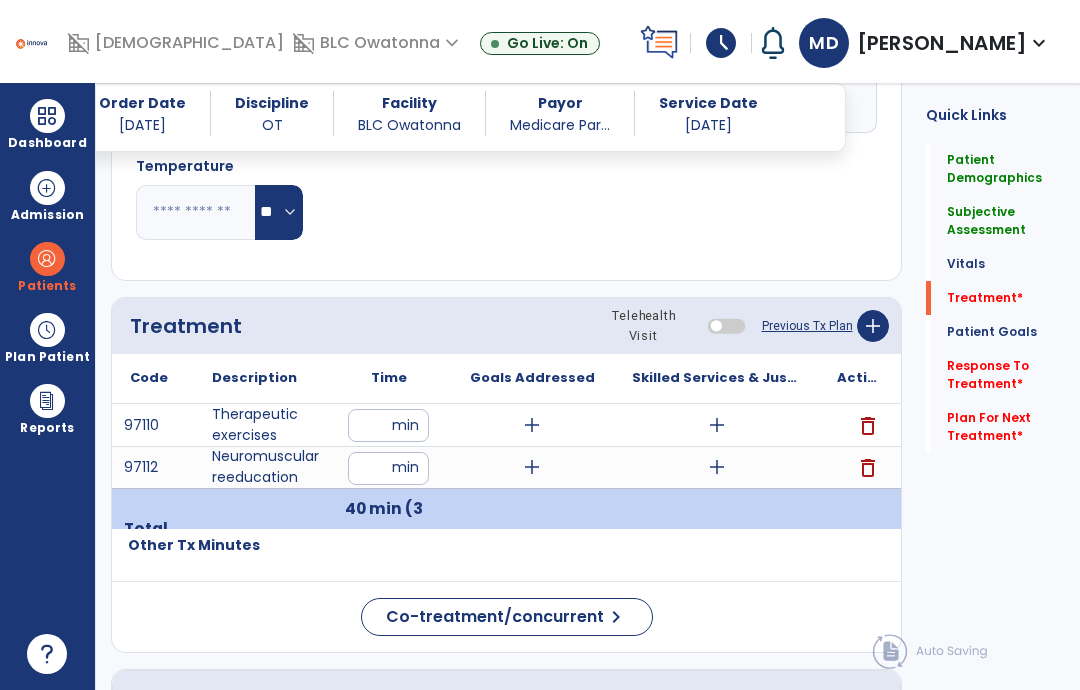 click on "add" at bounding box center (716, 425) 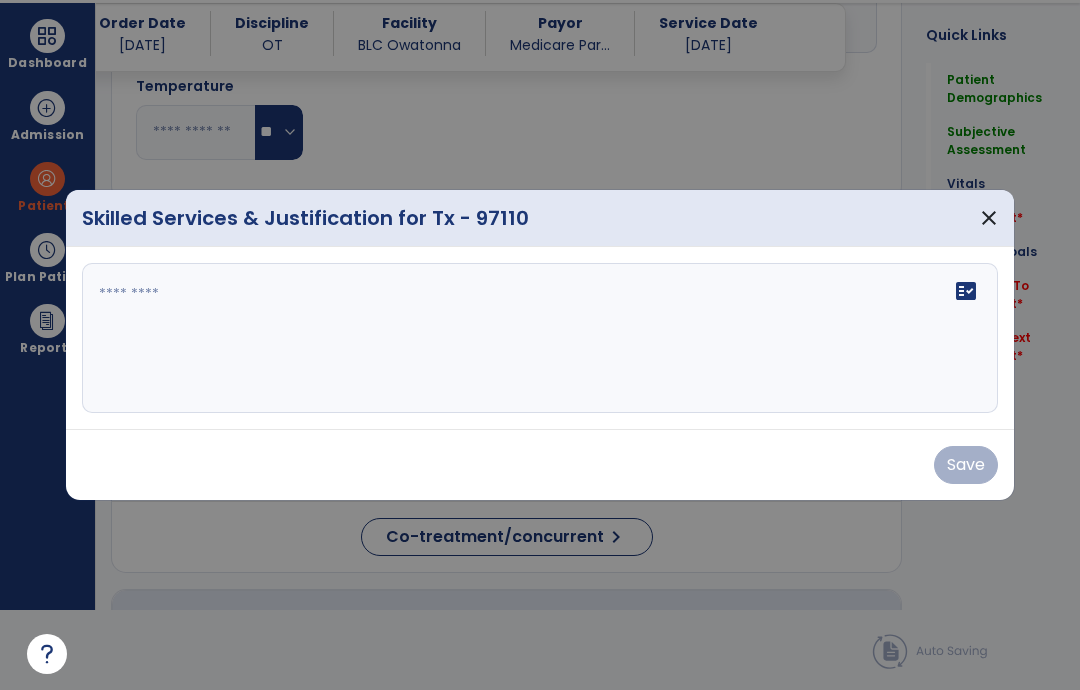 scroll, scrollTop: 0, scrollLeft: 0, axis: both 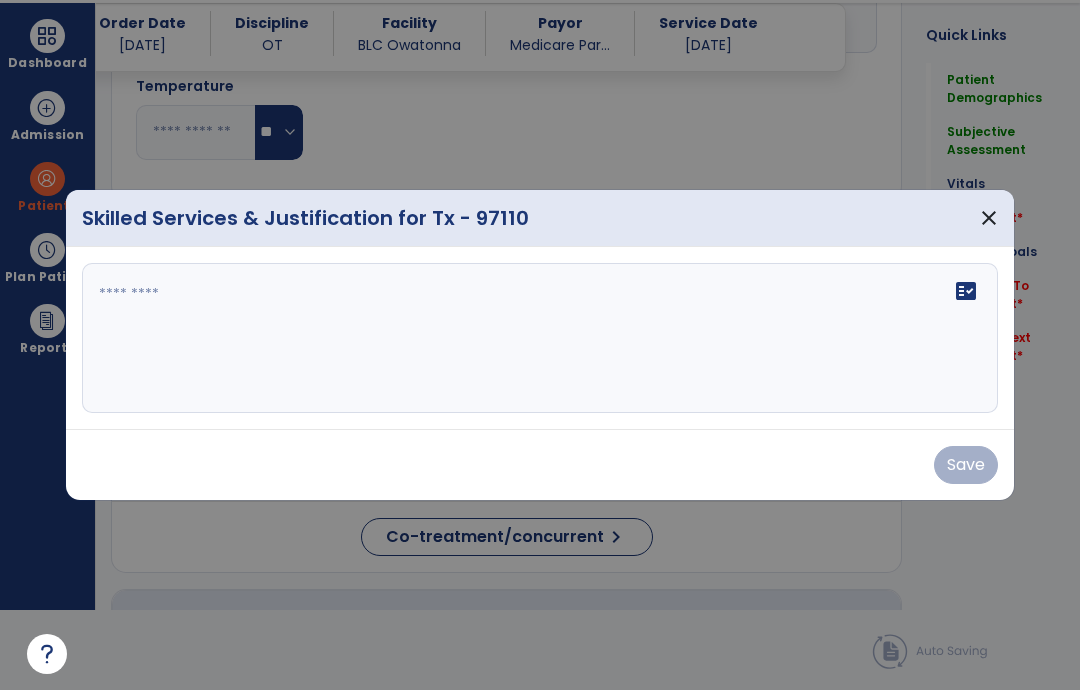 click on "fact_check" at bounding box center (540, 338) 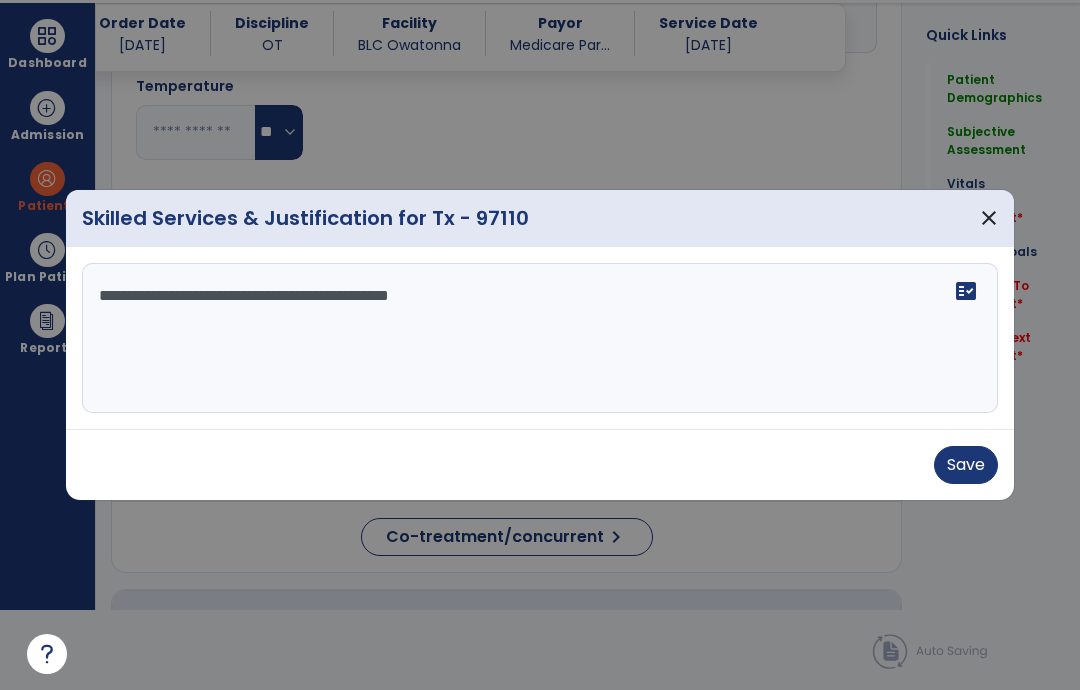 click on "**********" at bounding box center [540, 338] 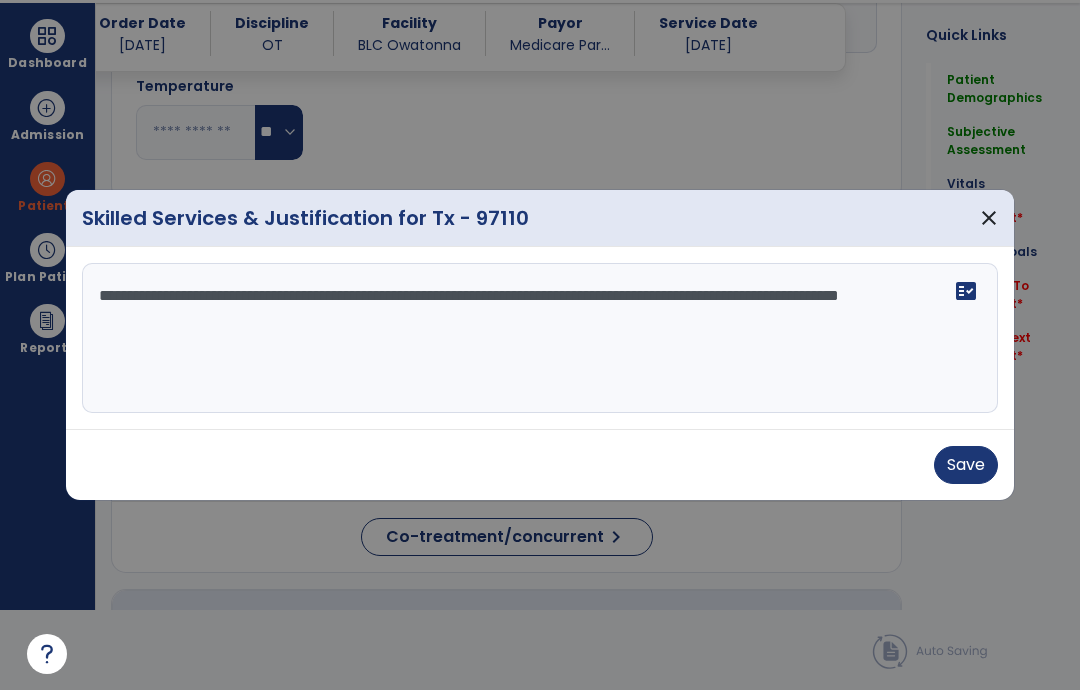 click on "**********" at bounding box center (540, 338) 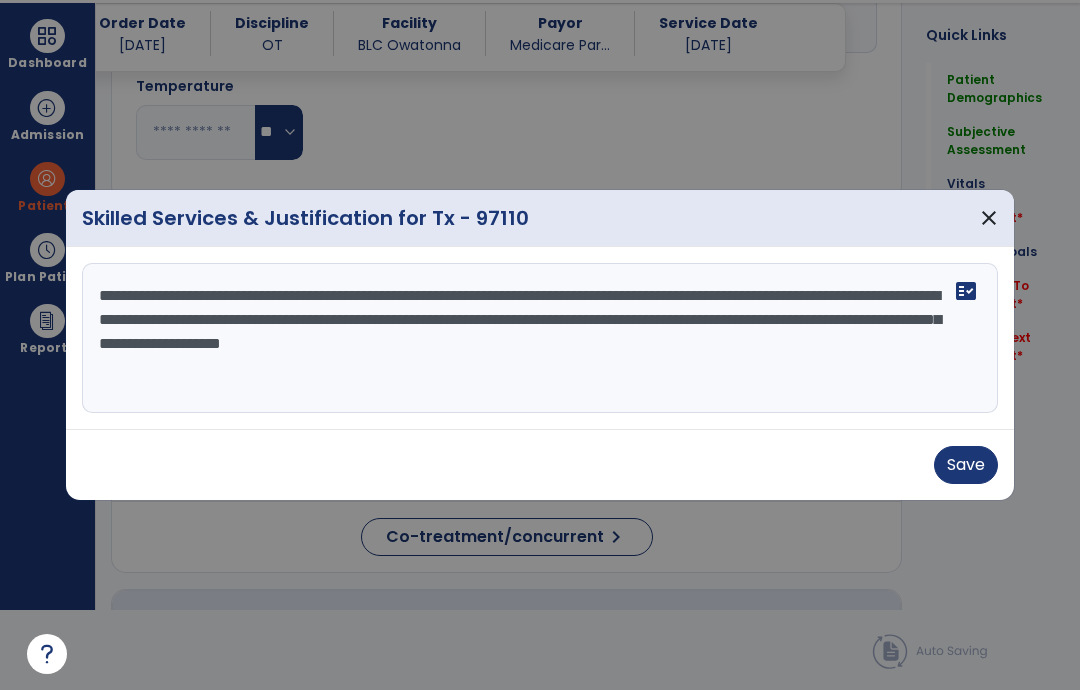 type on "**********" 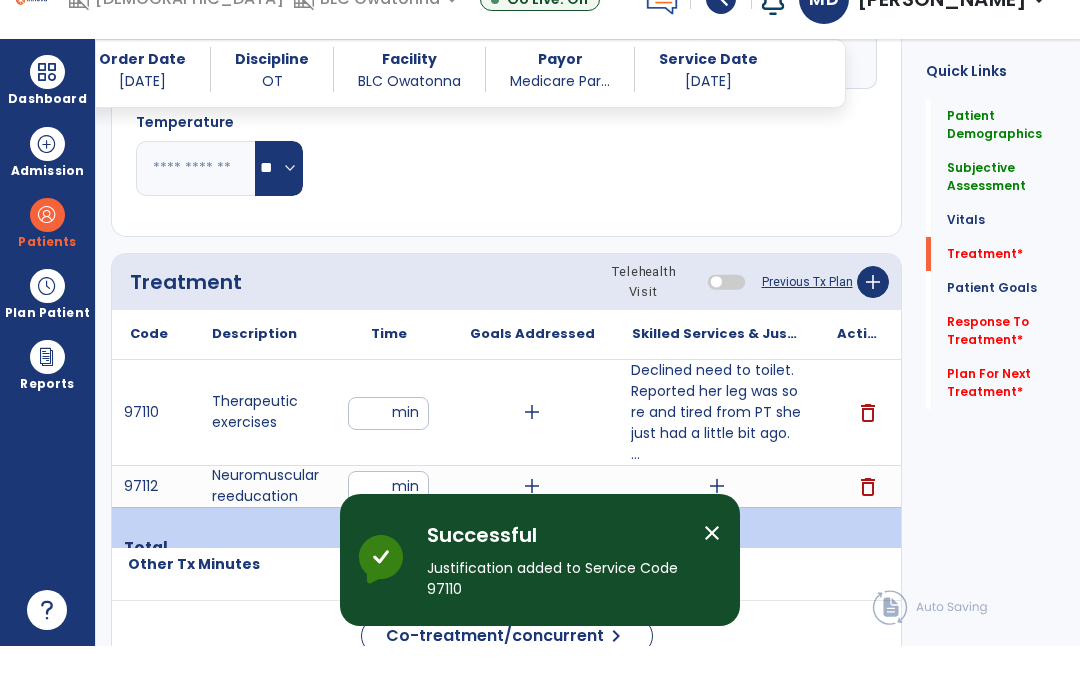 scroll, scrollTop: 80, scrollLeft: 0, axis: vertical 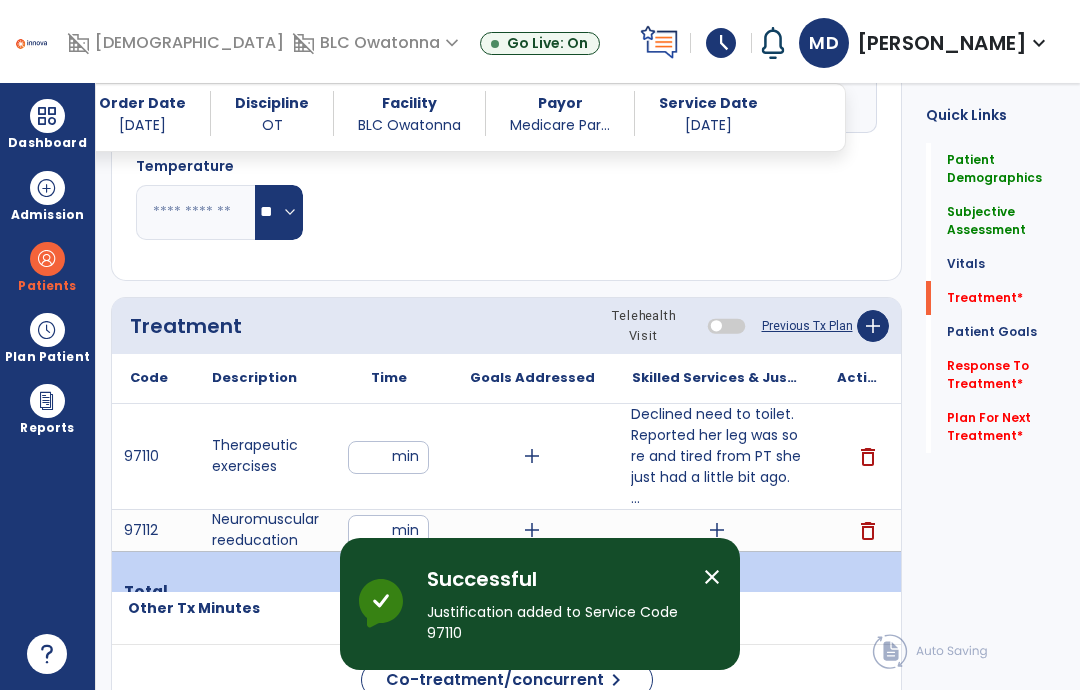 click on "add" at bounding box center (717, 530) 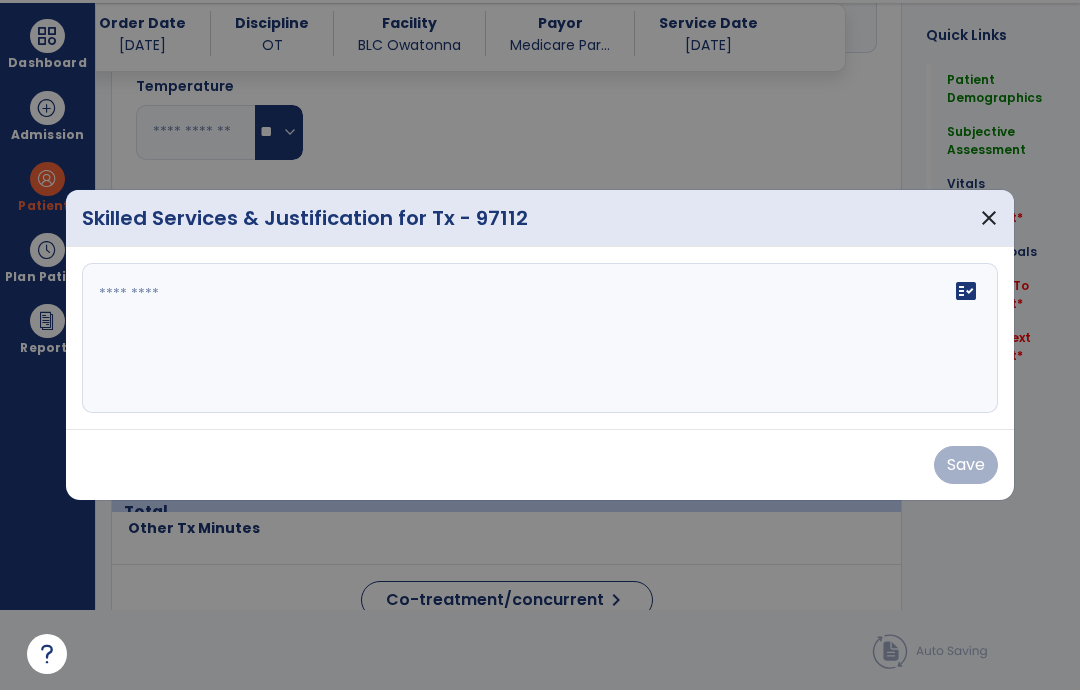 scroll, scrollTop: 0, scrollLeft: 0, axis: both 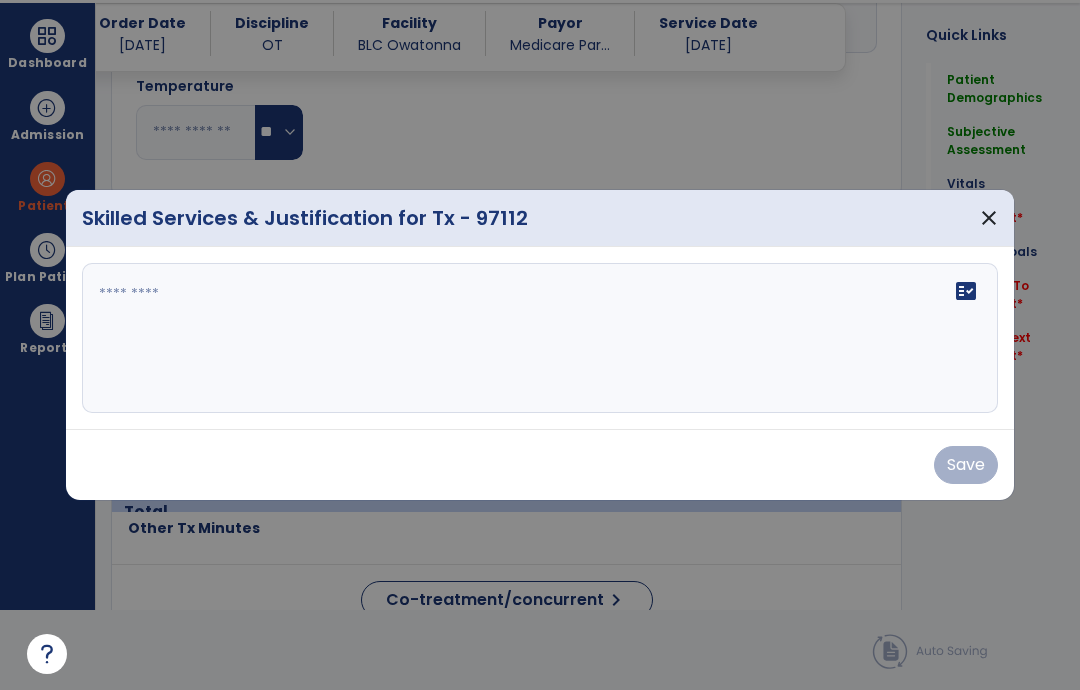 click on "fact_check" at bounding box center (540, 338) 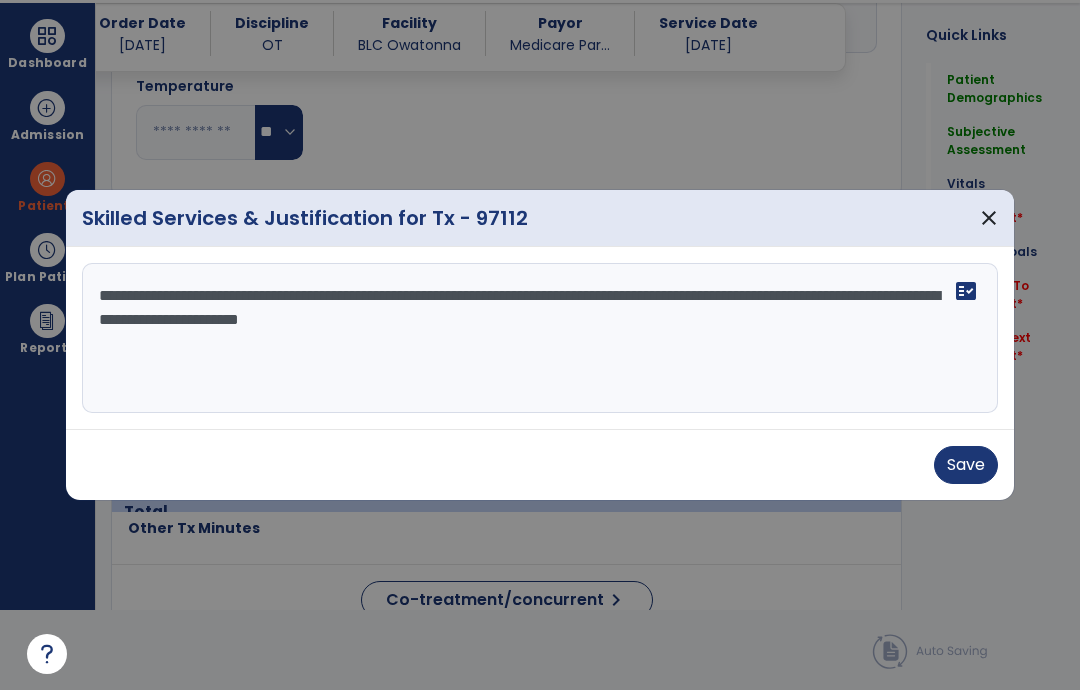 type on "**********" 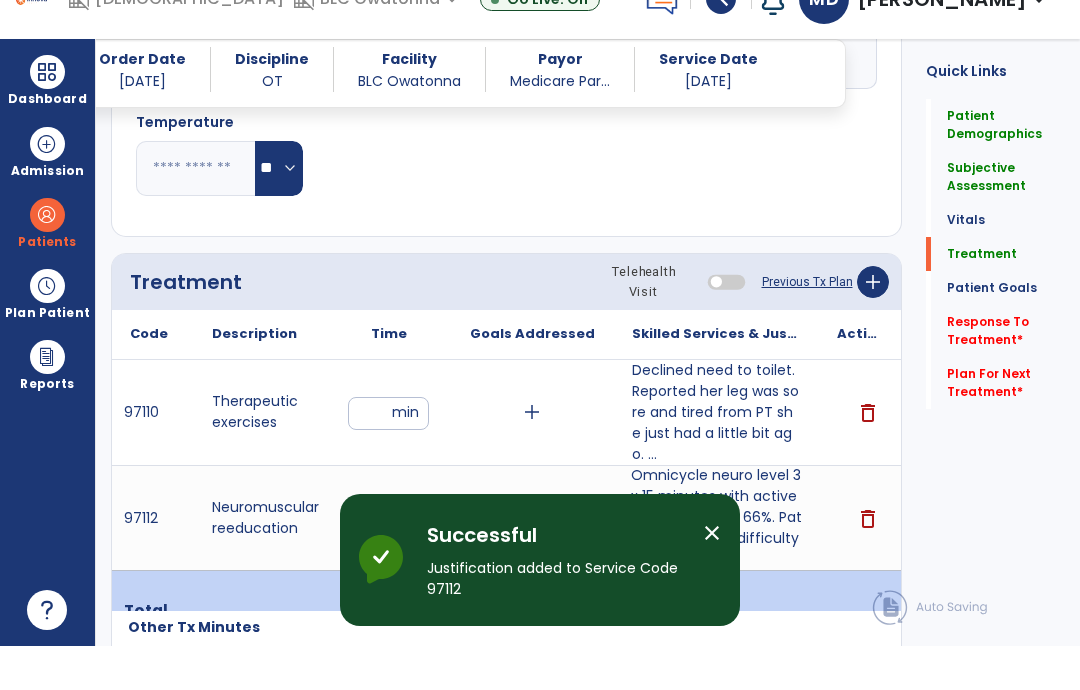 scroll, scrollTop: 80, scrollLeft: 0, axis: vertical 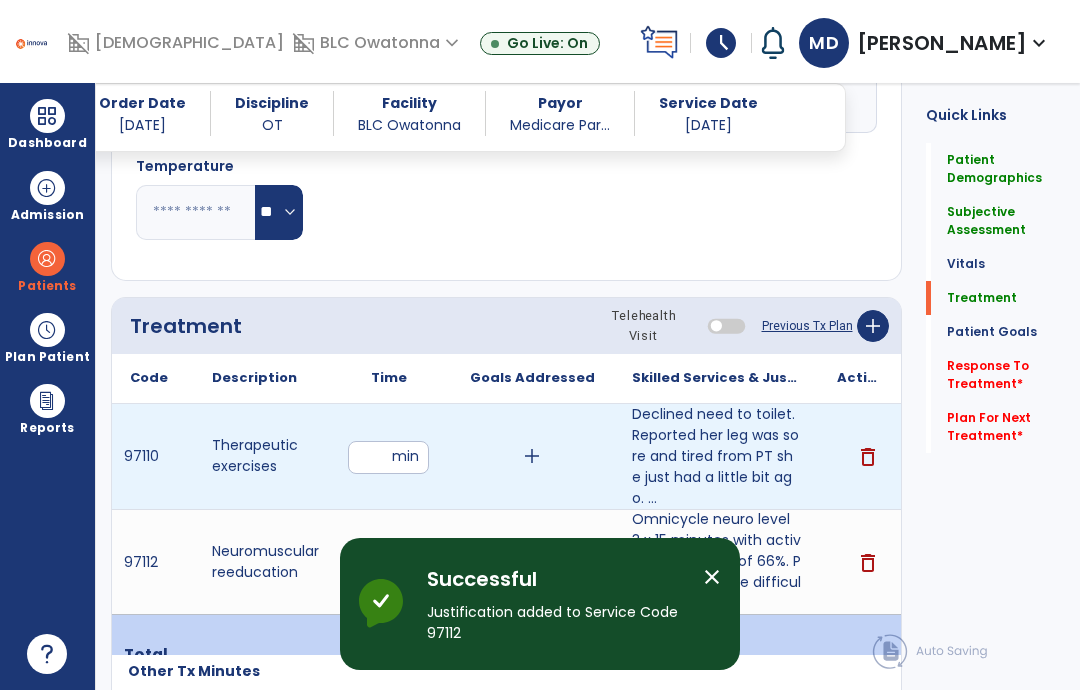 click on "add" at bounding box center [532, 456] 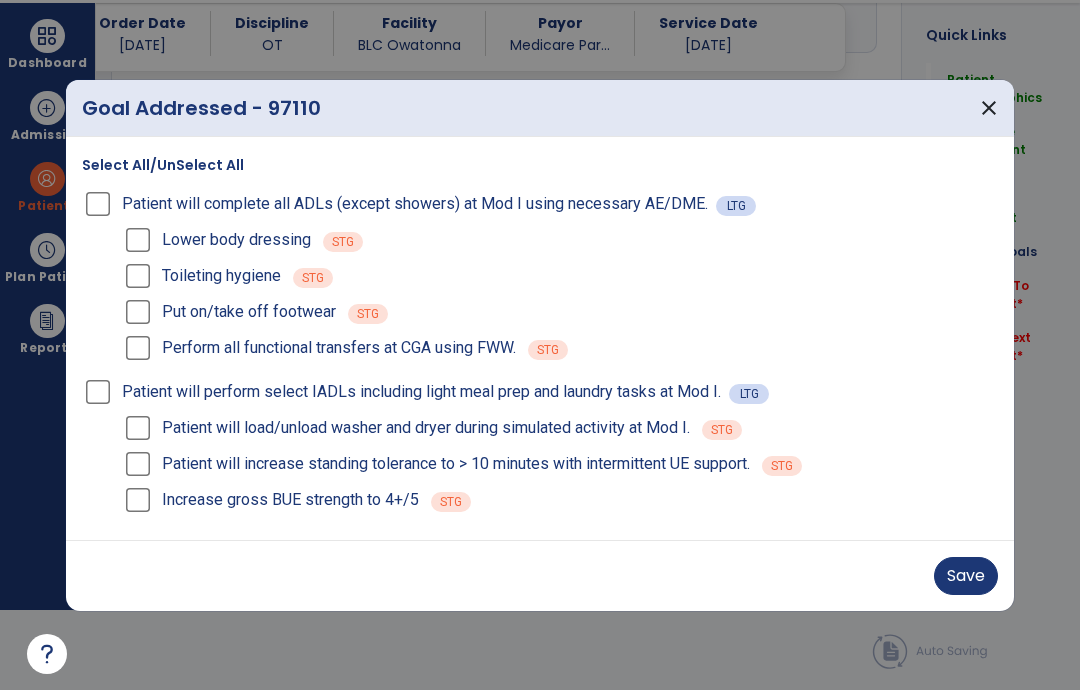 click on "Save" at bounding box center (966, 576) 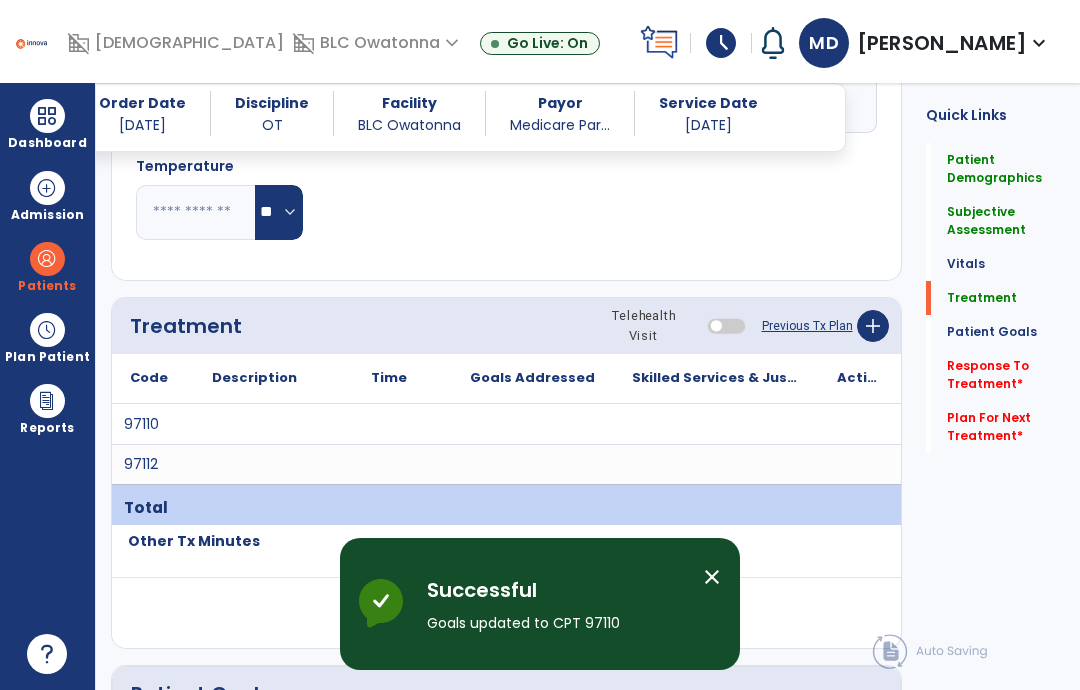 scroll, scrollTop: 80, scrollLeft: 0, axis: vertical 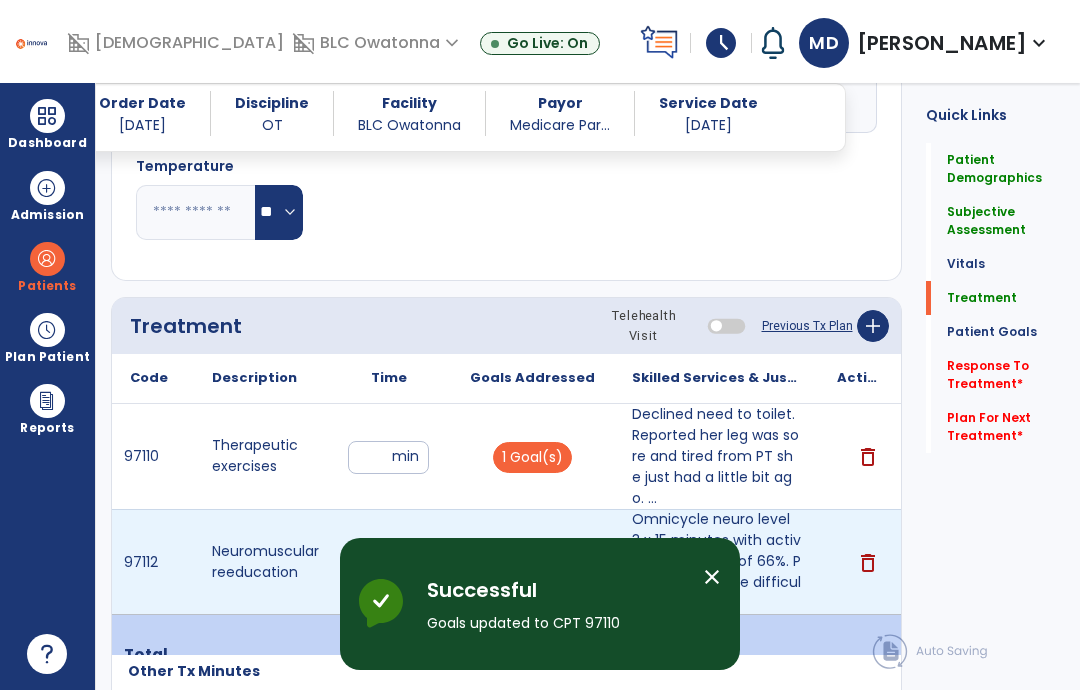 click on "add" at bounding box center [532, 562] 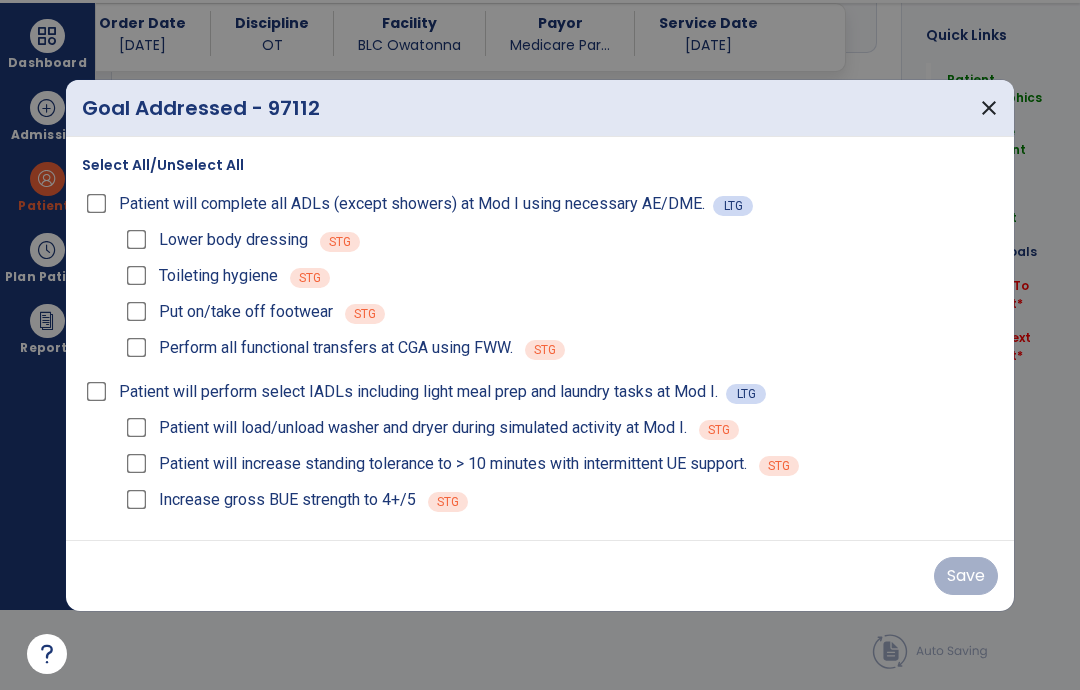 scroll, scrollTop: 0, scrollLeft: 0, axis: both 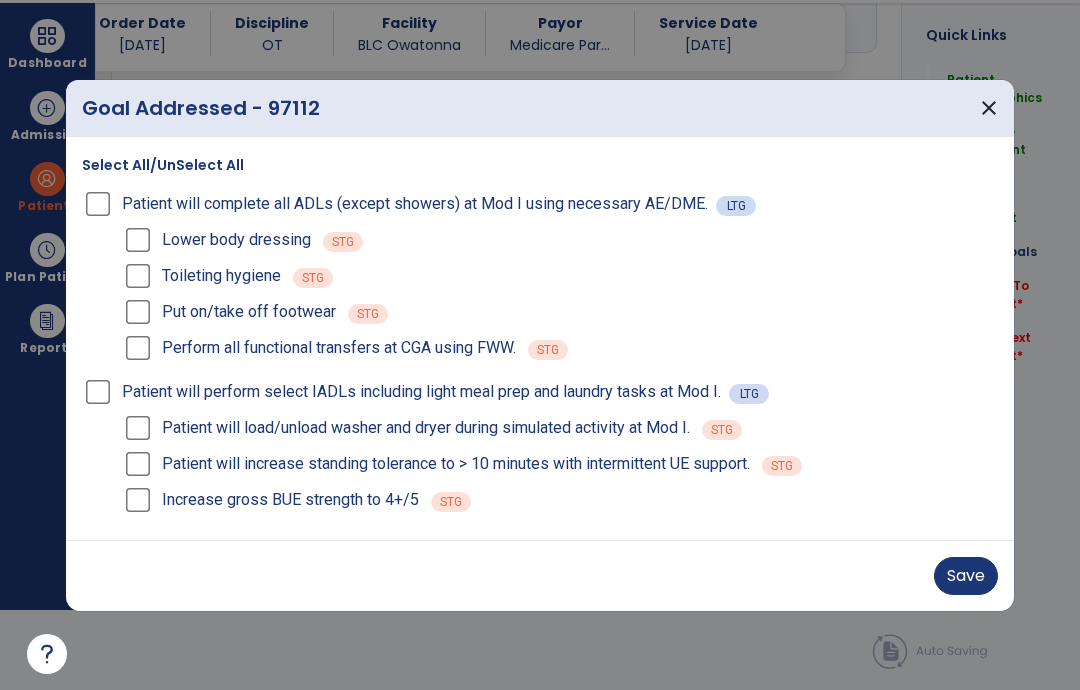 click on "Save" at bounding box center [966, 576] 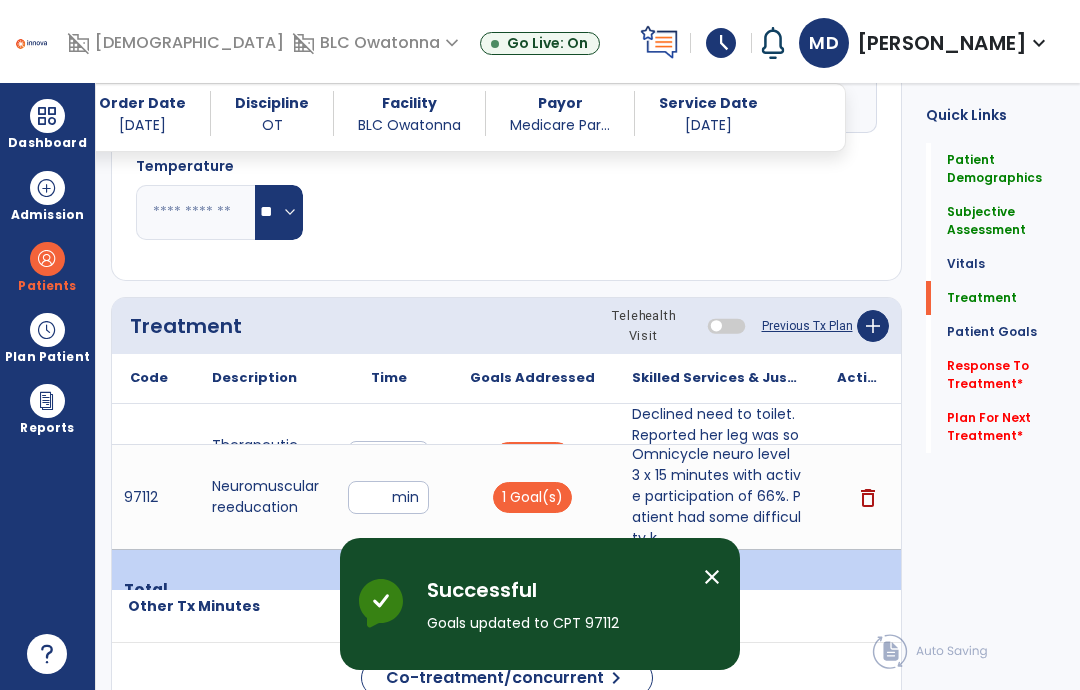 scroll, scrollTop: 80, scrollLeft: 0, axis: vertical 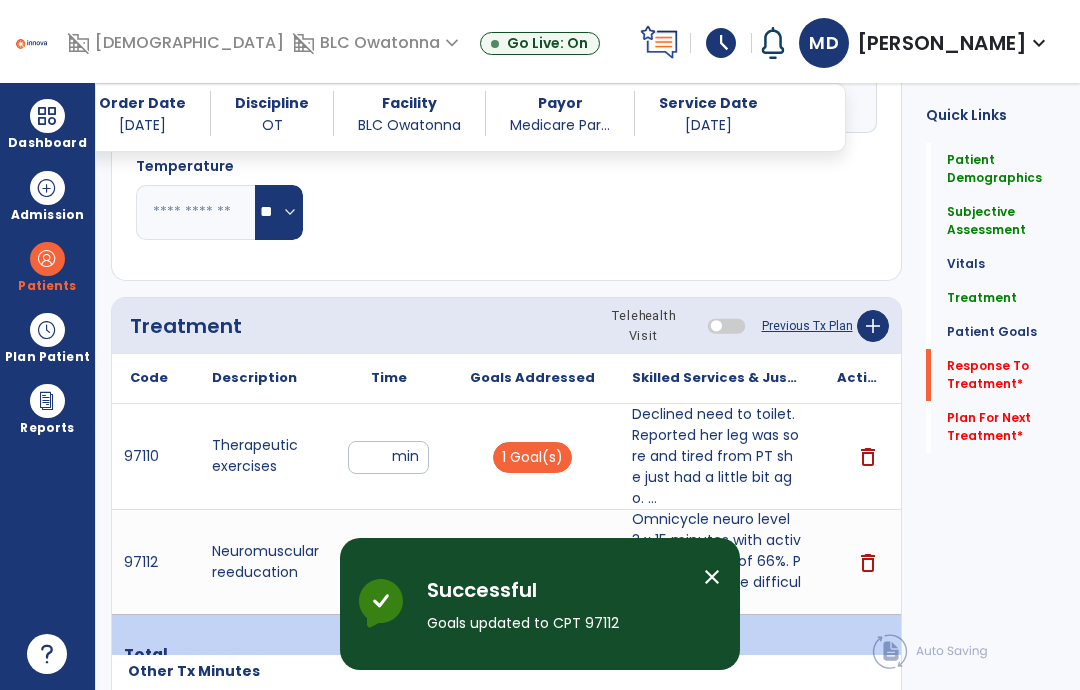 click on "Response To Treatment   *" 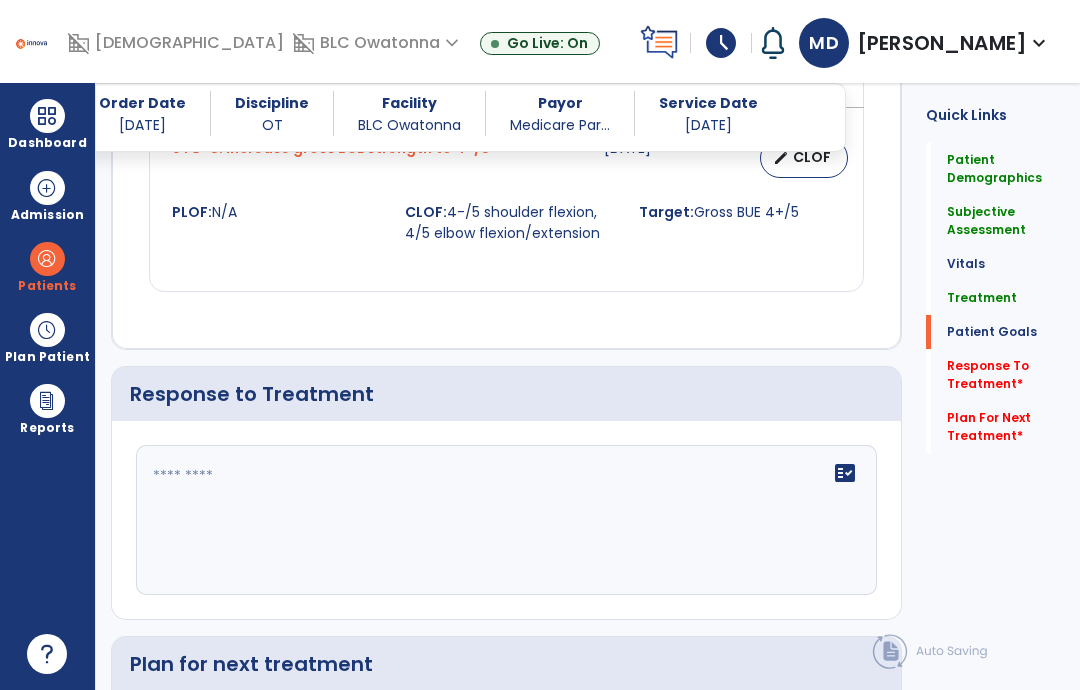 scroll, scrollTop: 3222, scrollLeft: 0, axis: vertical 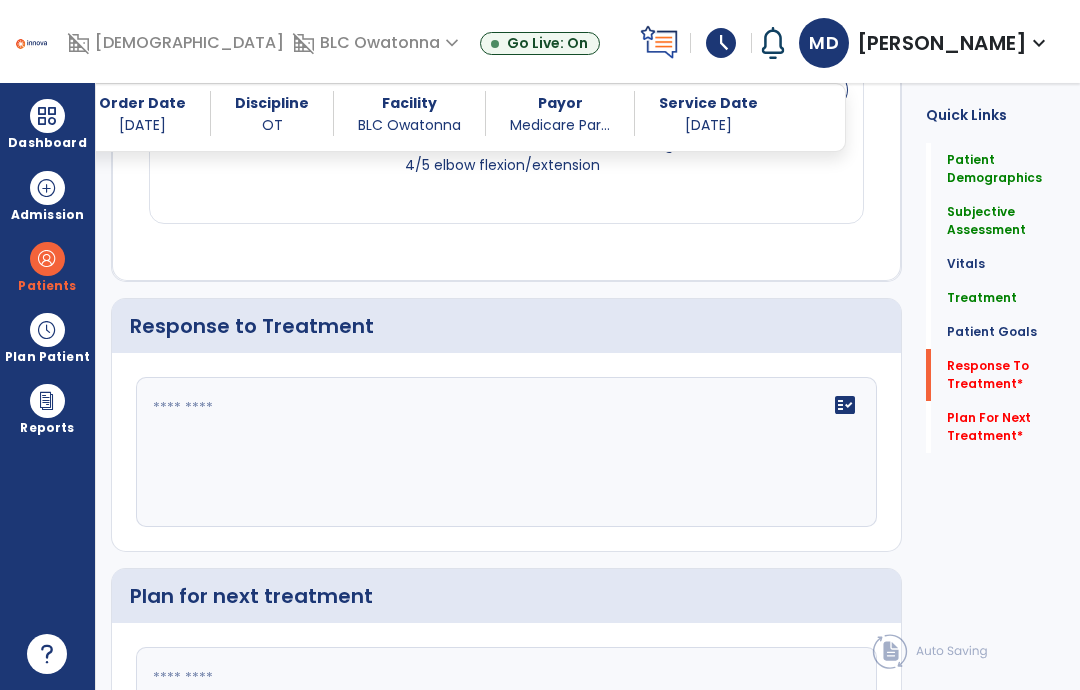 click on "fact_check" 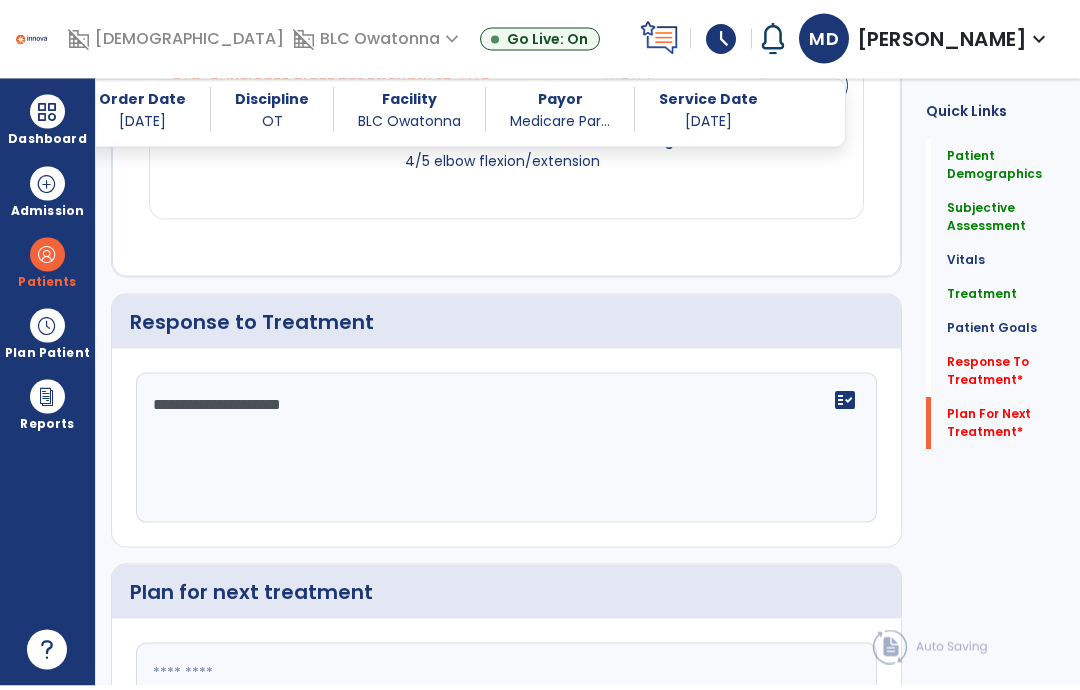 type on "**********" 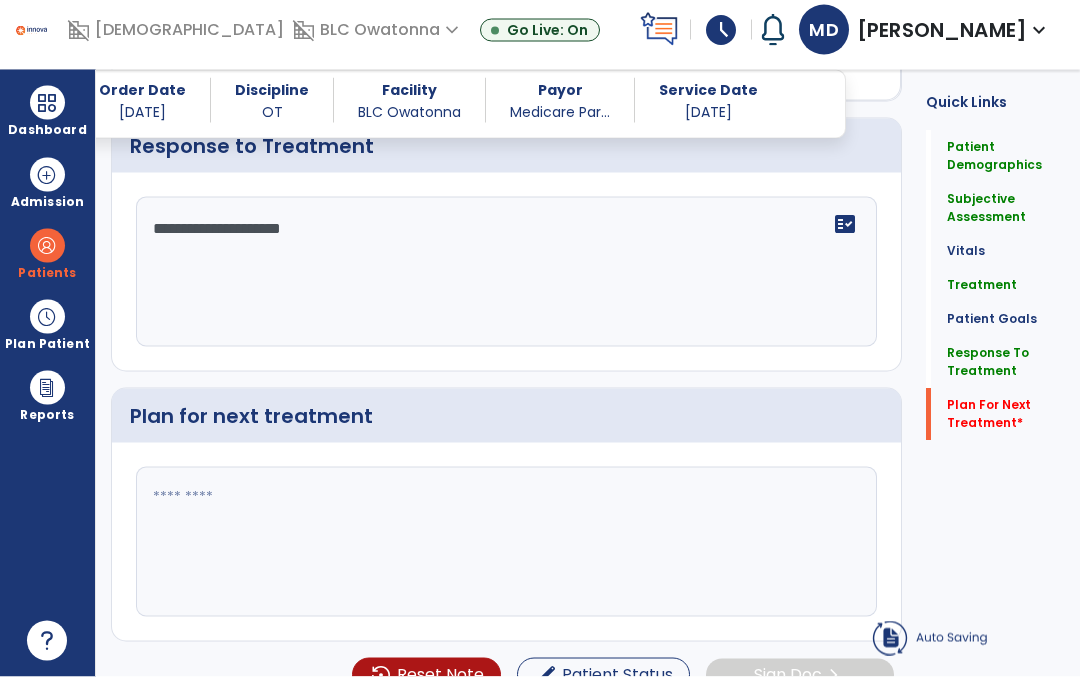 scroll, scrollTop: 3211, scrollLeft: 0, axis: vertical 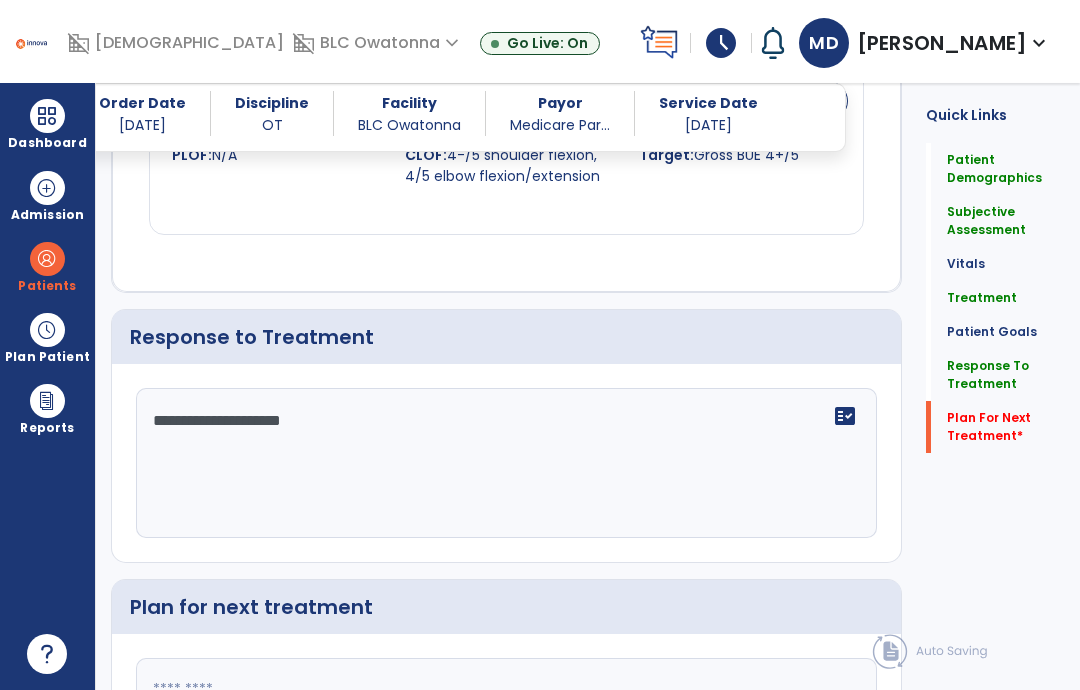 click on "Plan for next treatment" 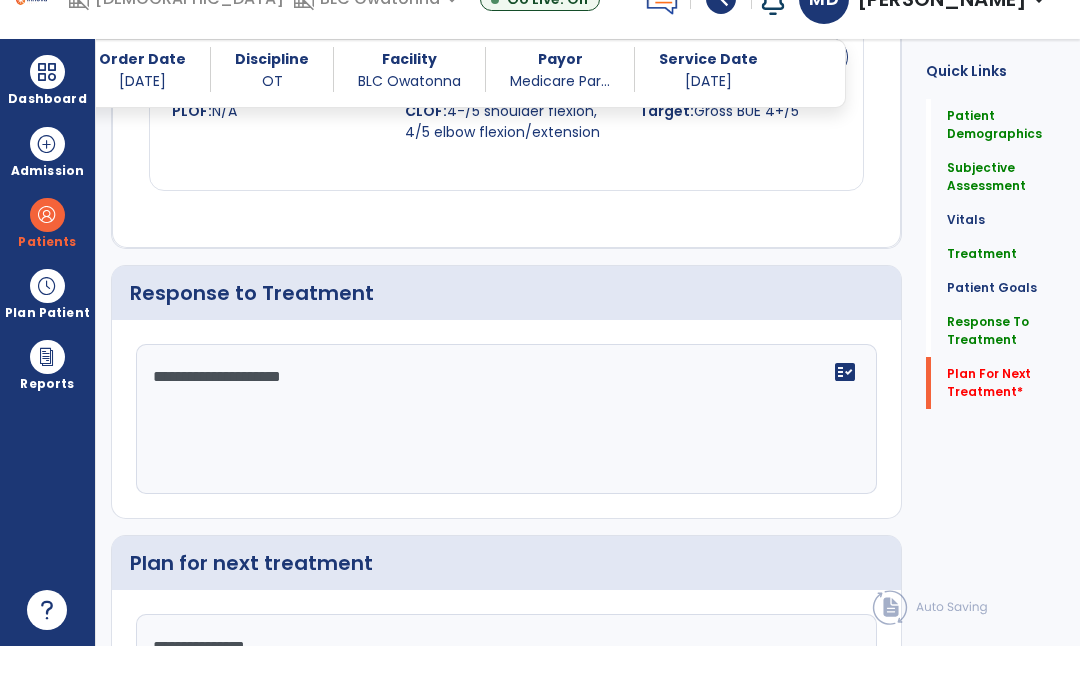 type on "**********" 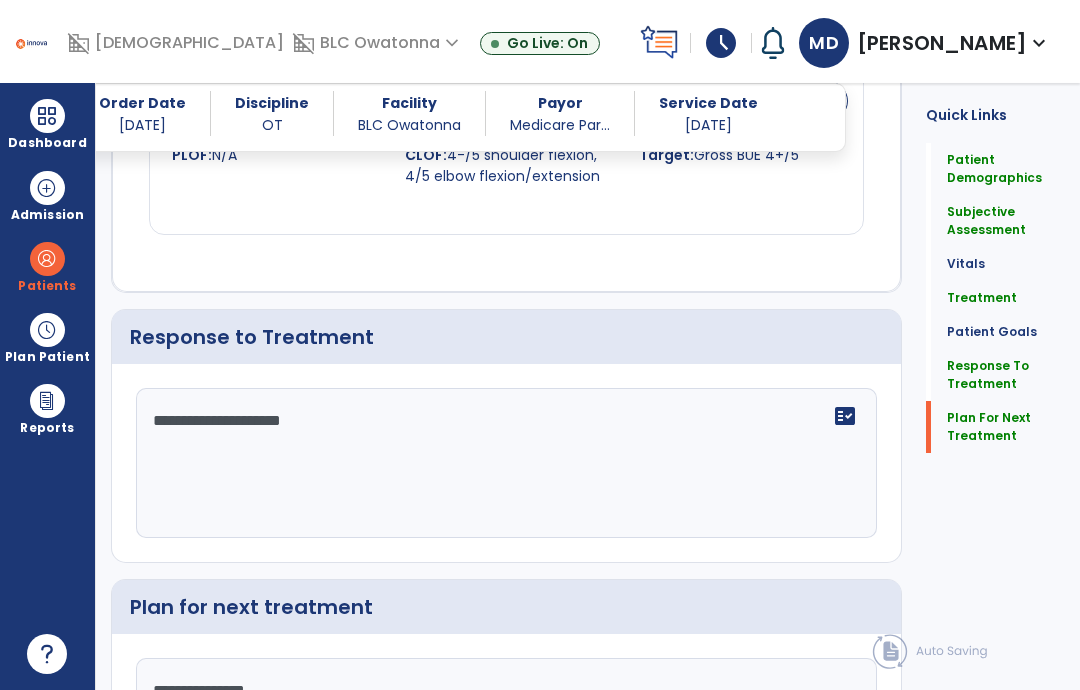 click on "Plan For Next Treatment" 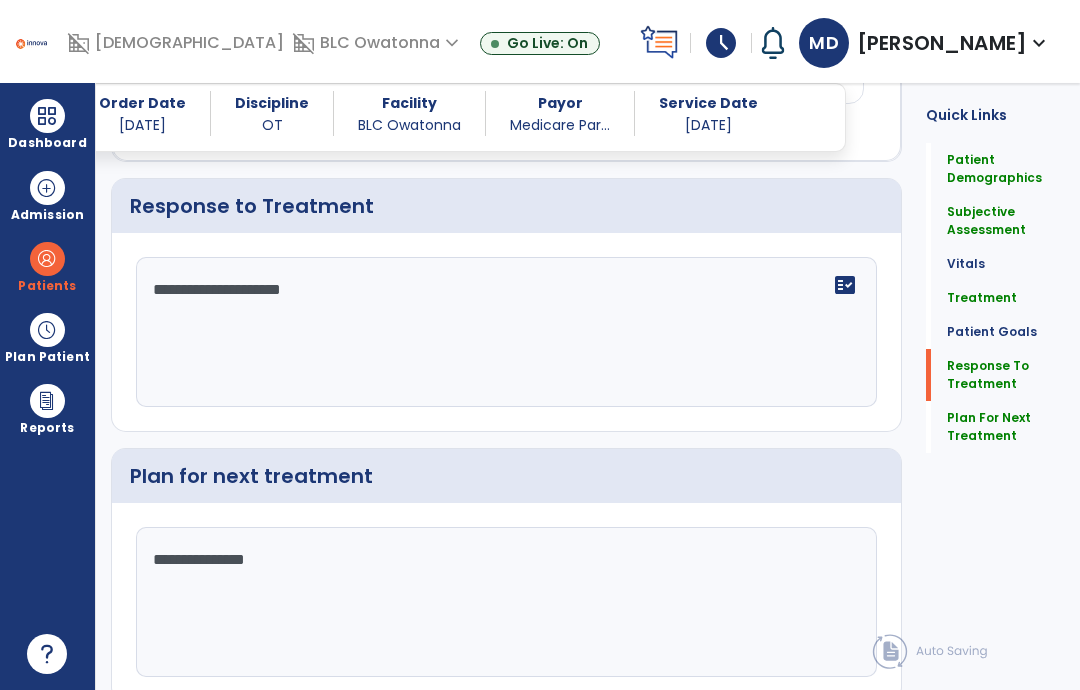scroll, scrollTop: 3341, scrollLeft: 0, axis: vertical 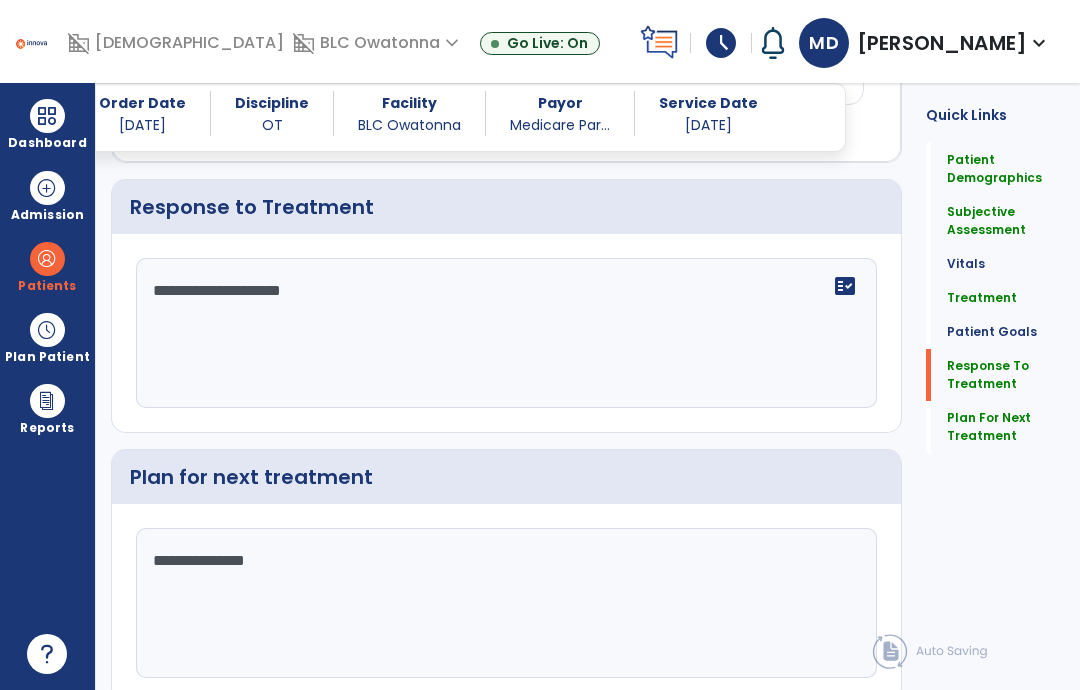 click on "Sign Doc" 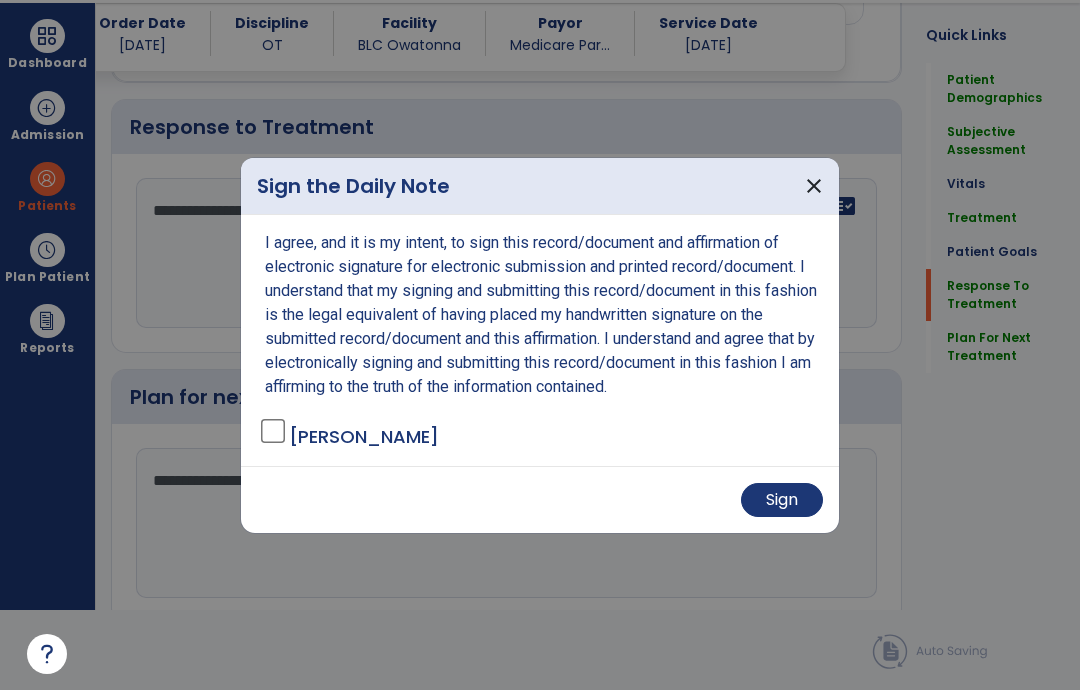 click on "Sign" at bounding box center [782, 500] 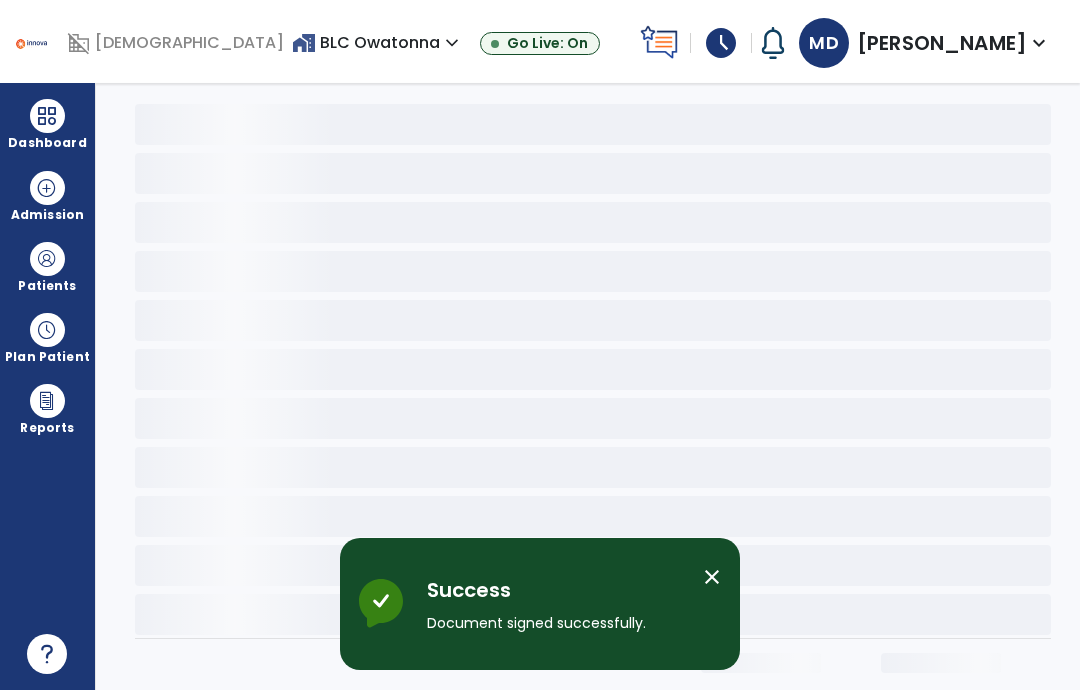 scroll, scrollTop: 0, scrollLeft: 0, axis: both 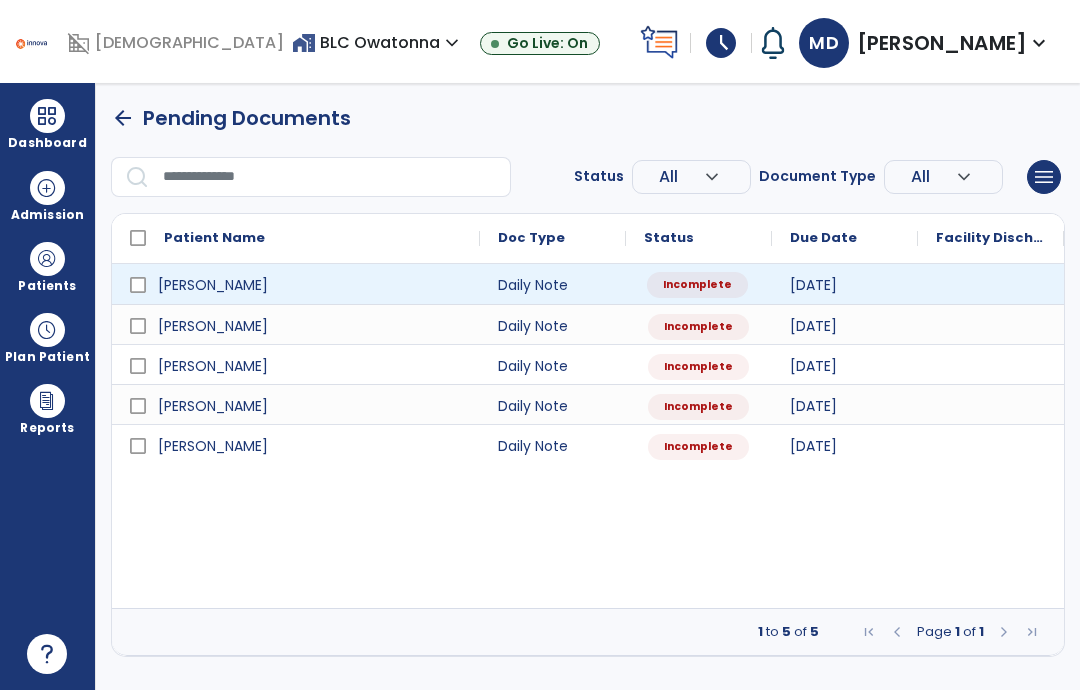 click on "Incomplete" at bounding box center (697, 285) 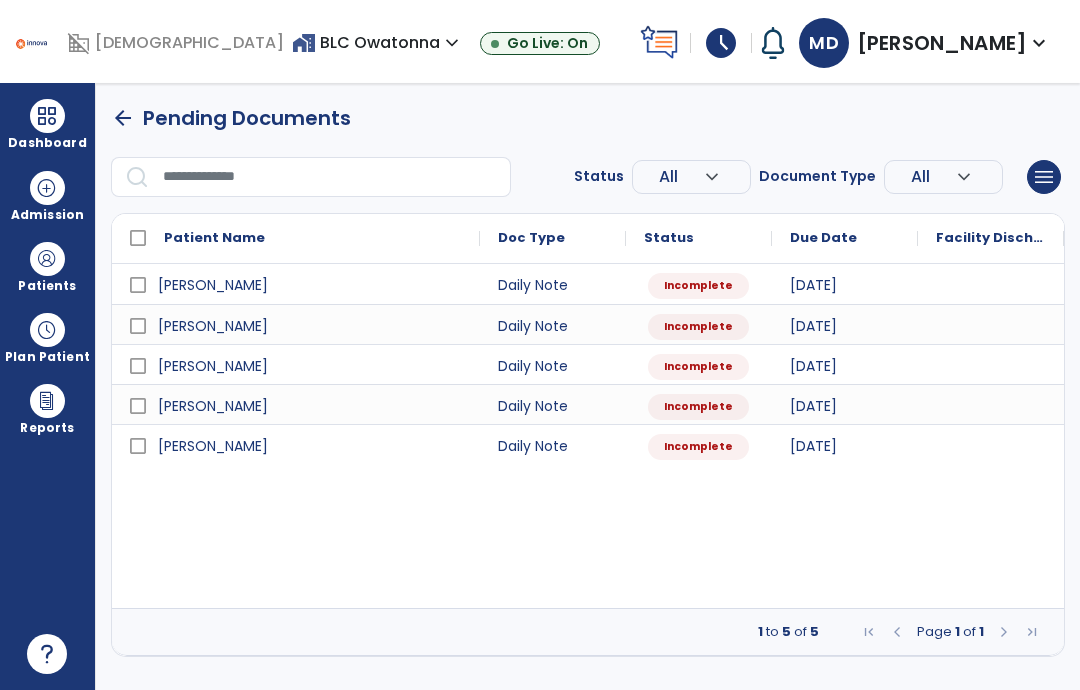 select on "*" 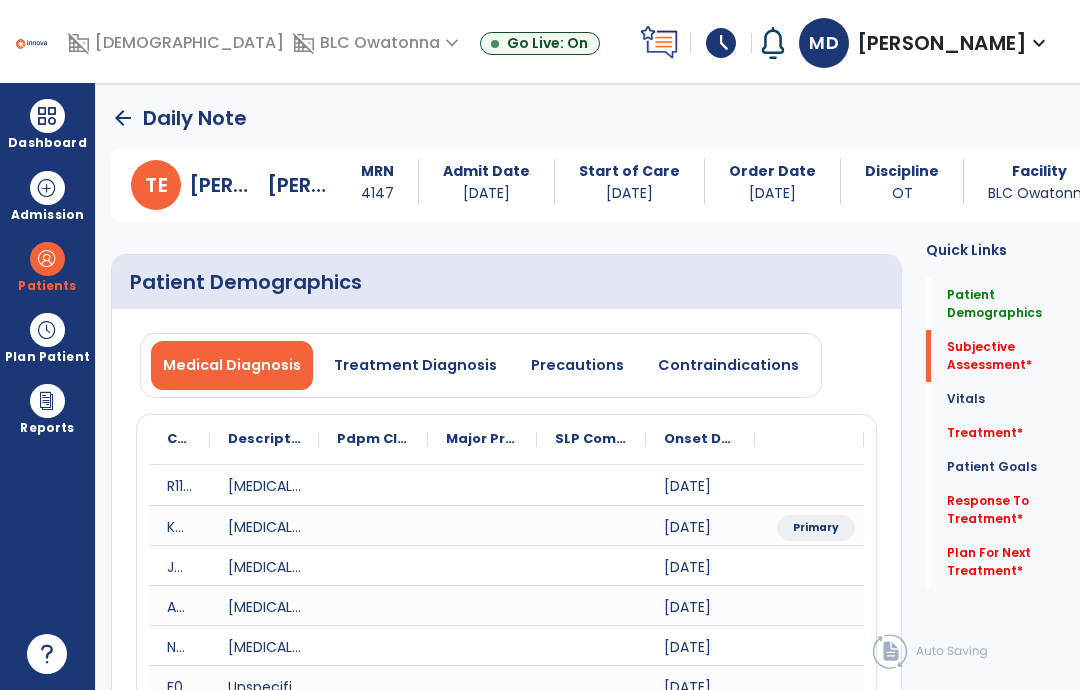 click on "Response To Treatment   *" 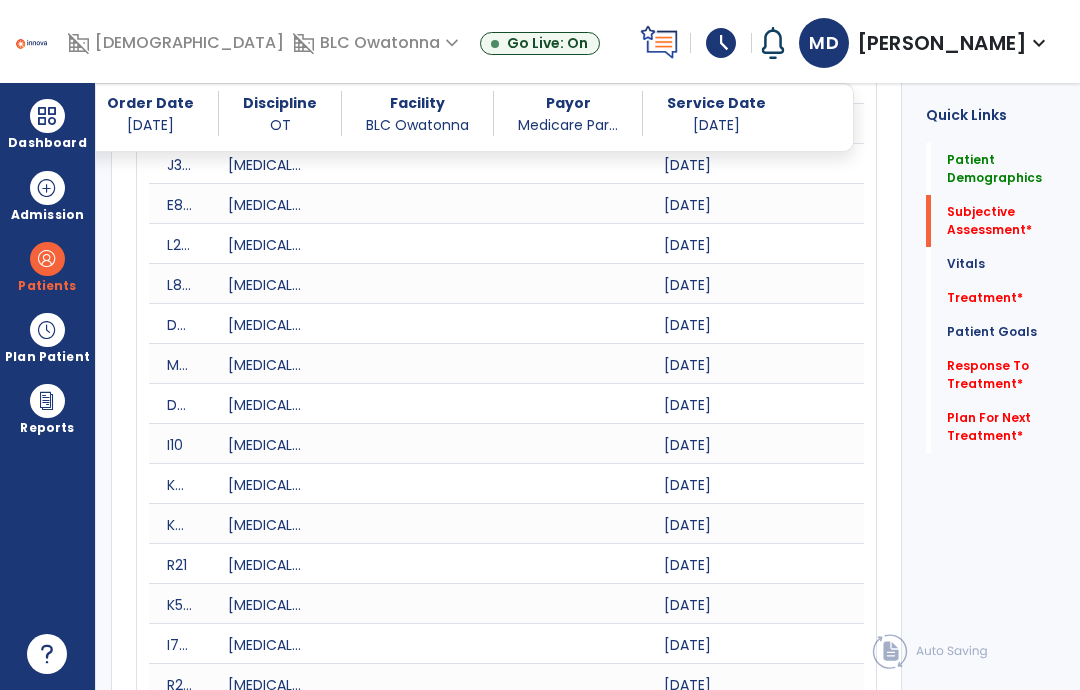 scroll, scrollTop: 60, scrollLeft: 0, axis: vertical 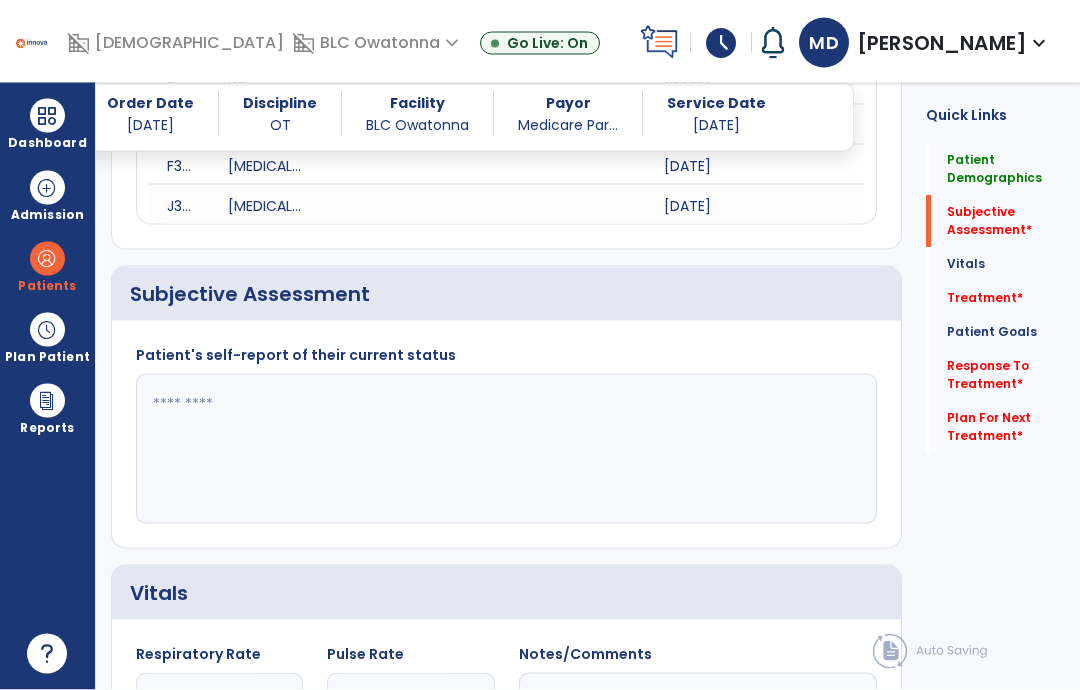 click 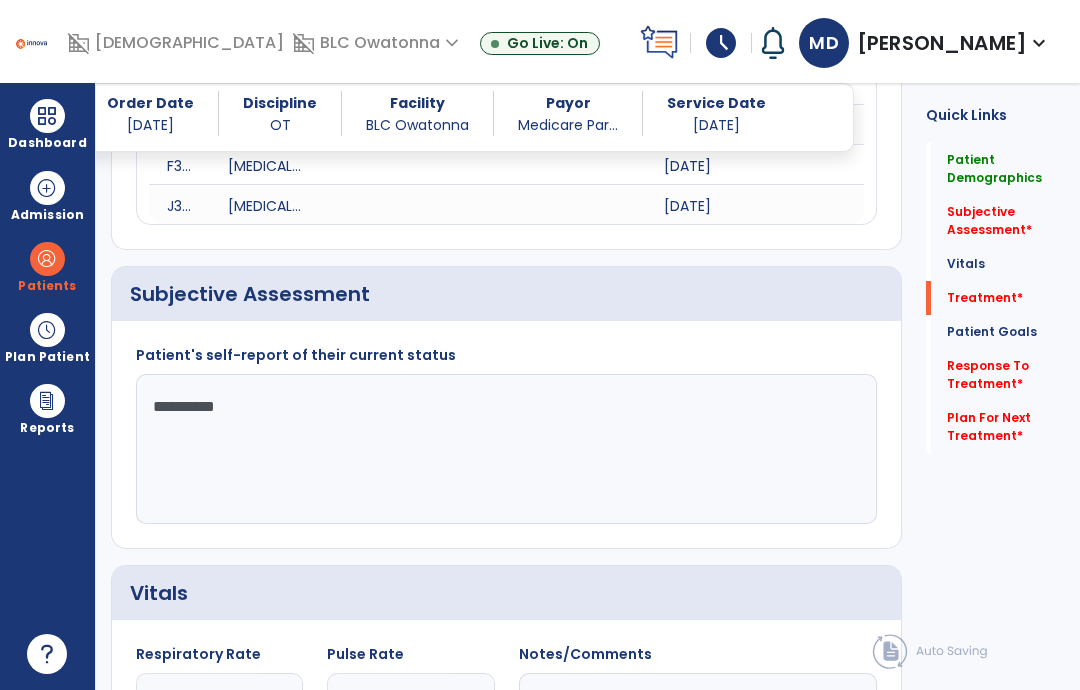 type on "*********" 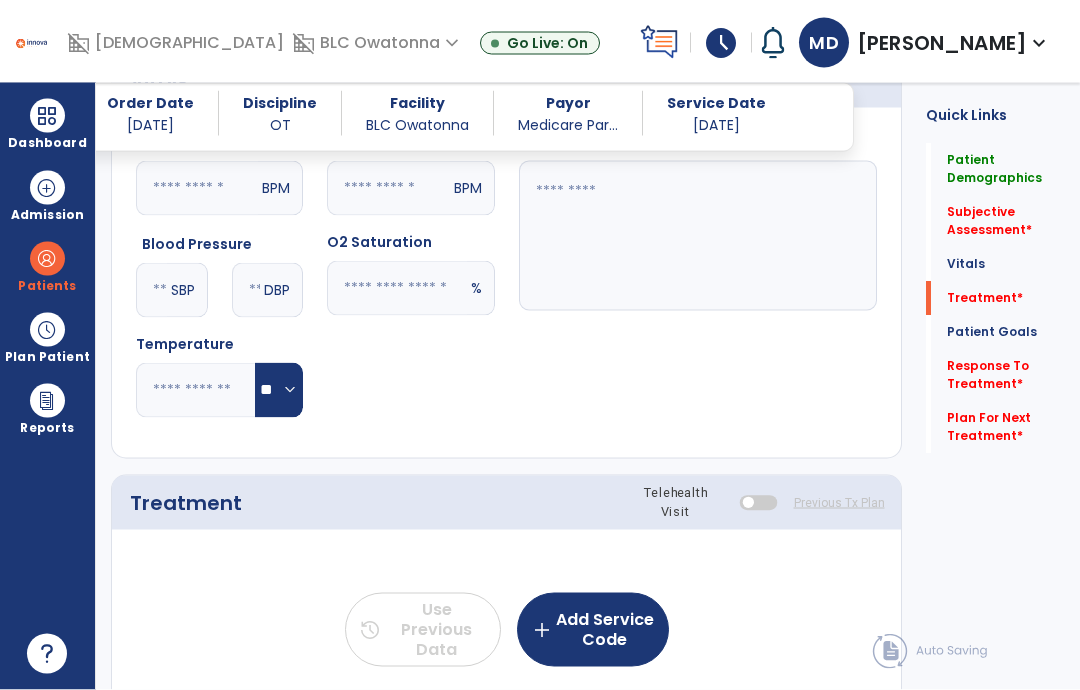 scroll, scrollTop: 3072, scrollLeft: 0, axis: vertical 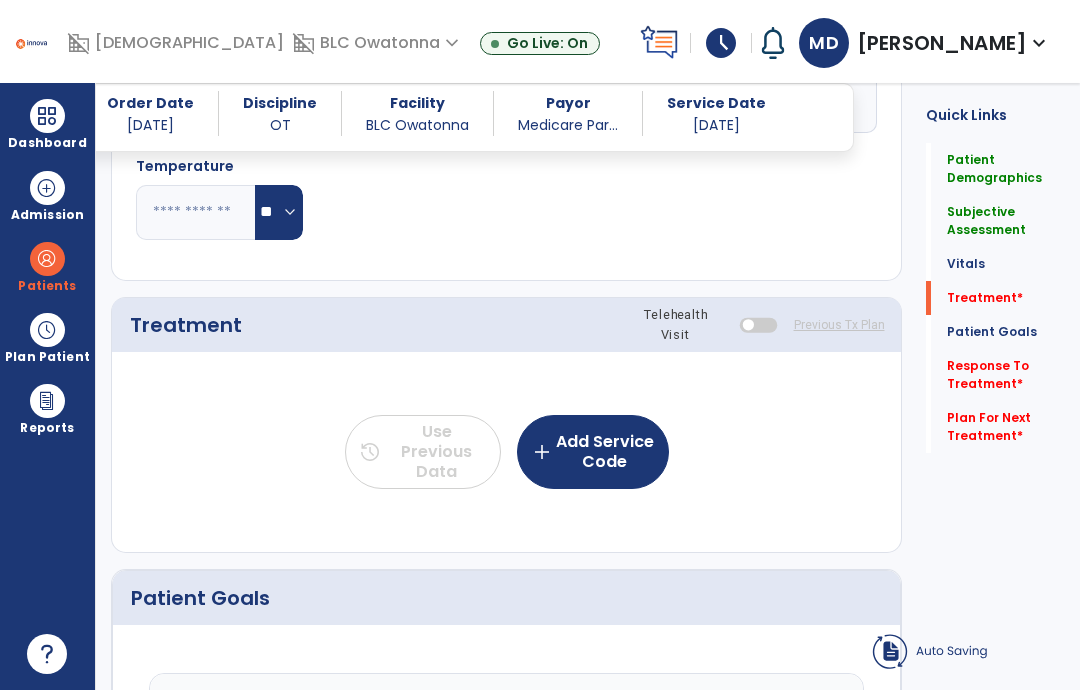 click on "add  Add Service Code" 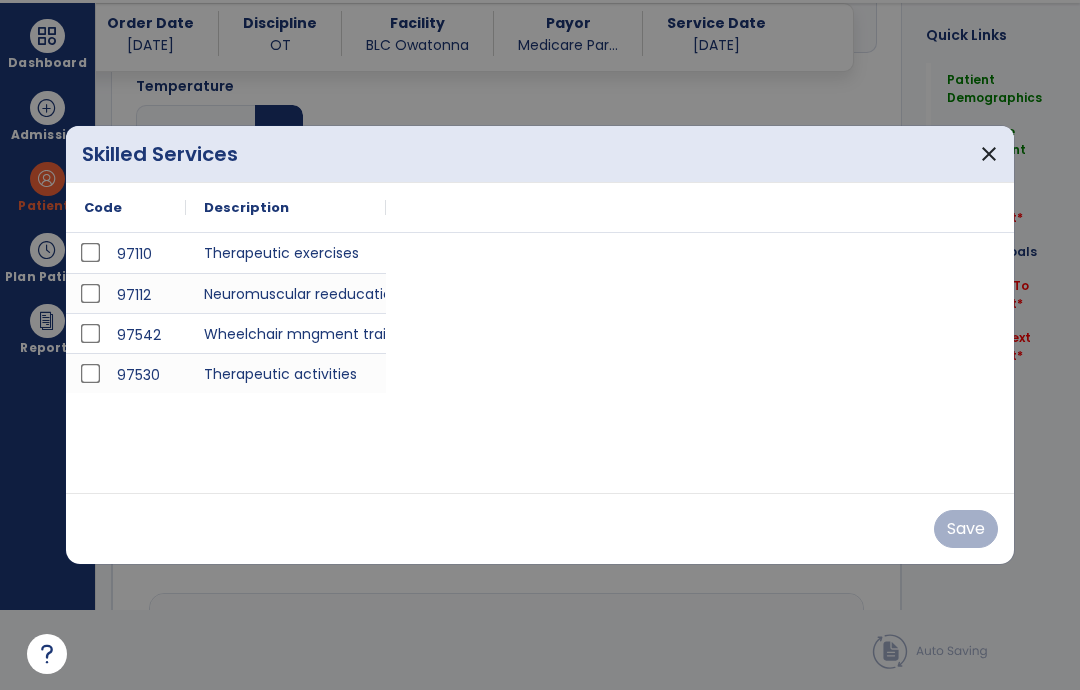 scroll, scrollTop: 0, scrollLeft: 0, axis: both 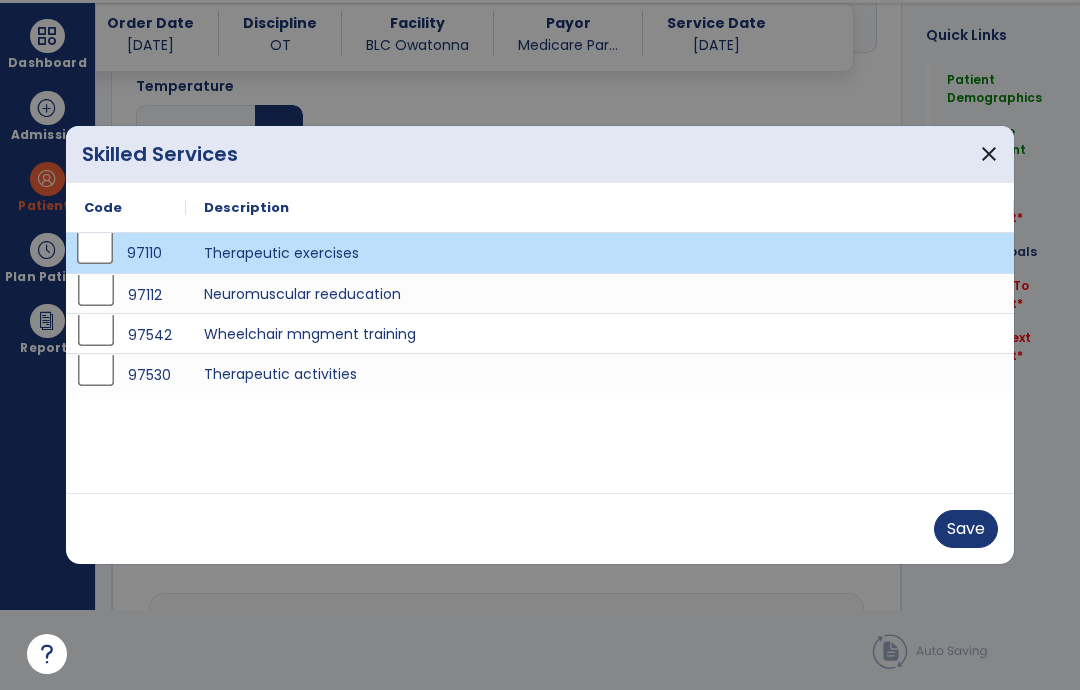 click on "Save" at bounding box center [966, 529] 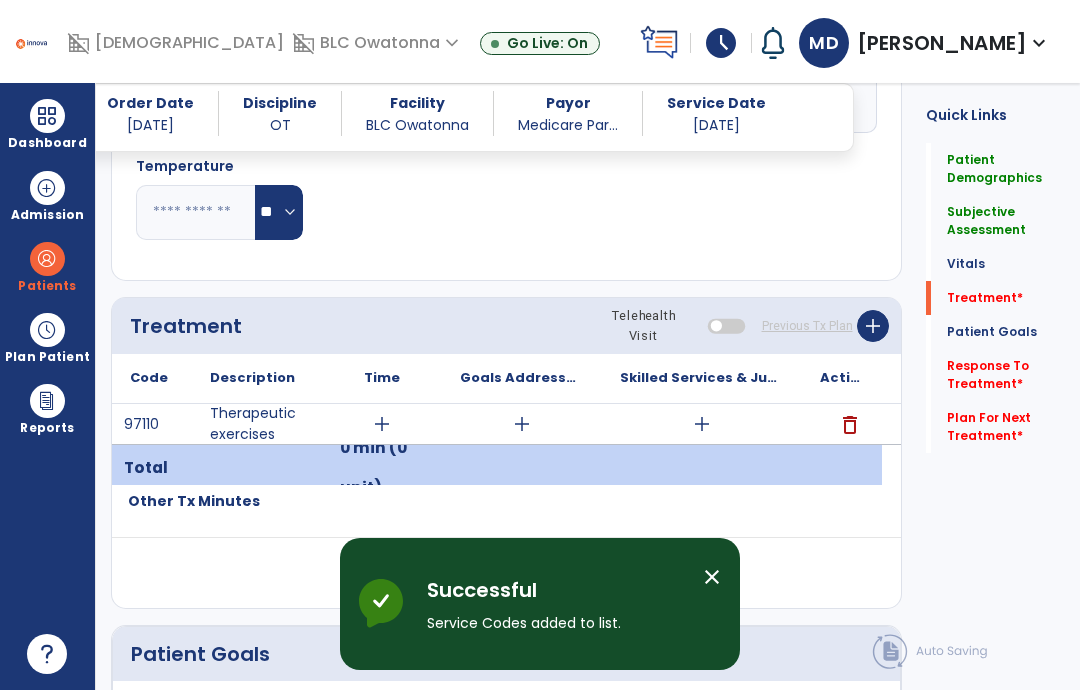 scroll, scrollTop: 80, scrollLeft: 0, axis: vertical 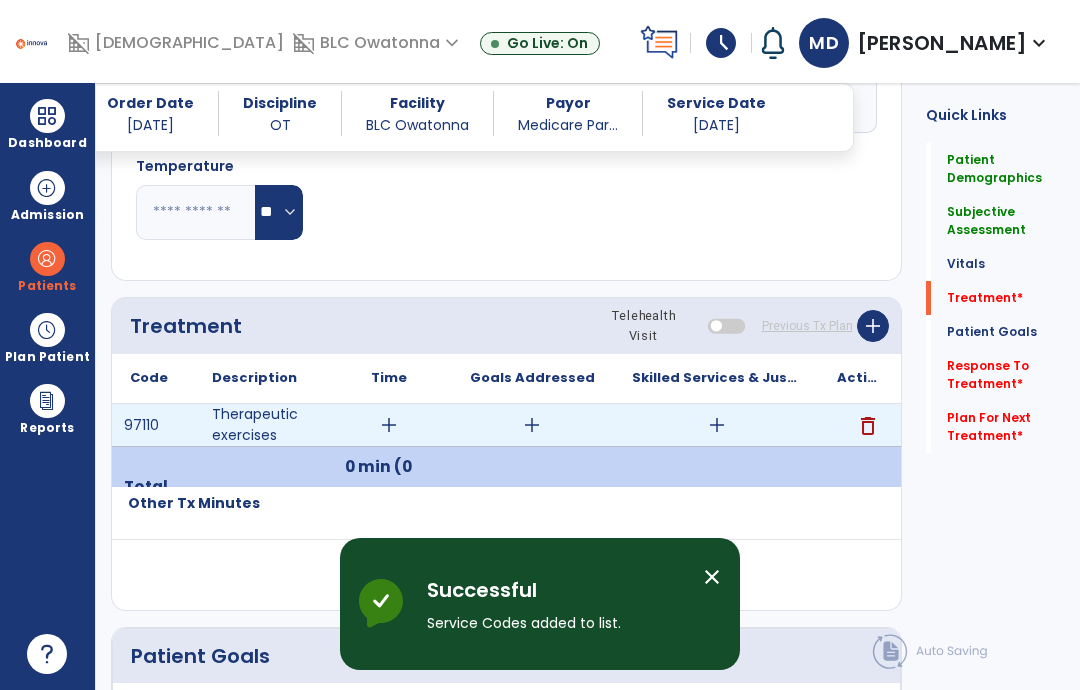 click on "add" at bounding box center [389, 425] 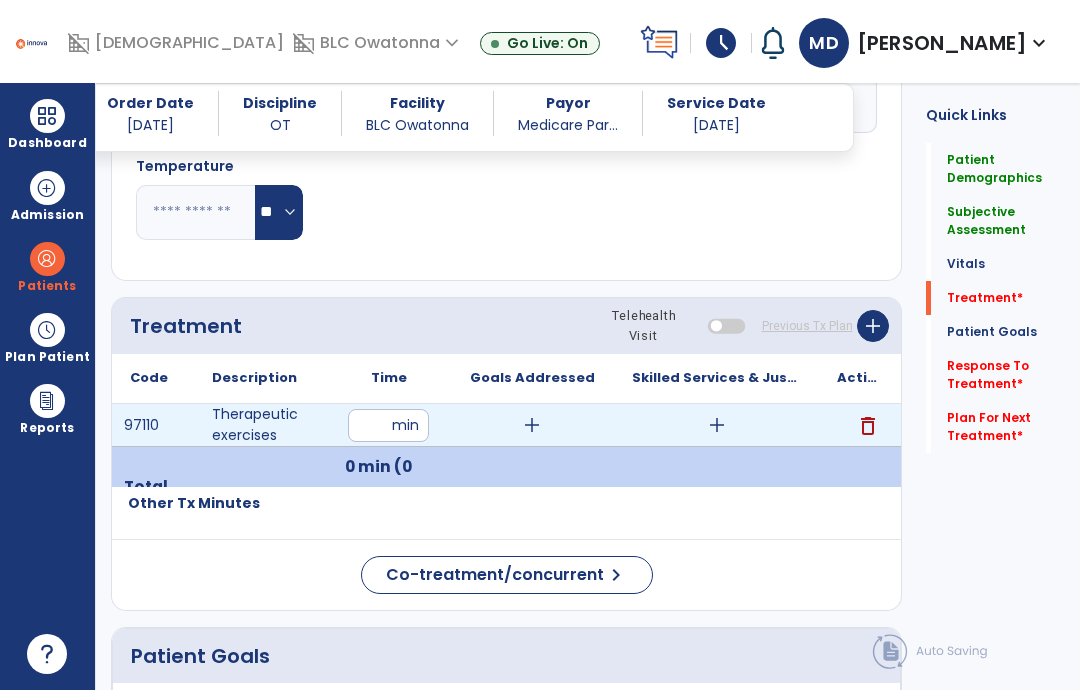 type on "**" 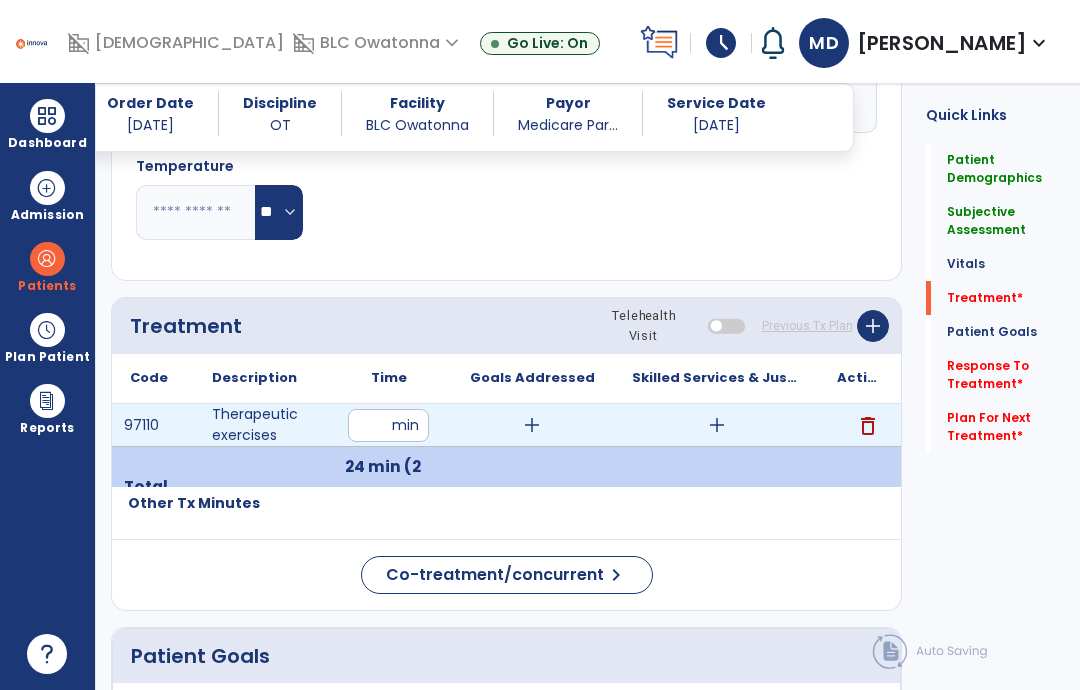 click on "add" at bounding box center (532, 425) 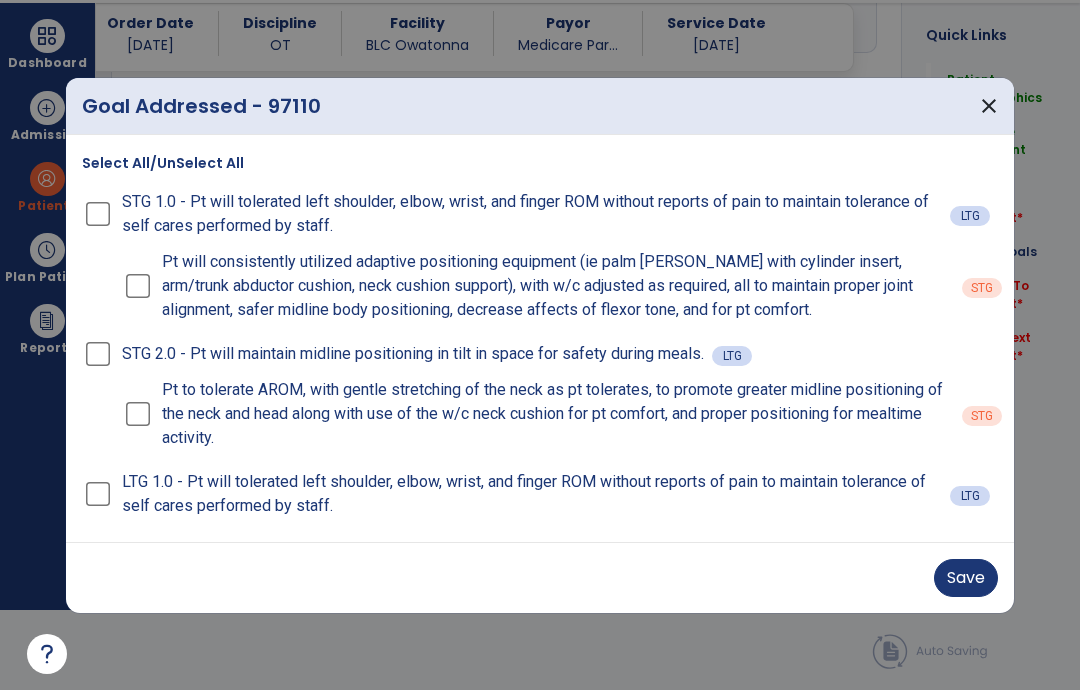 click on "Save" at bounding box center (966, 578) 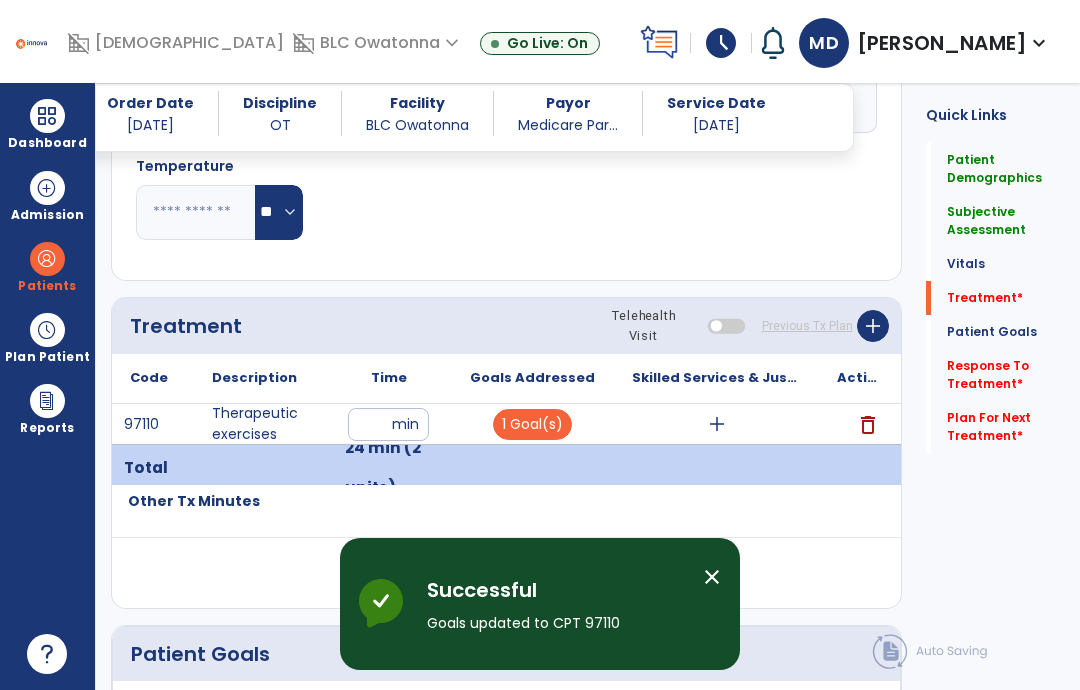 scroll, scrollTop: 80, scrollLeft: 0, axis: vertical 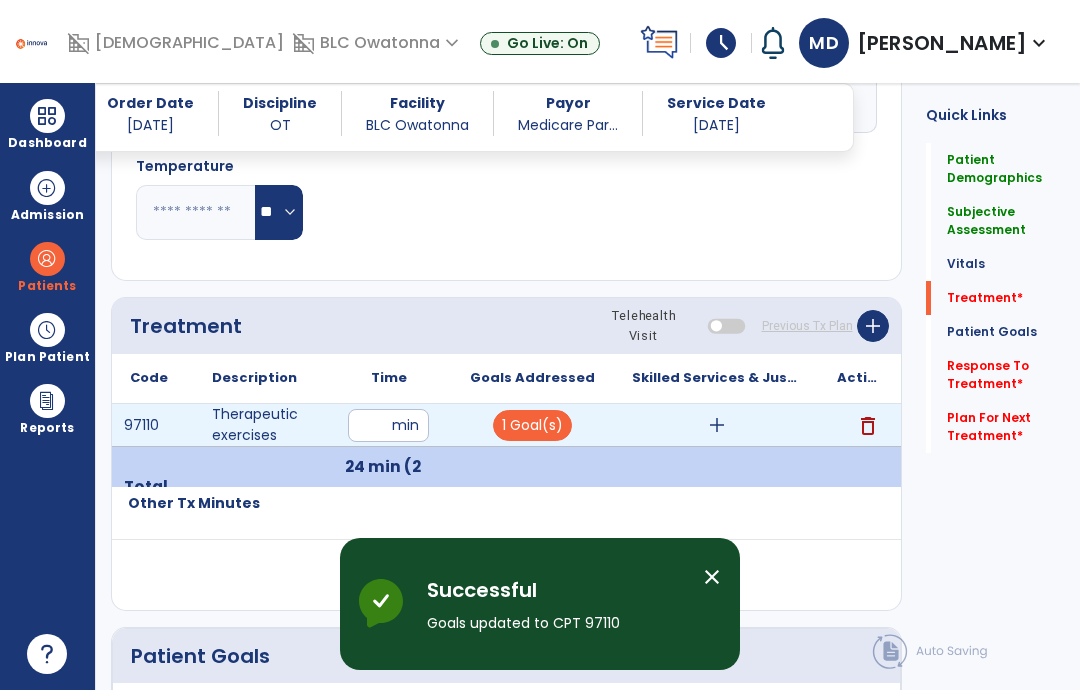 click on "add" at bounding box center [717, 425] 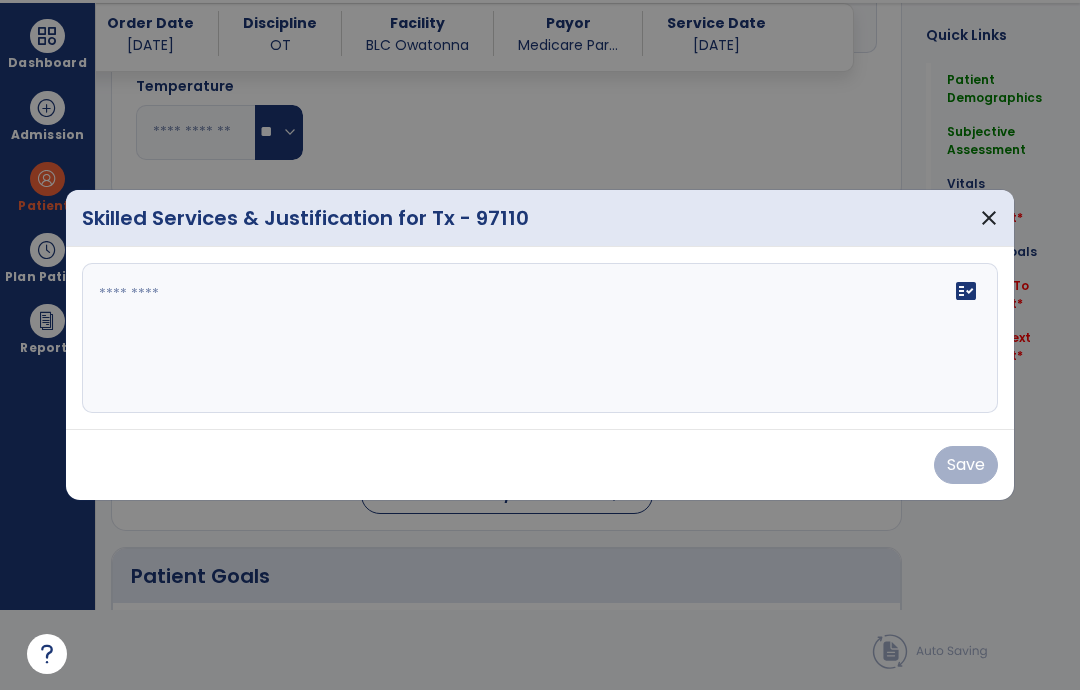 scroll, scrollTop: 0, scrollLeft: 0, axis: both 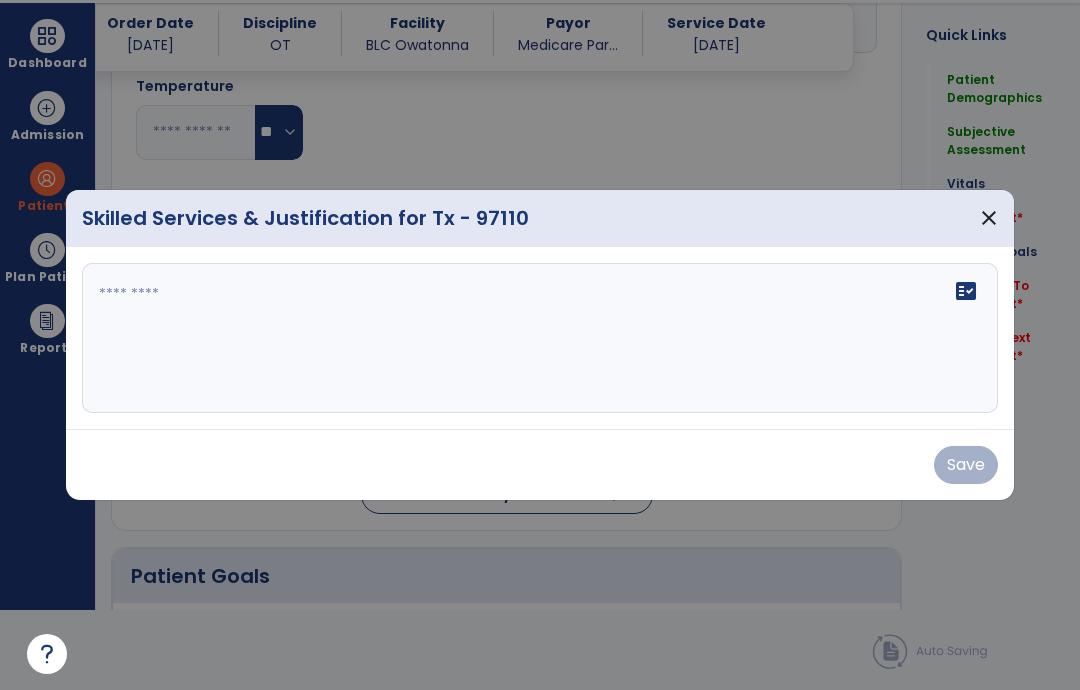 click on "fact_check" at bounding box center (540, 338) 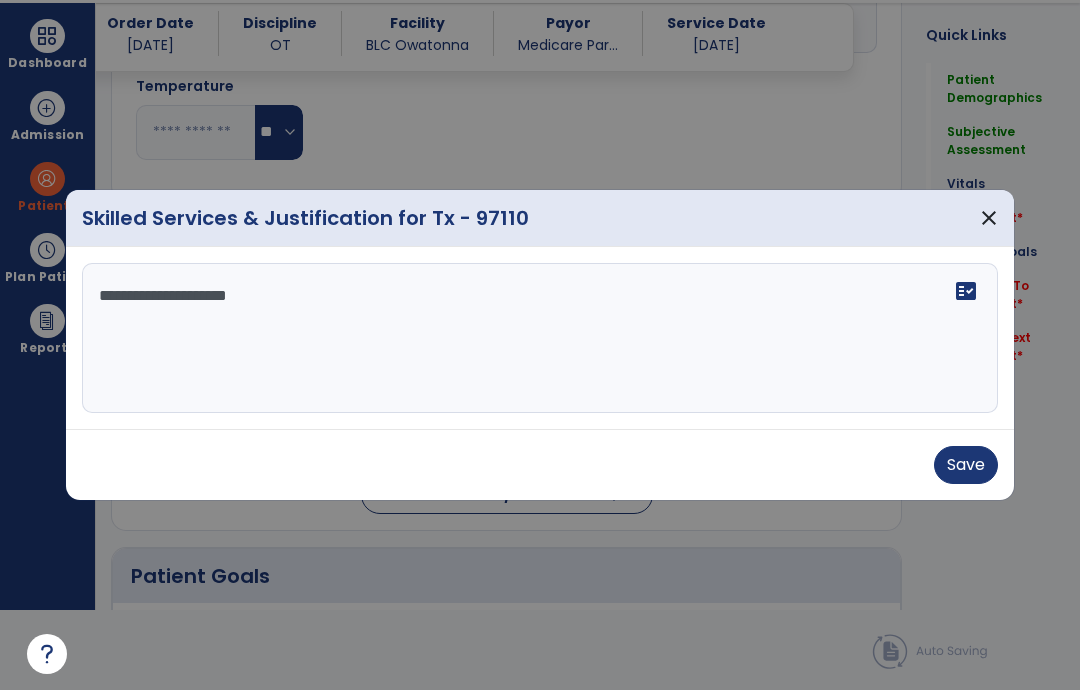 type on "**********" 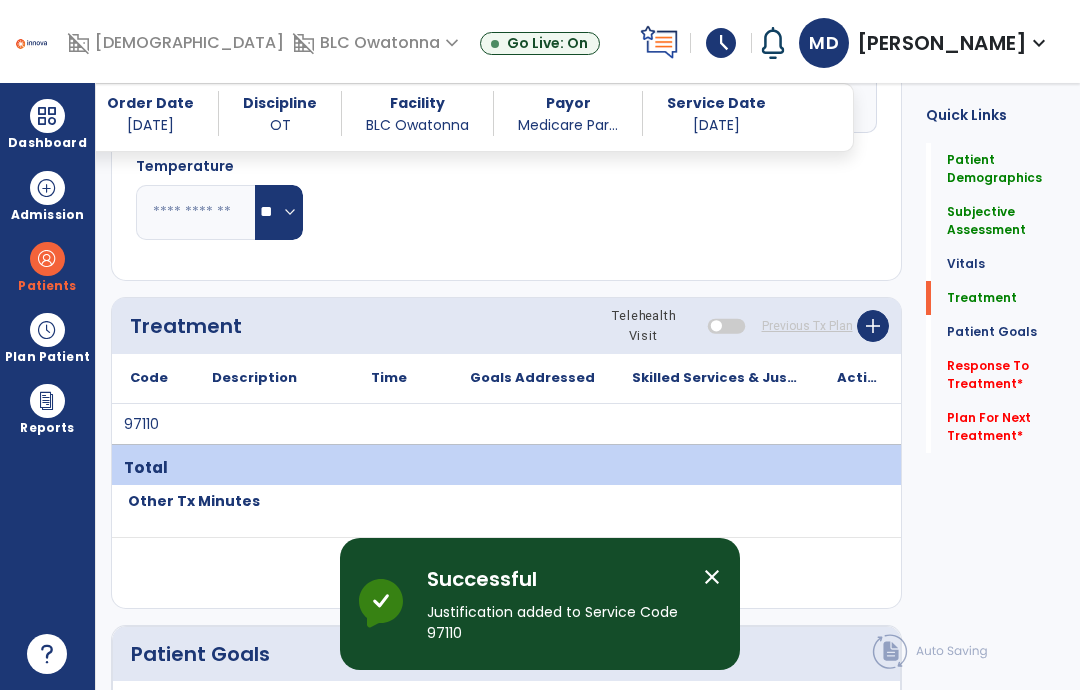 scroll, scrollTop: 80, scrollLeft: 0, axis: vertical 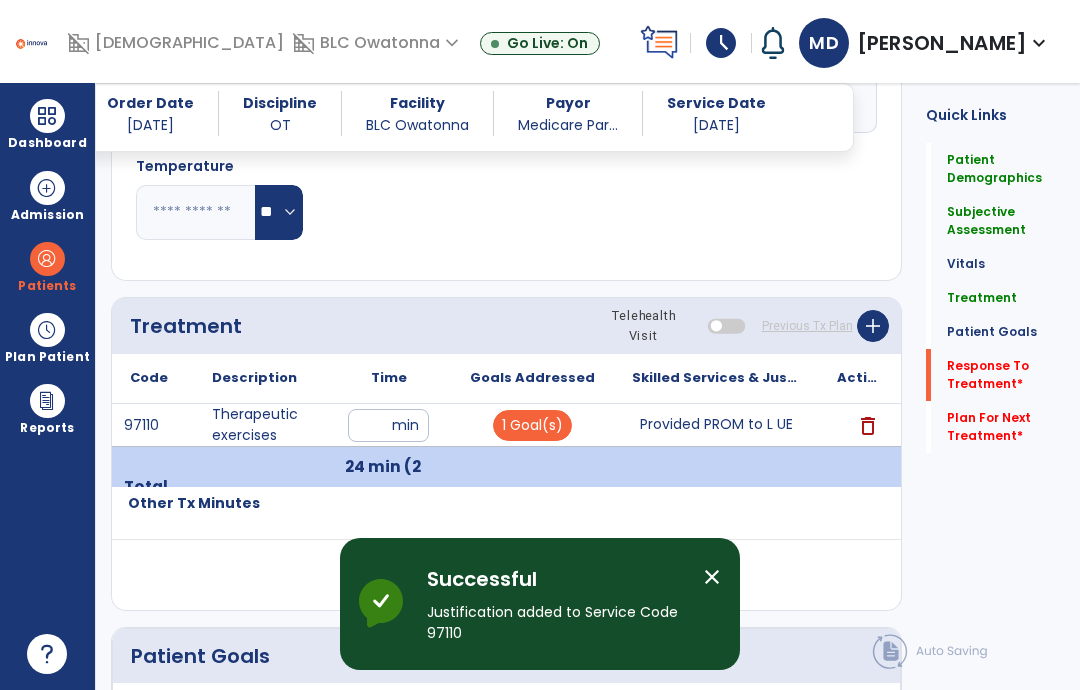click on "Response To Treatment   *" 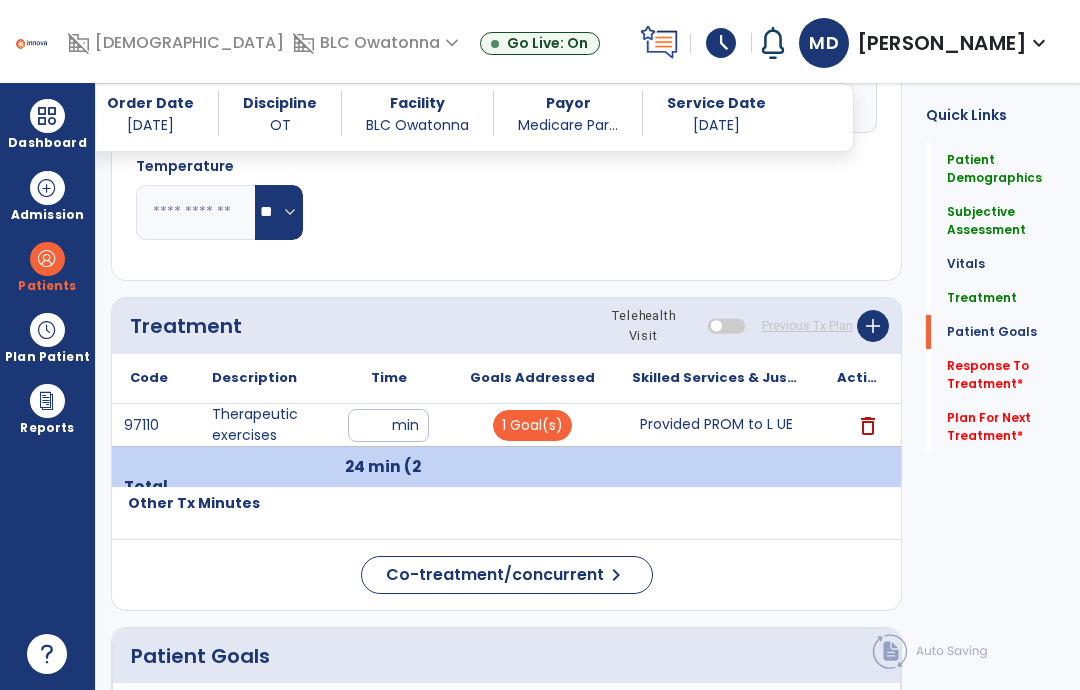 scroll, scrollTop: 4916, scrollLeft: 0, axis: vertical 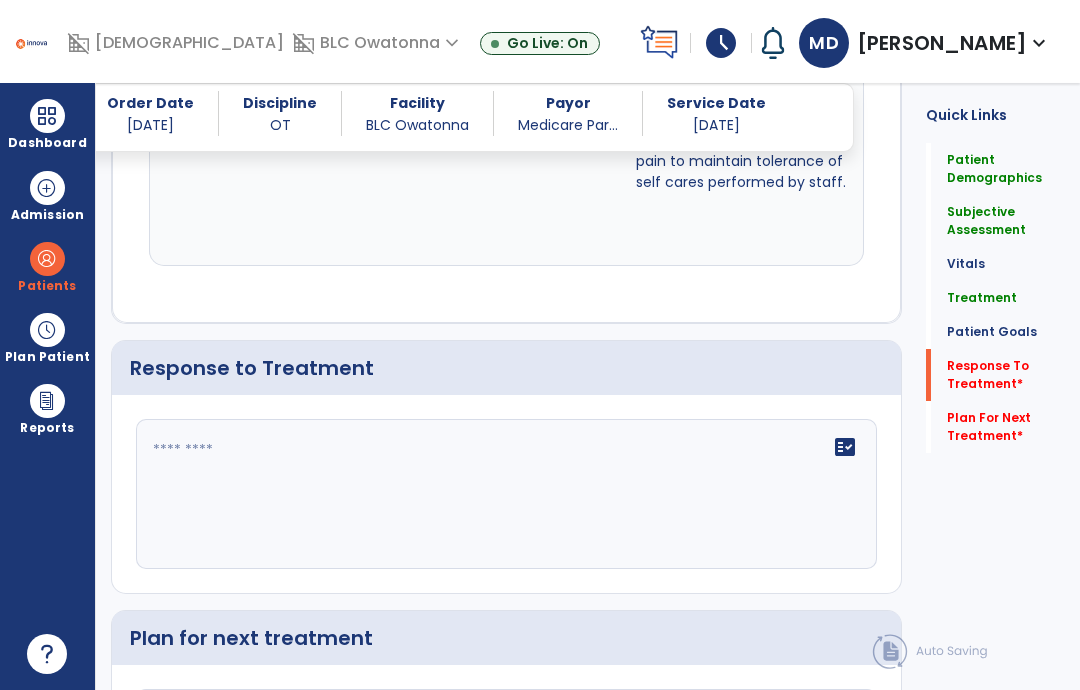 click on "fact_check" 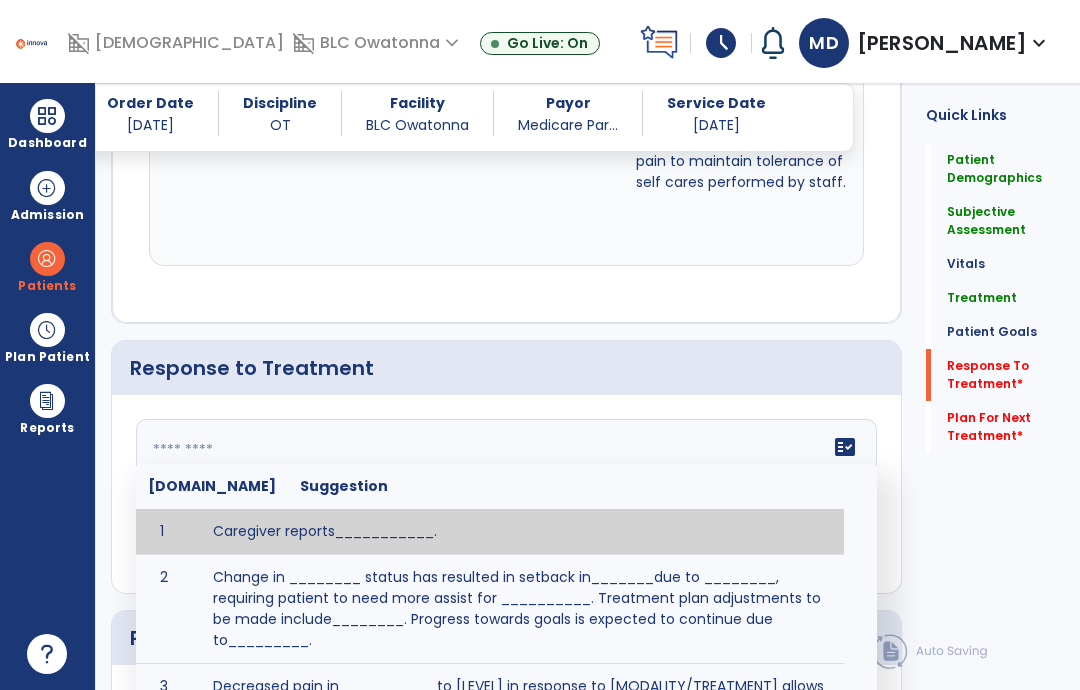 type on "*" 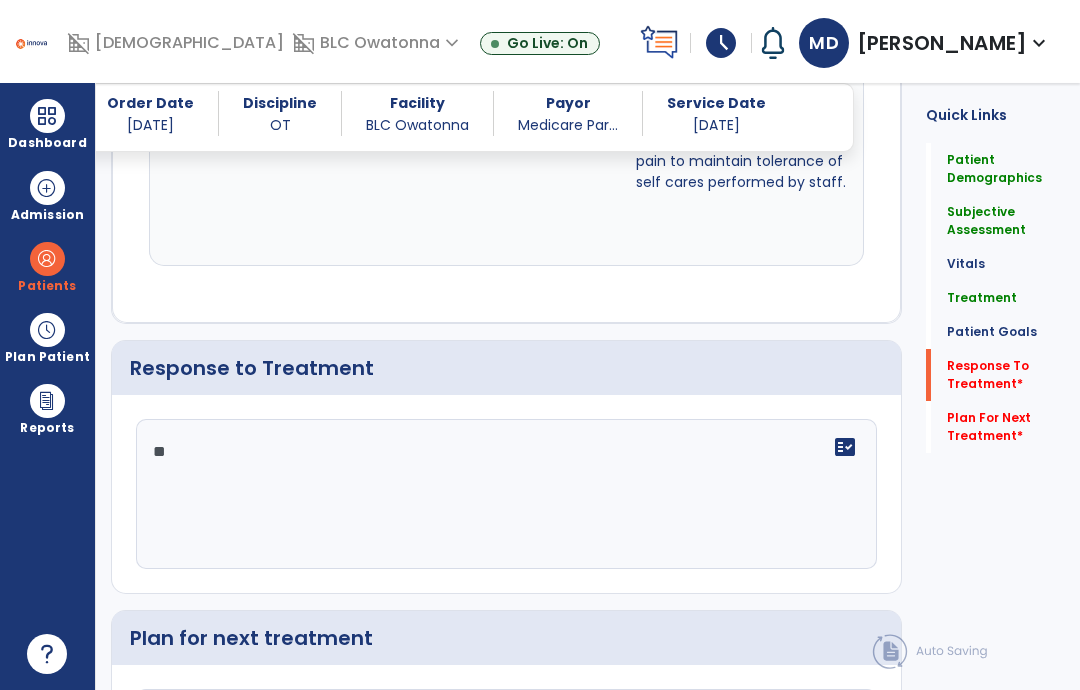 type on "*" 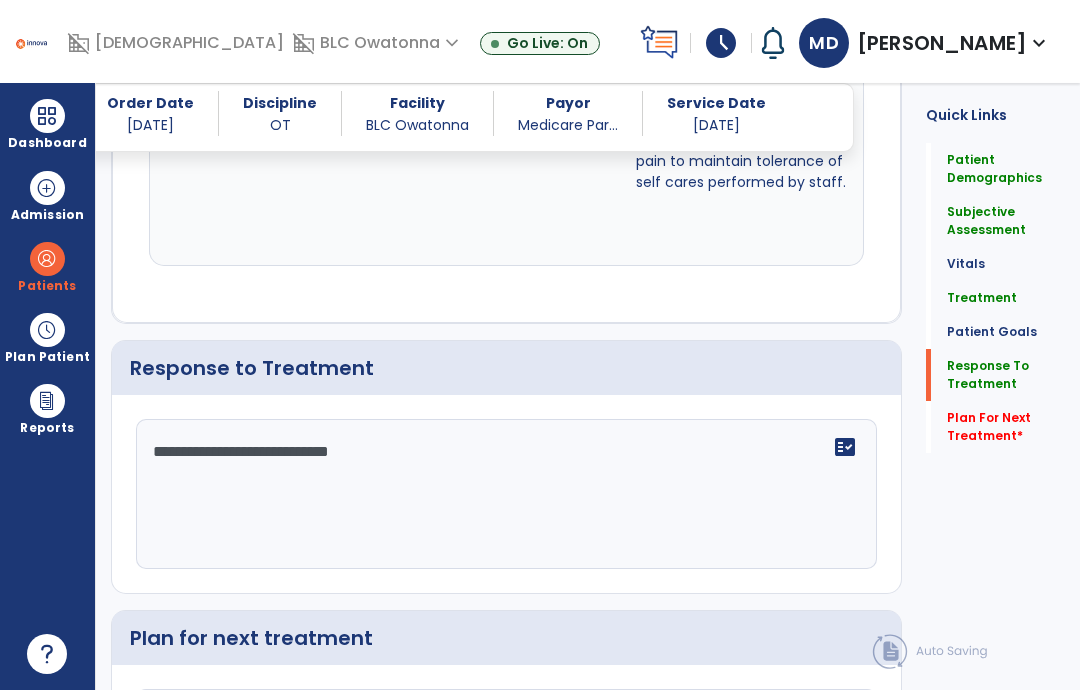 type on "**********" 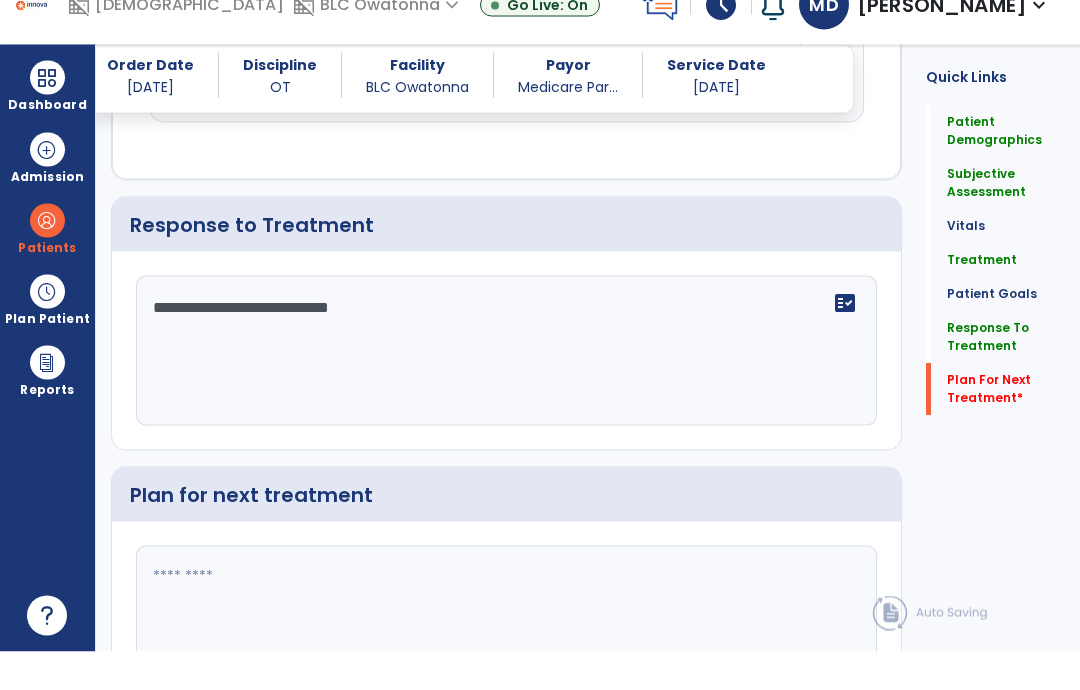 scroll, scrollTop: 5035, scrollLeft: 0, axis: vertical 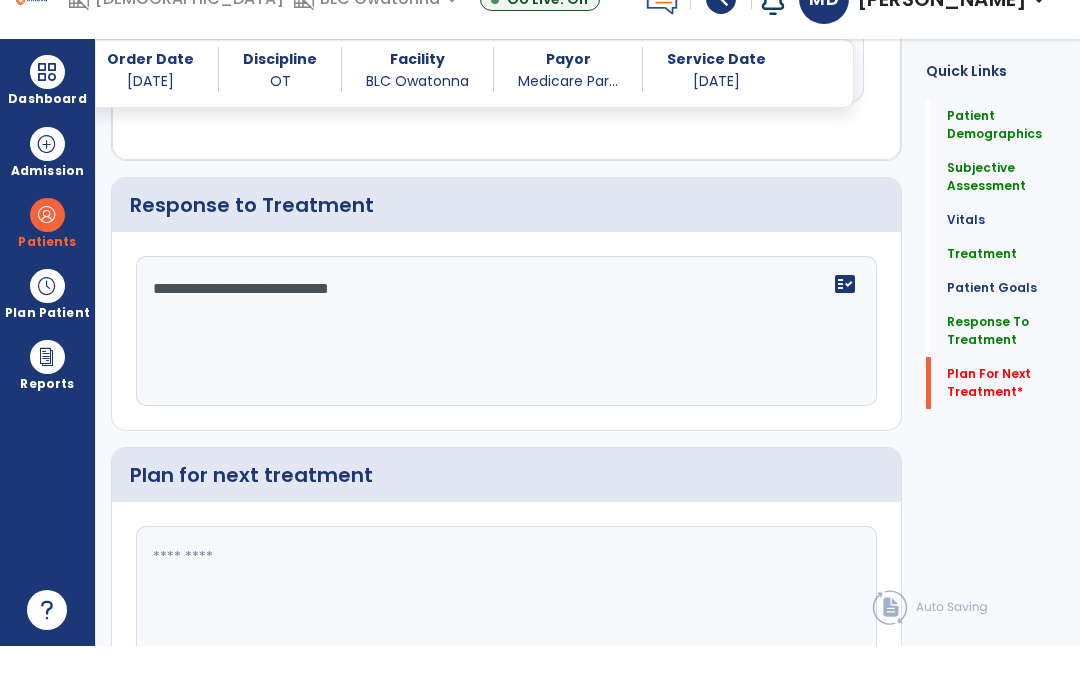 click 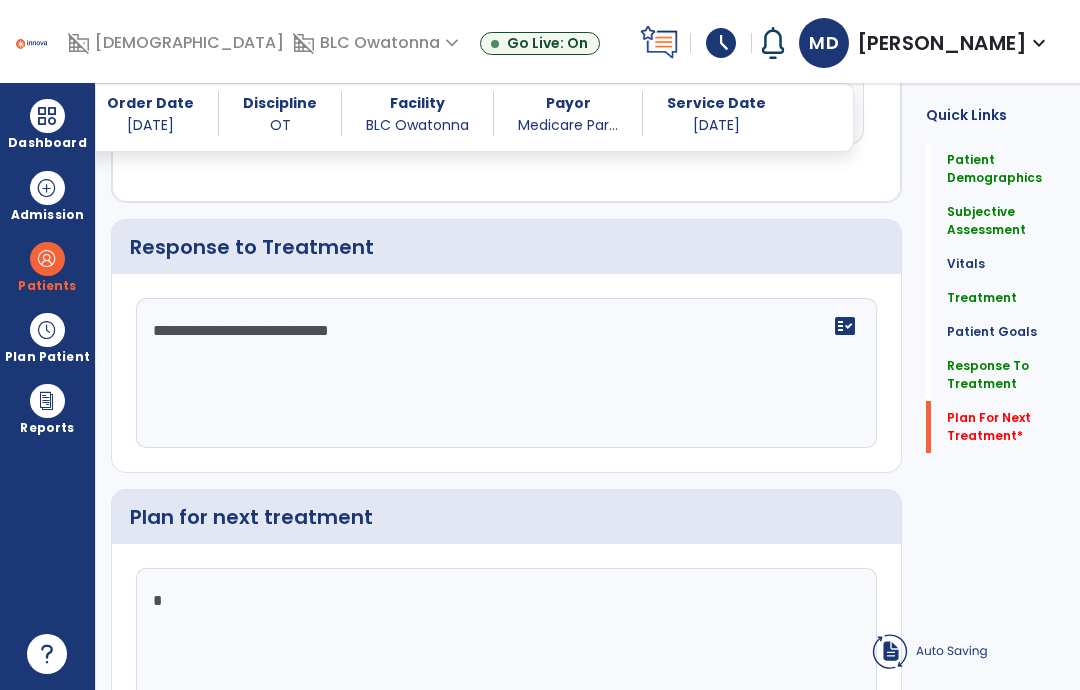 scroll, scrollTop: 5033, scrollLeft: 0, axis: vertical 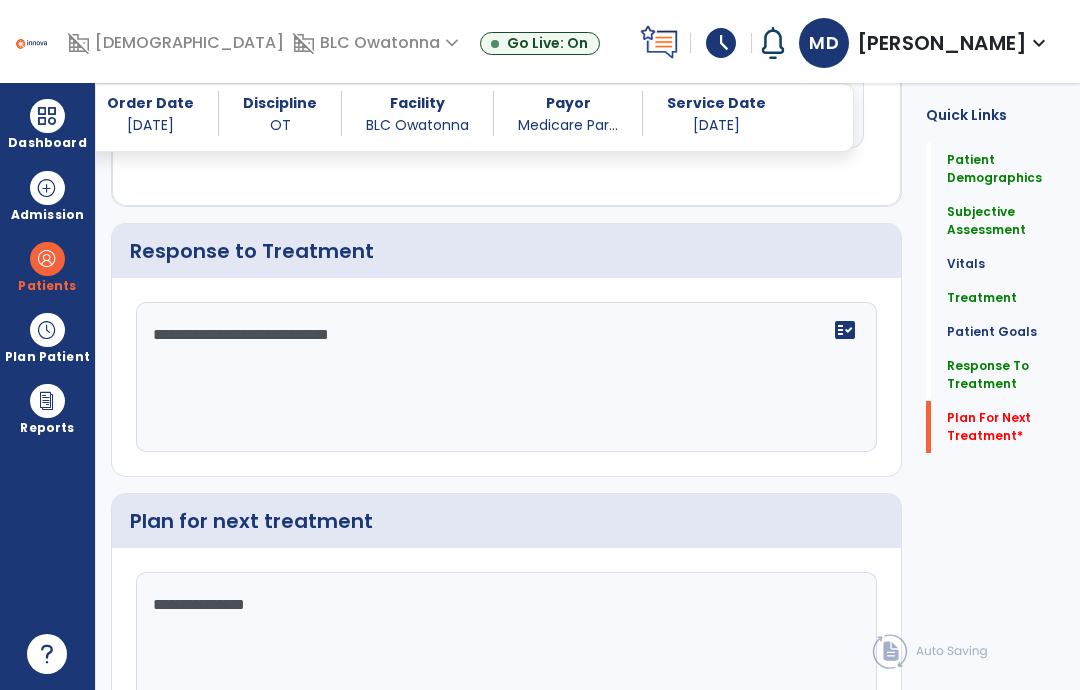 type on "**********" 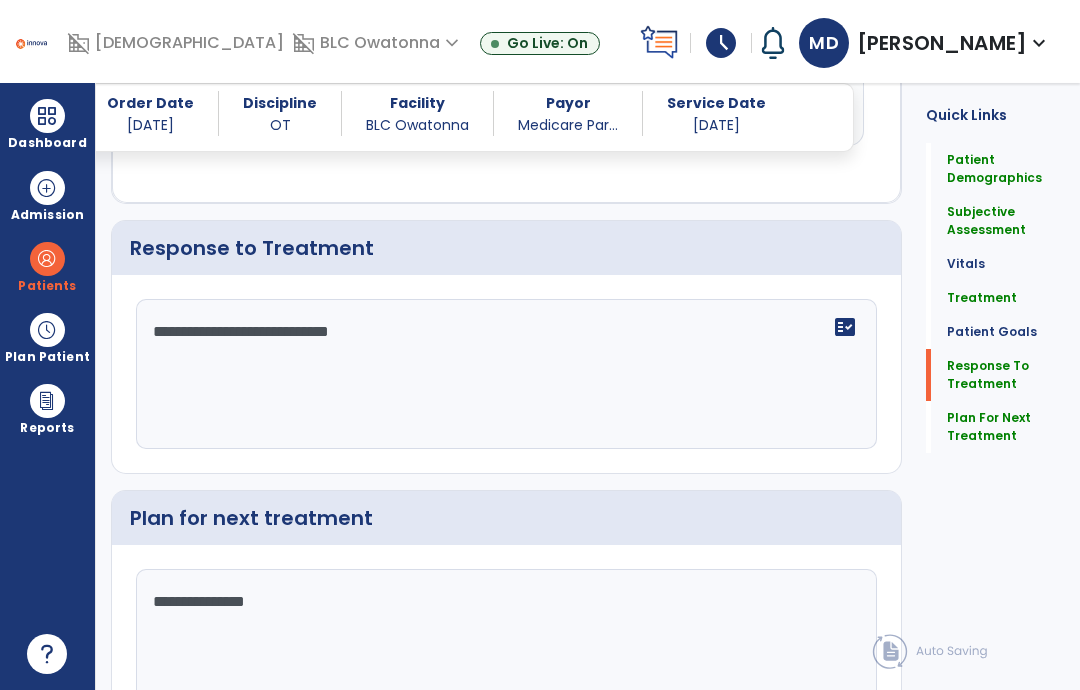 scroll, scrollTop: 5035, scrollLeft: 0, axis: vertical 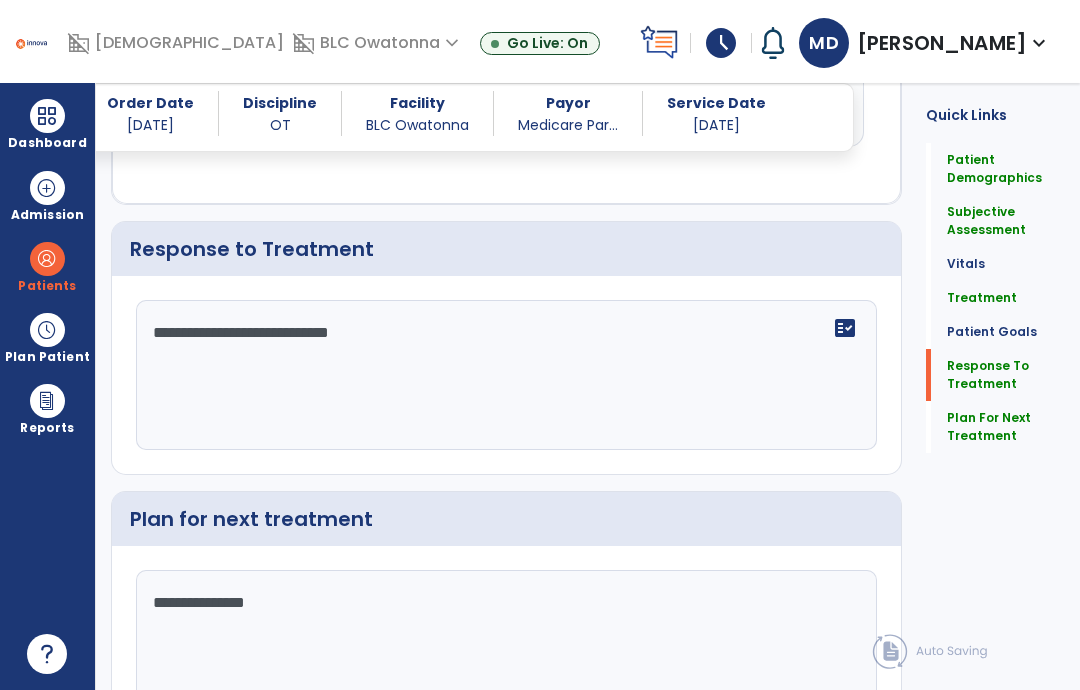 click on "Sign Doc" 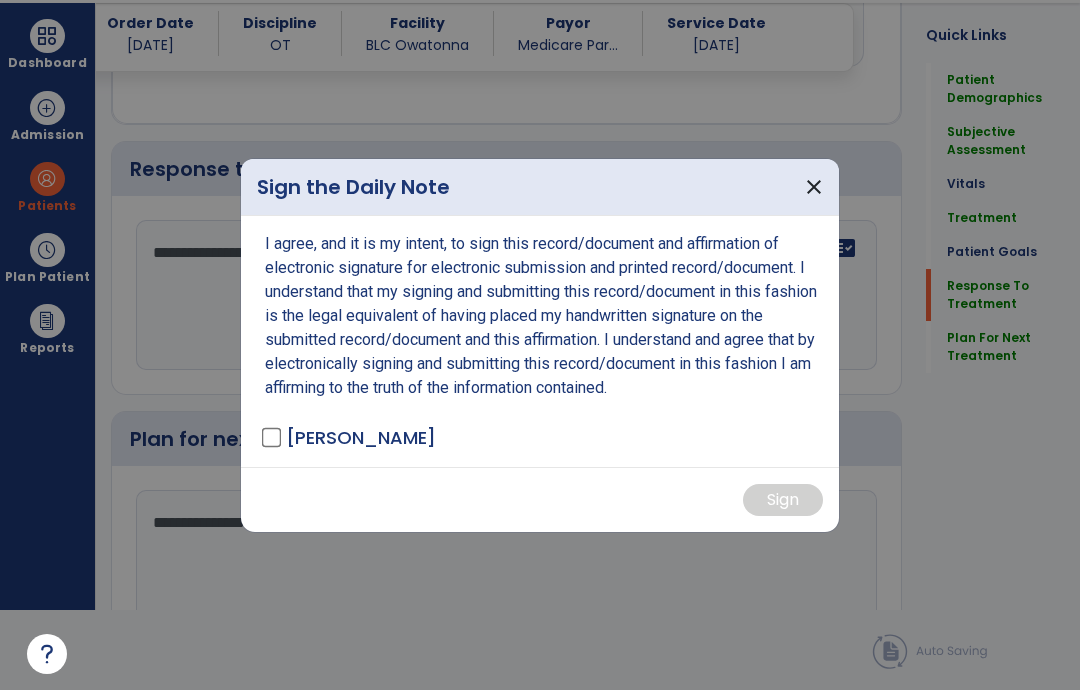 scroll, scrollTop: 0, scrollLeft: 0, axis: both 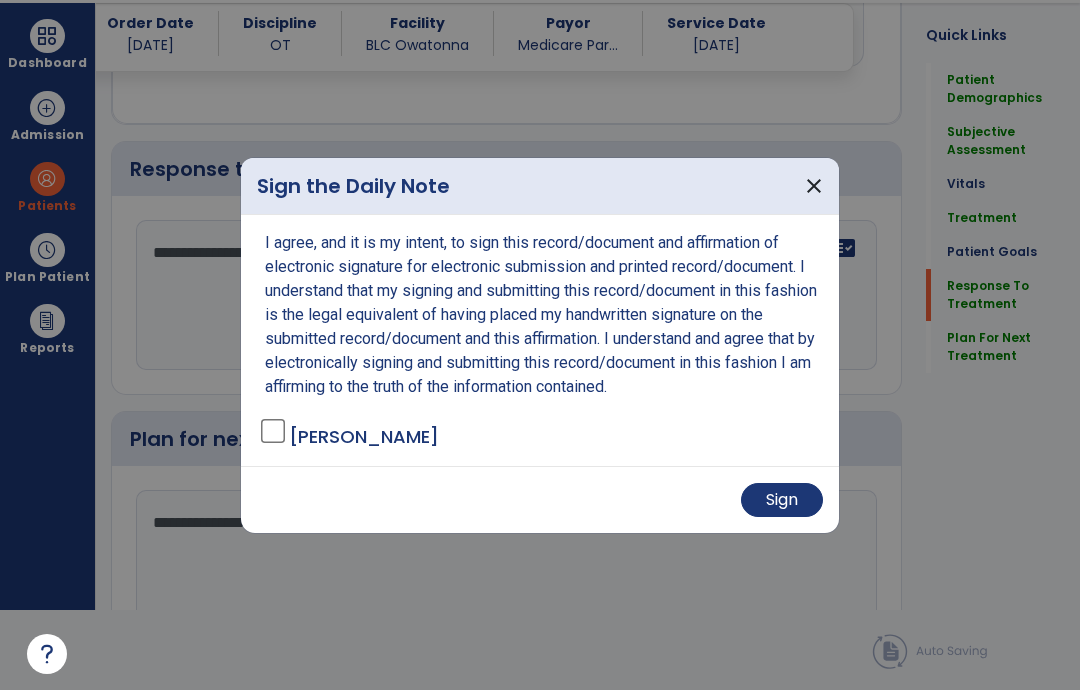 click on "Sign" at bounding box center [782, 500] 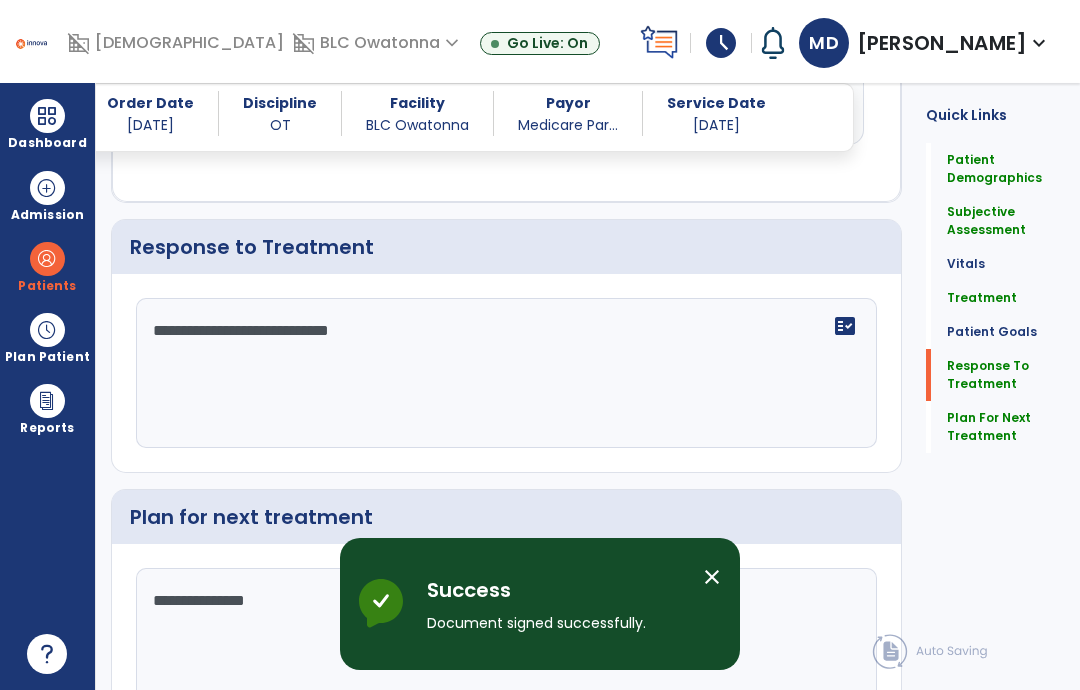 scroll, scrollTop: 0, scrollLeft: 0, axis: both 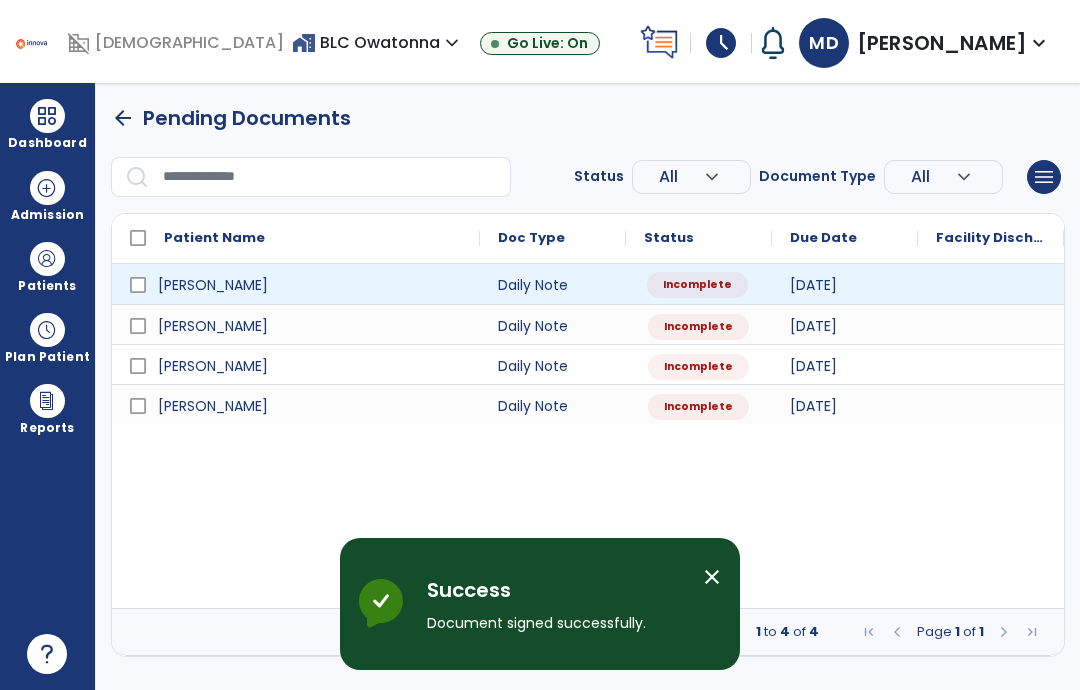 click on "Incomplete" at bounding box center (697, 285) 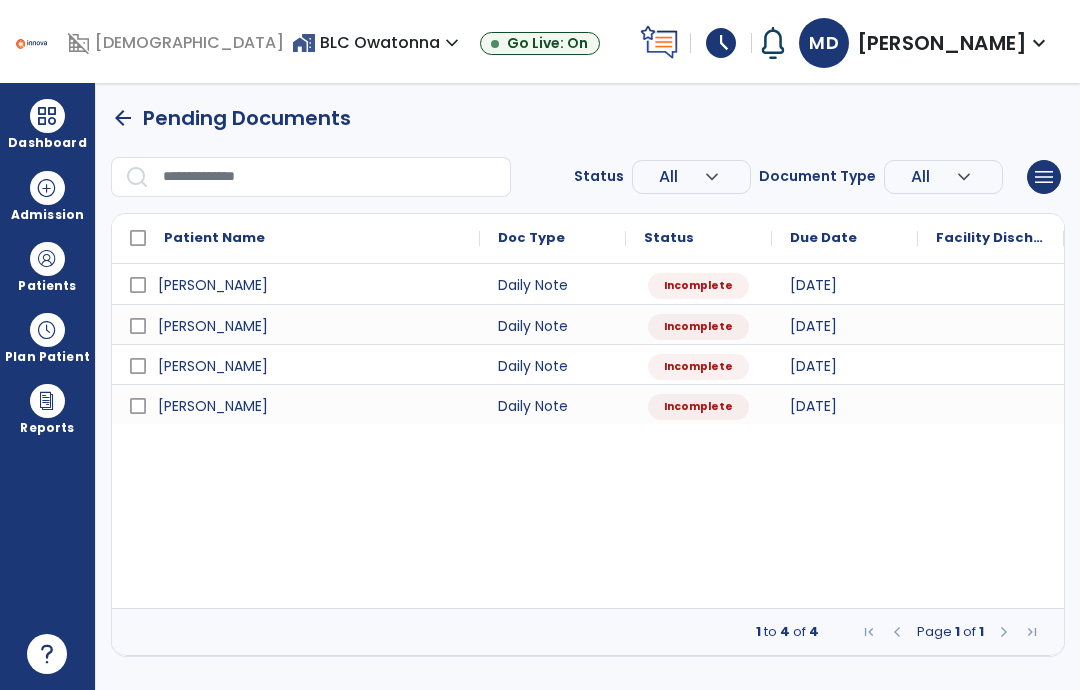 select on "*" 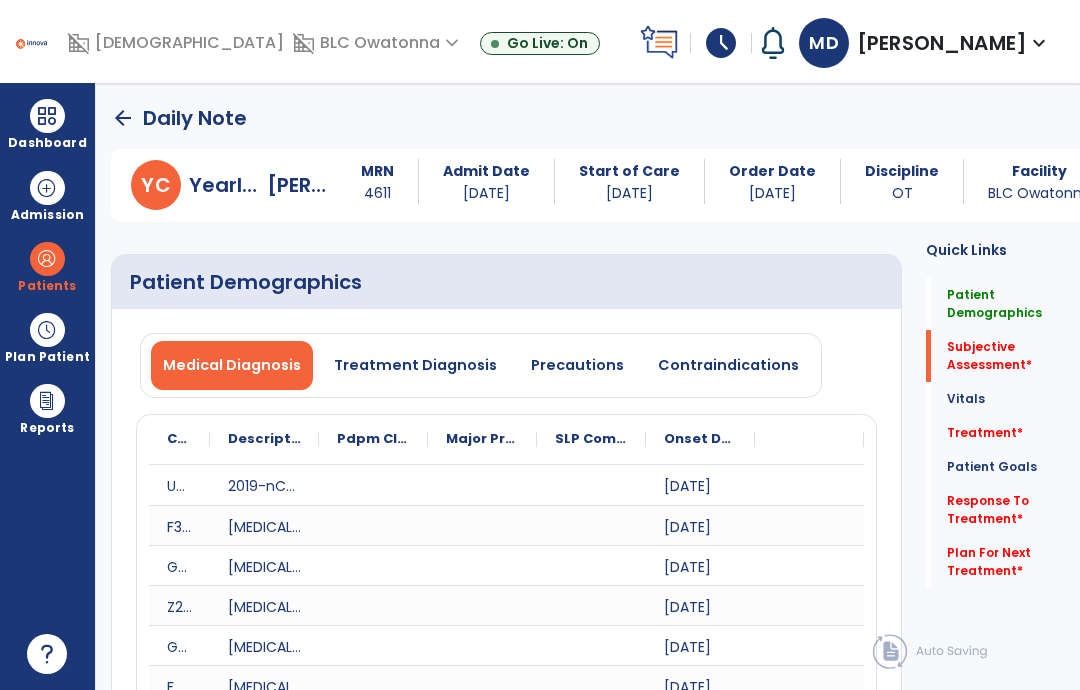 click on "Vitals   Vitals" 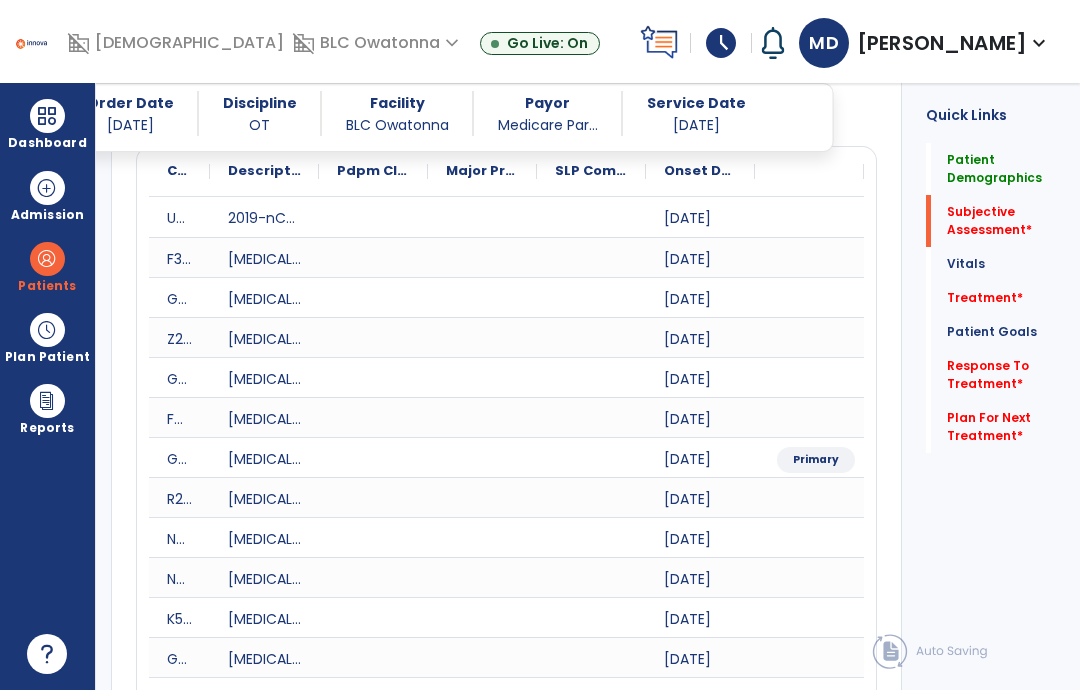 scroll, scrollTop: 70, scrollLeft: 0, axis: vertical 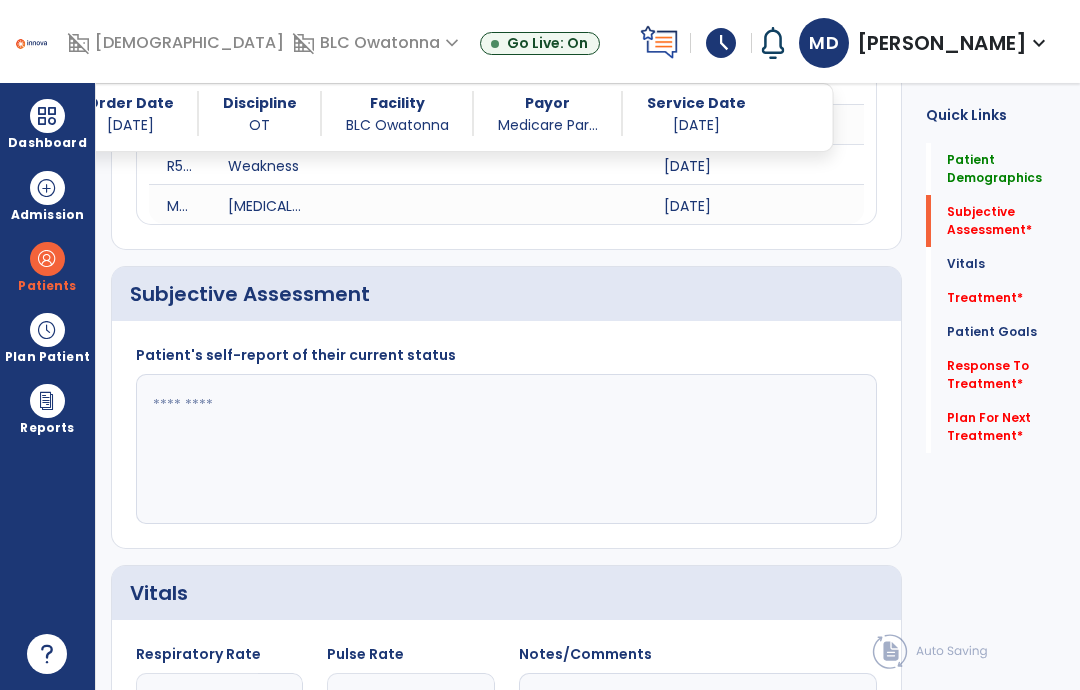click 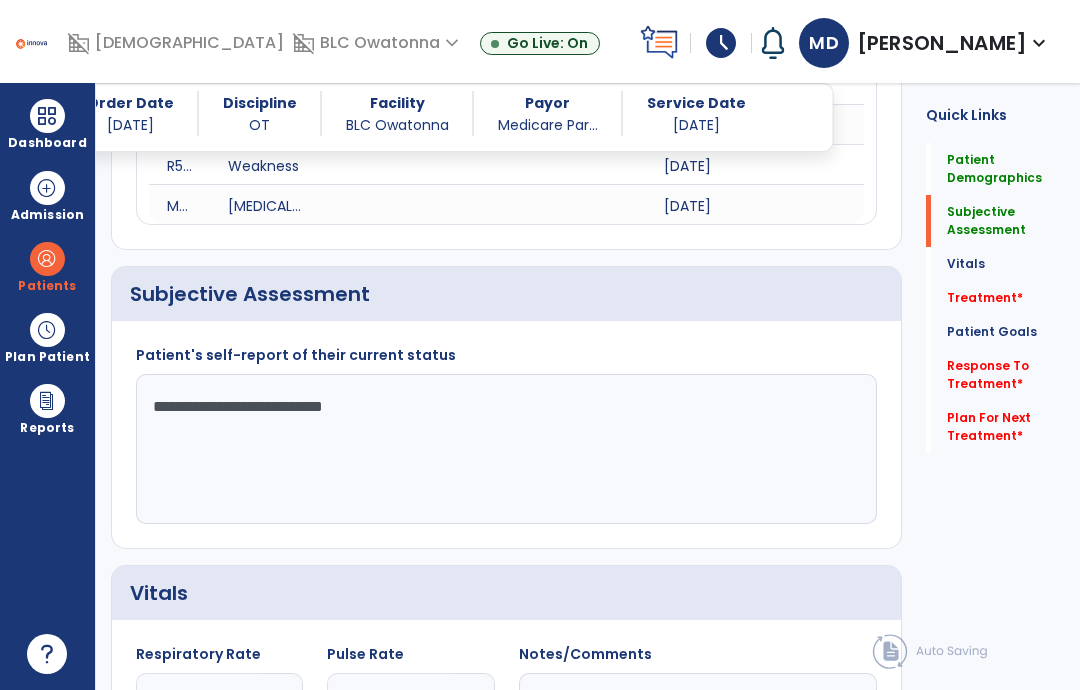 type on "**********" 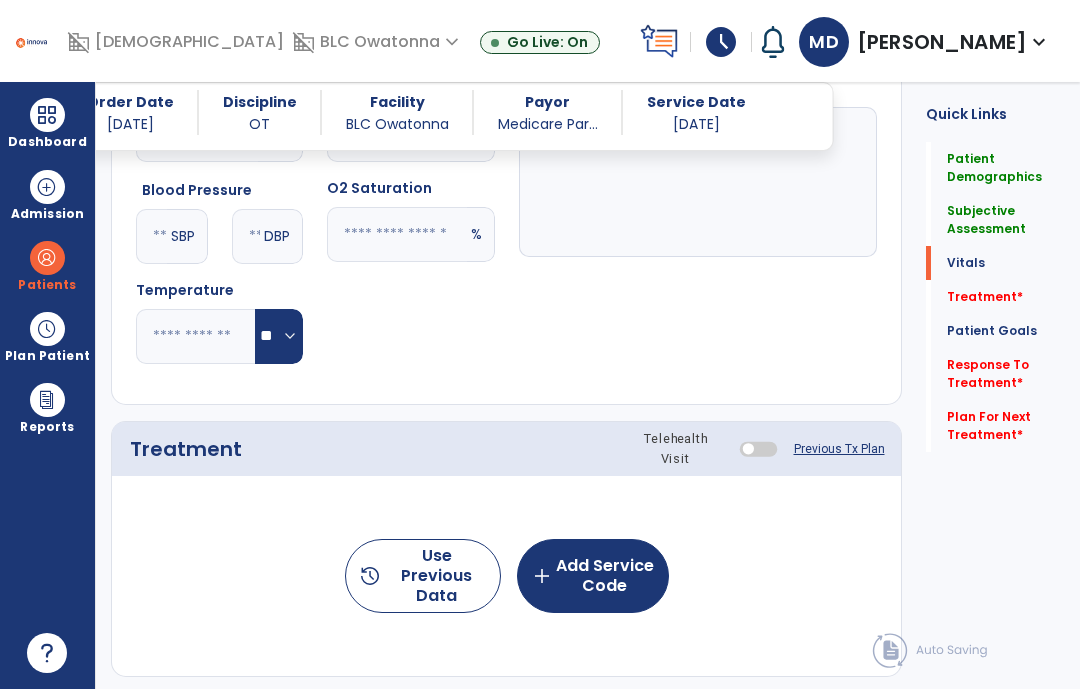 scroll, scrollTop: 1472, scrollLeft: 0, axis: vertical 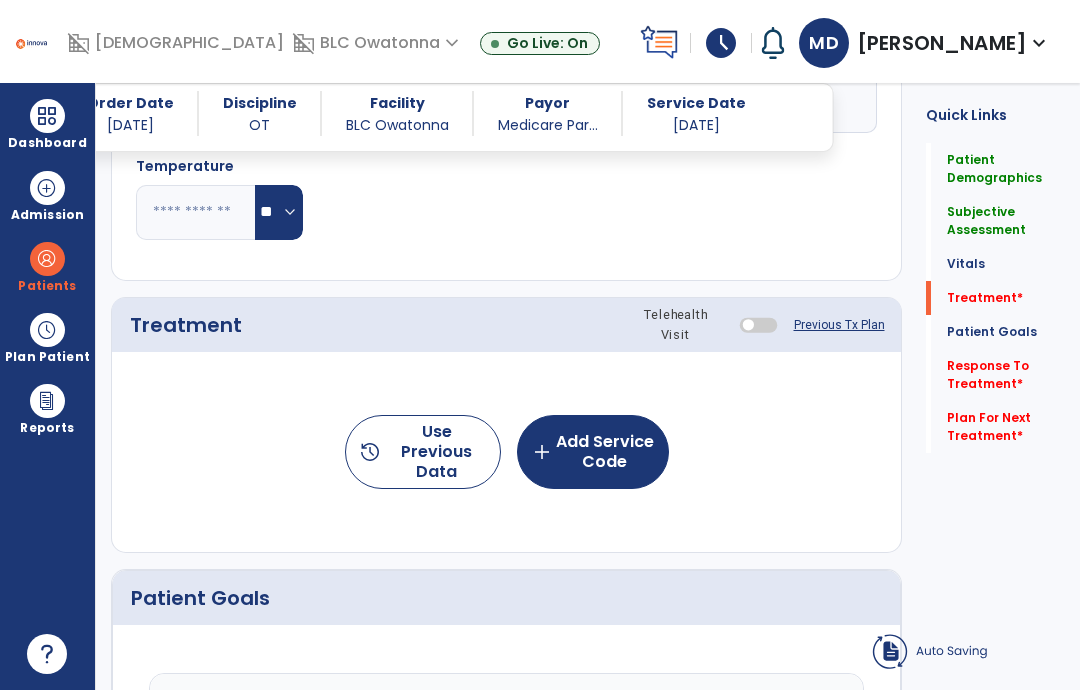 click on "add  Add Service Code" 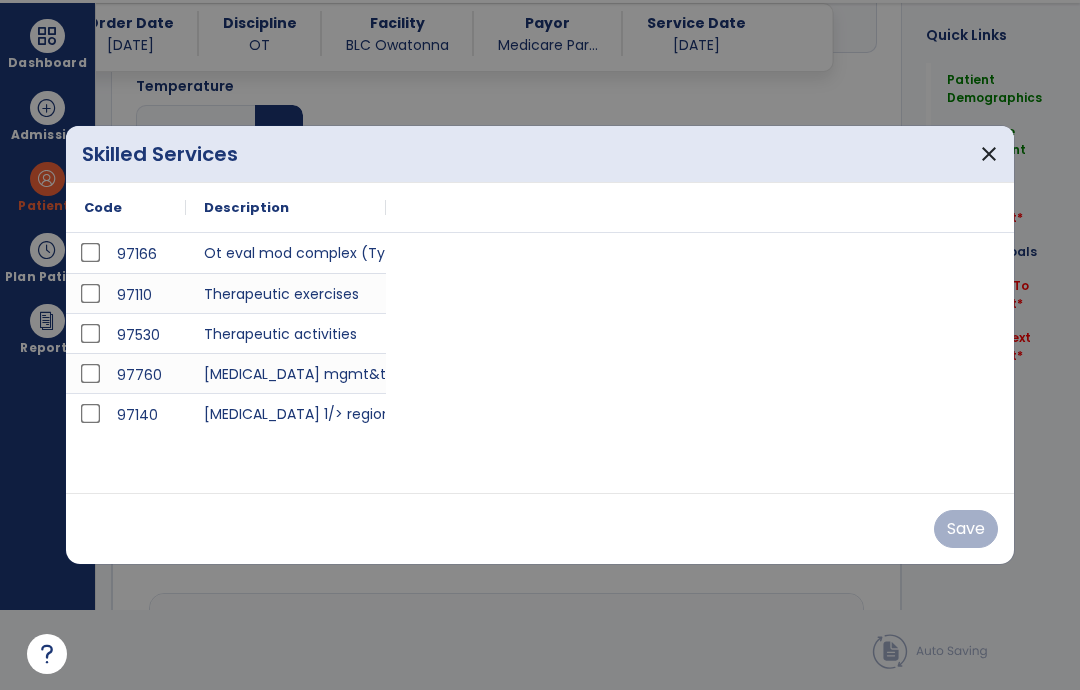 scroll, scrollTop: 0, scrollLeft: 0, axis: both 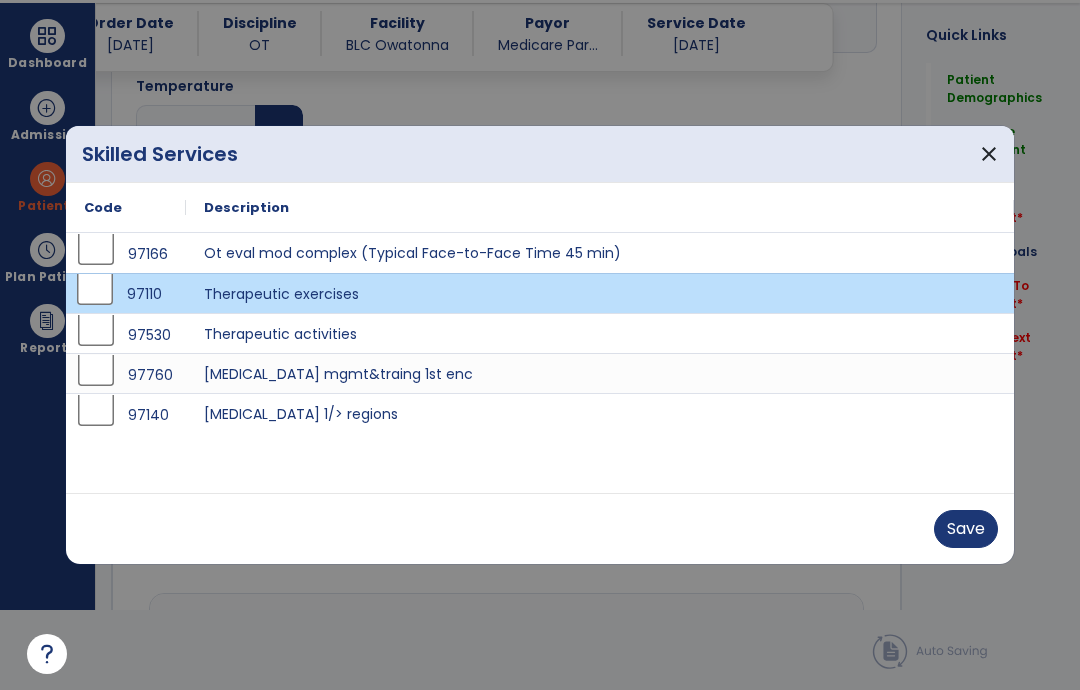 click on "Save" at bounding box center [966, 529] 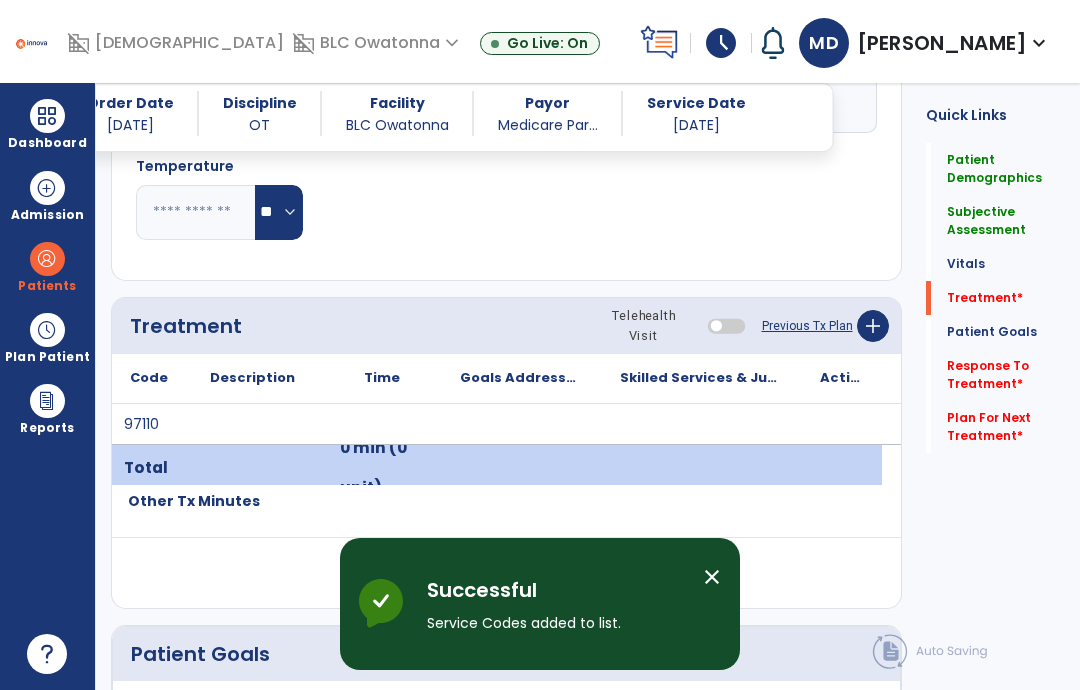 scroll, scrollTop: 80, scrollLeft: 0, axis: vertical 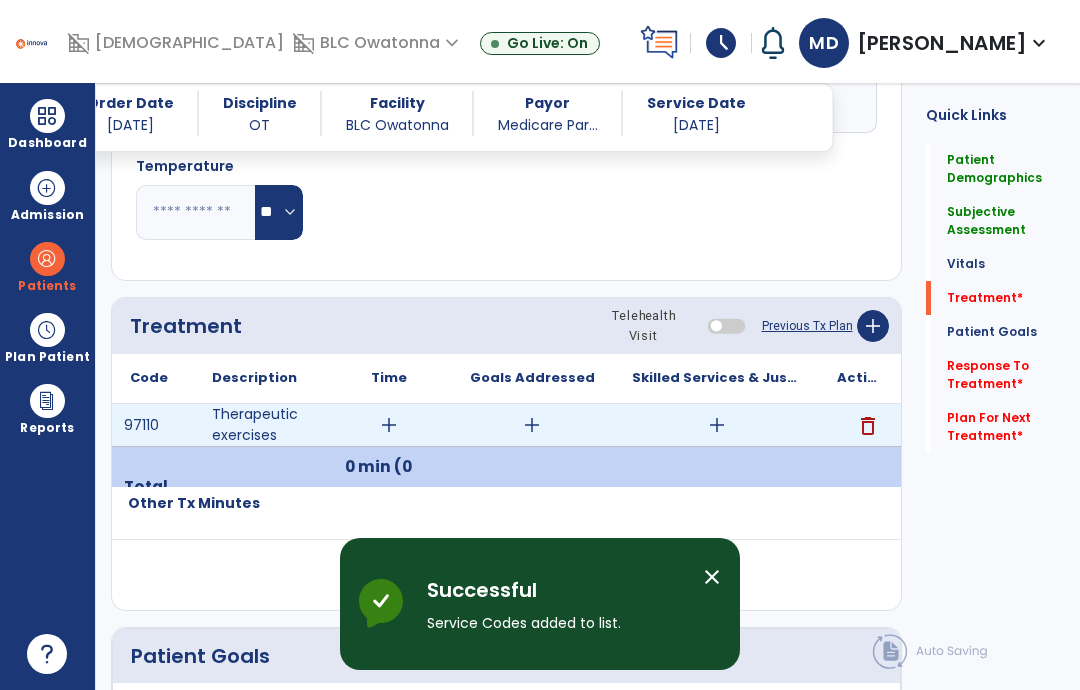 click on "add" at bounding box center (389, 425) 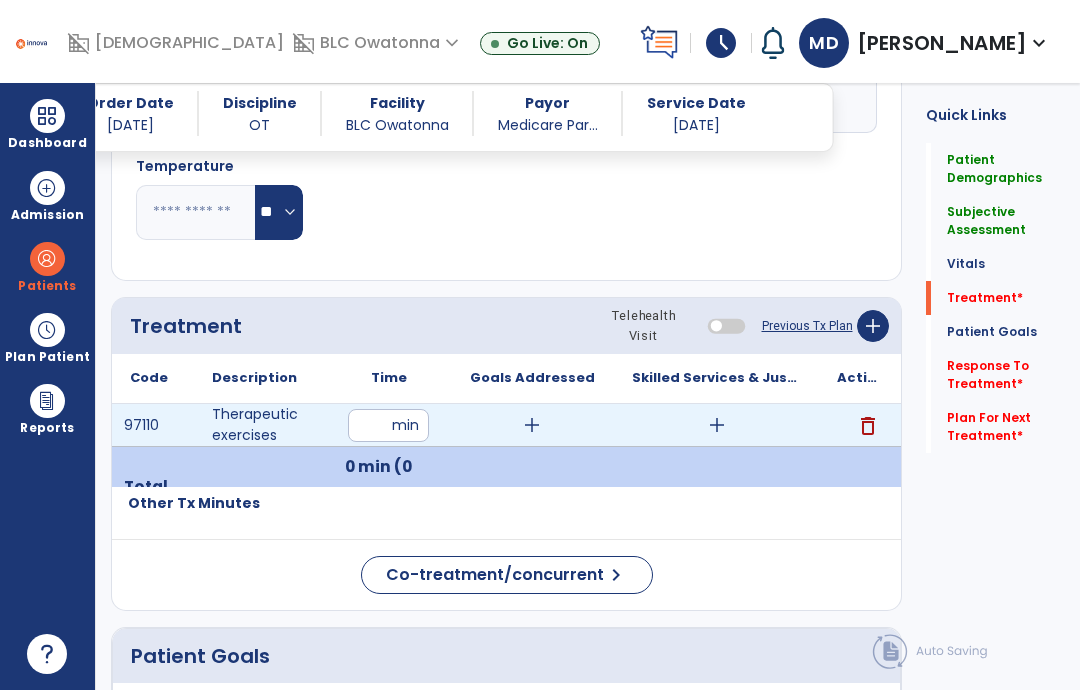 type on "**" 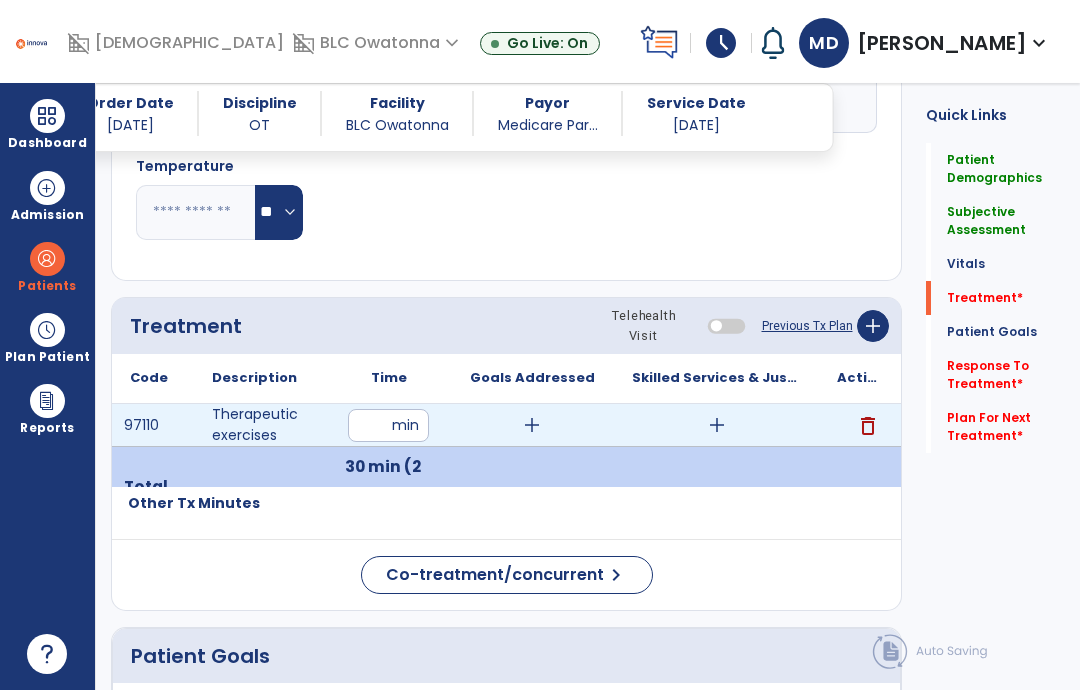 click on "add" at bounding box center [532, 425] 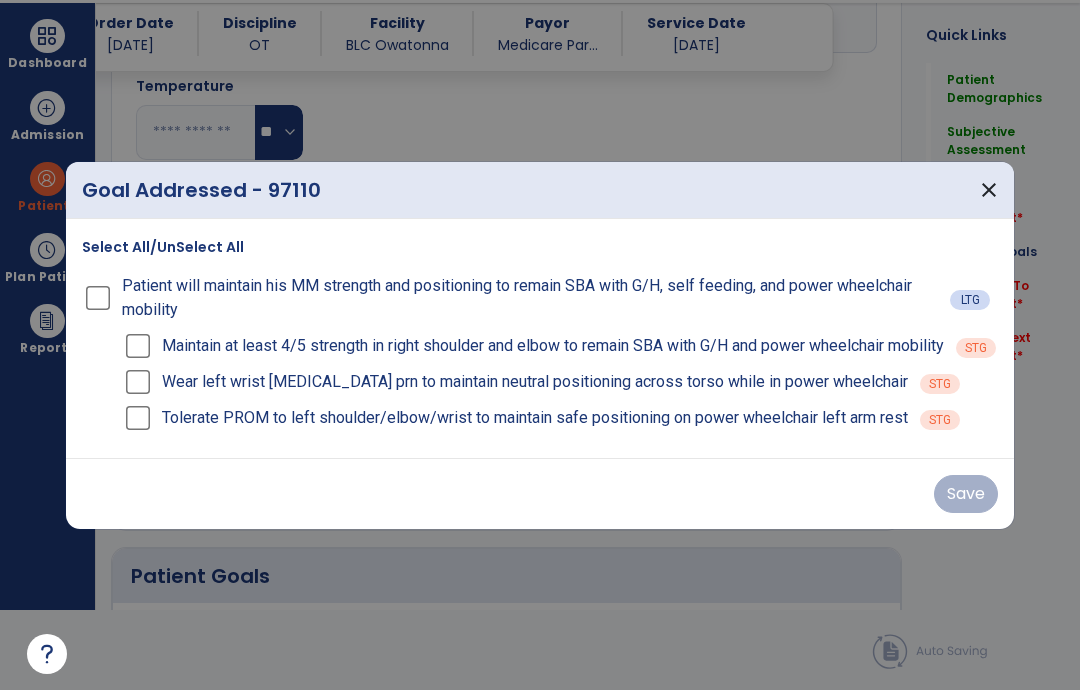 click on "Maintain at least 4/5 strength in right shoulder and elbow to remain SBA with G/H and power wheelchair mobility" at bounding box center (553, 346) 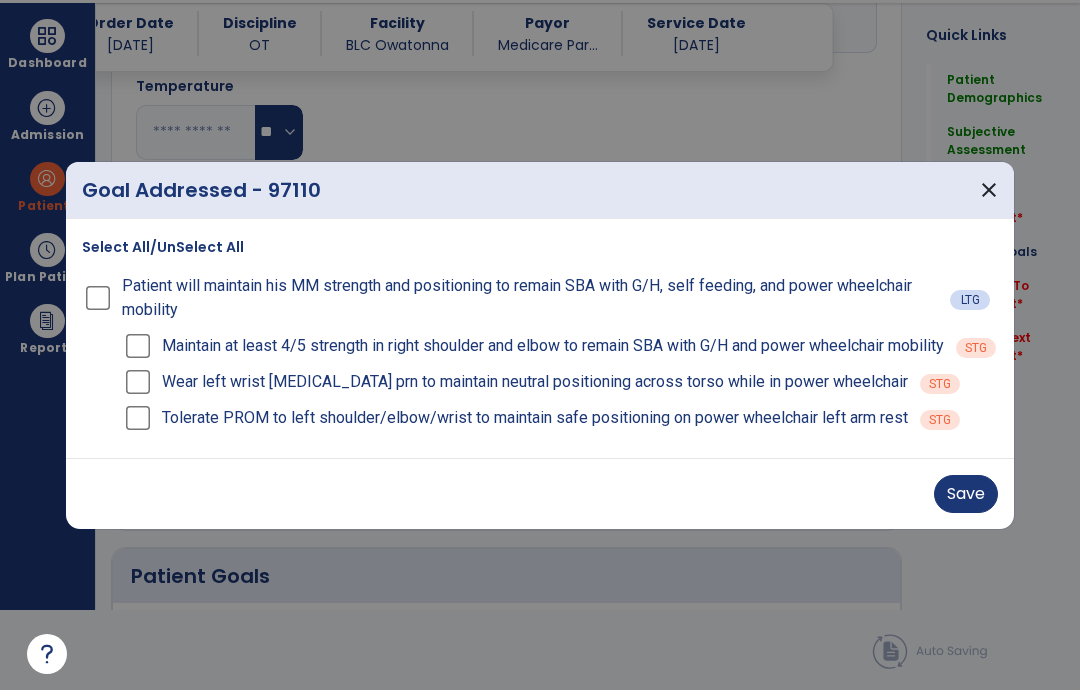 click on "Save" at bounding box center [966, 494] 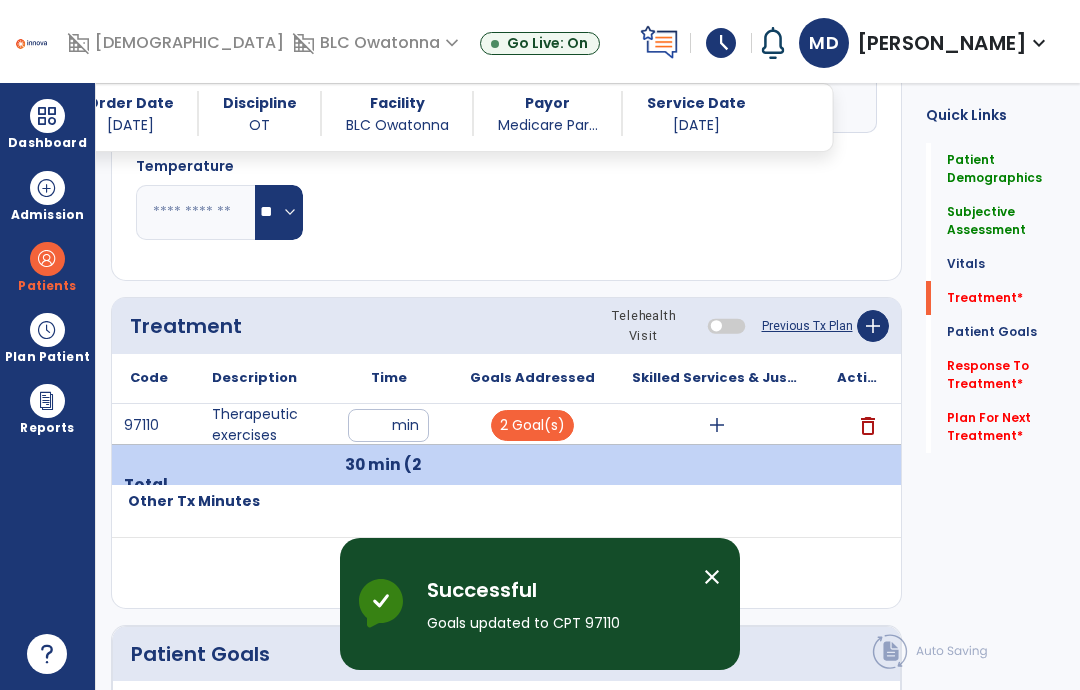 scroll, scrollTop: 80, scrollLeft: 0, axis: vertical 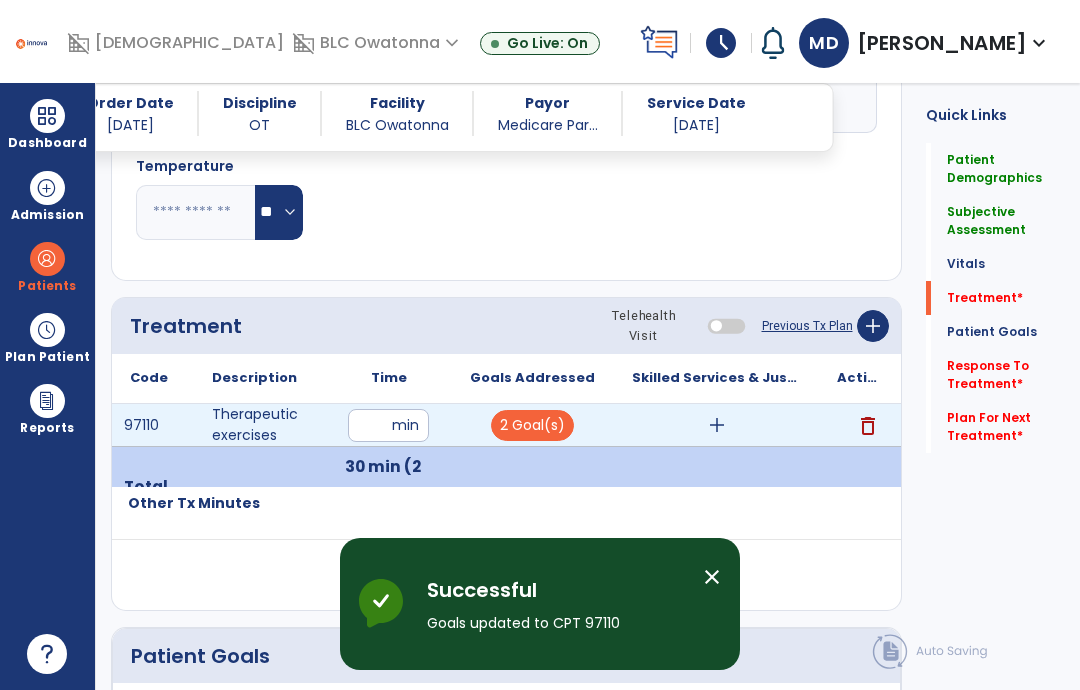 click on "add" at bounding box center (717, 425) 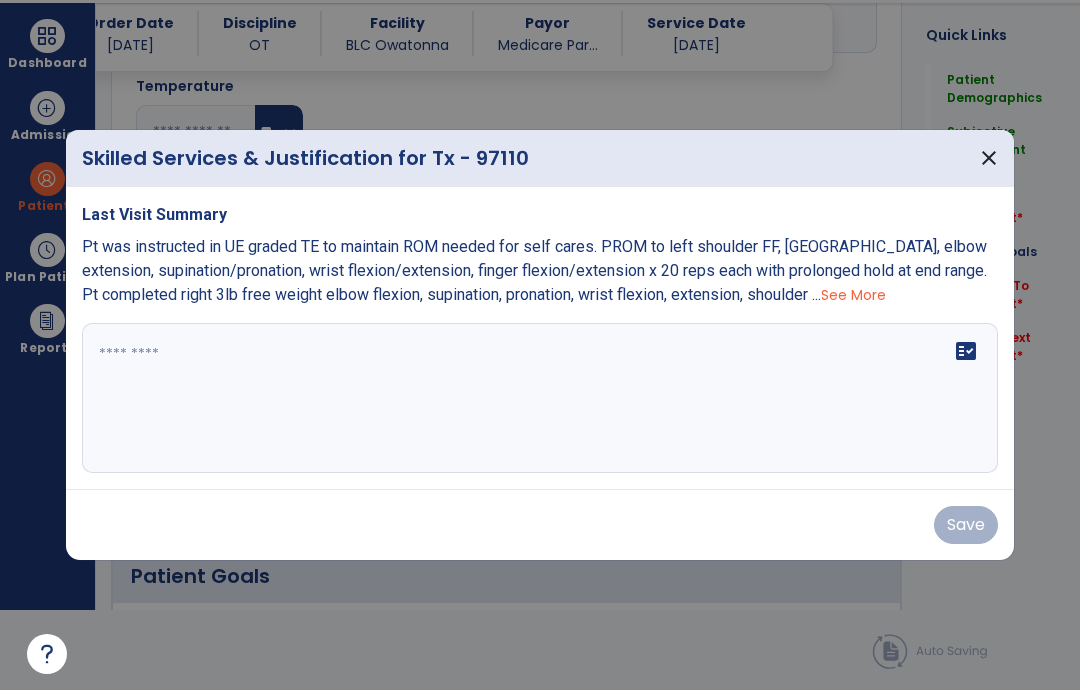 click on "fact_check" at bounding box center [540, 398] 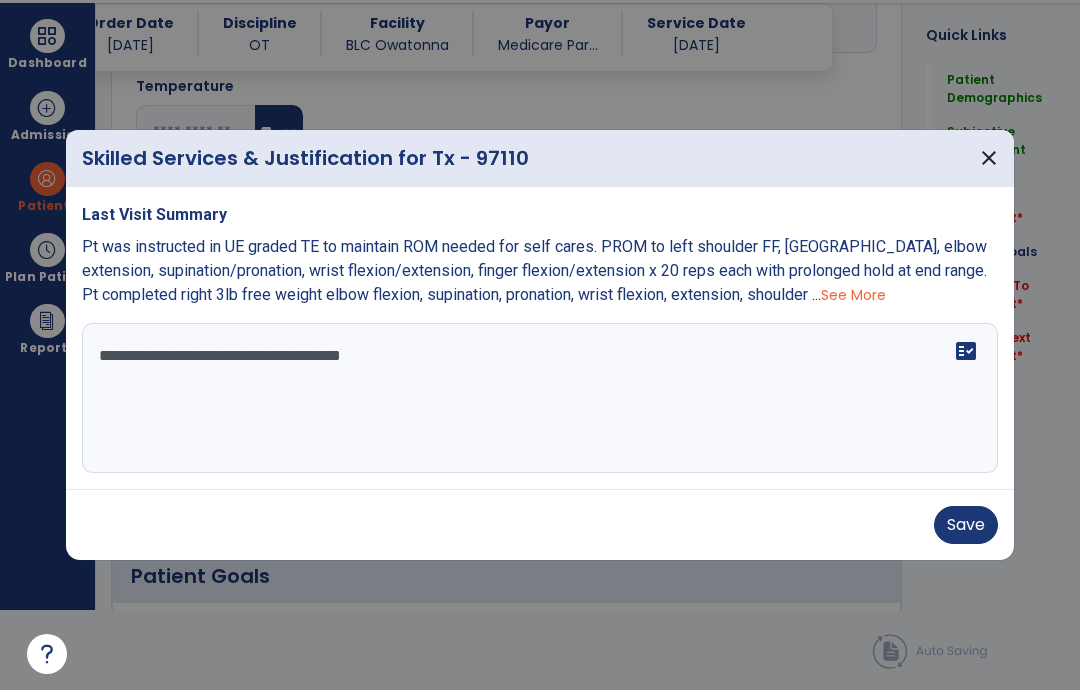 type on "**********" 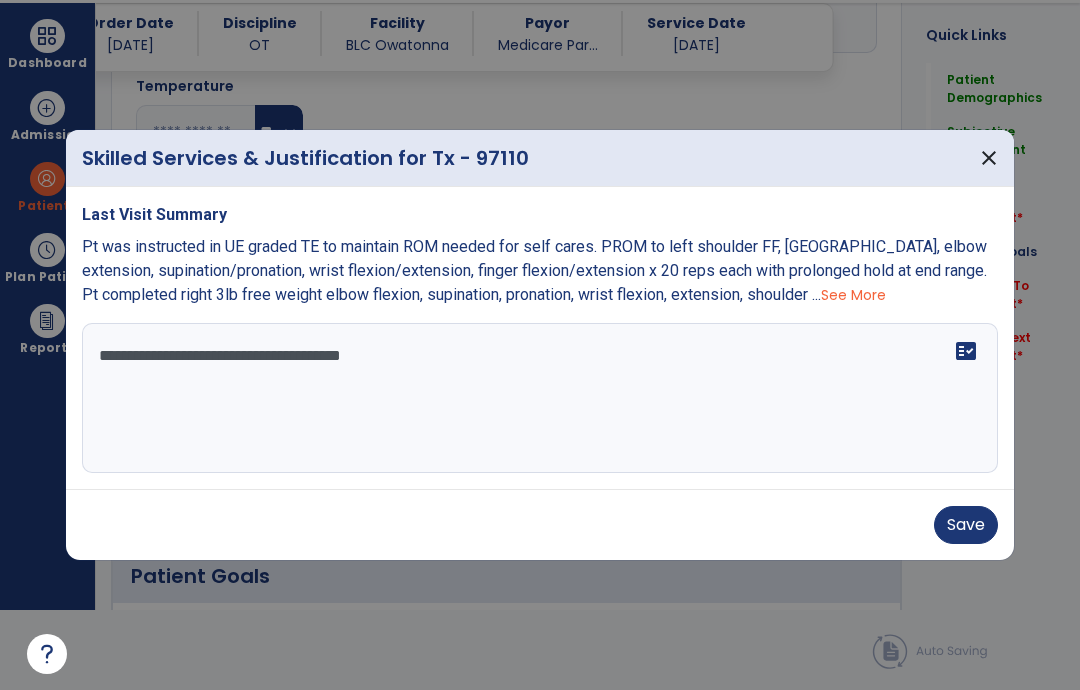 click on "Save" at bounding box center (966, 525) 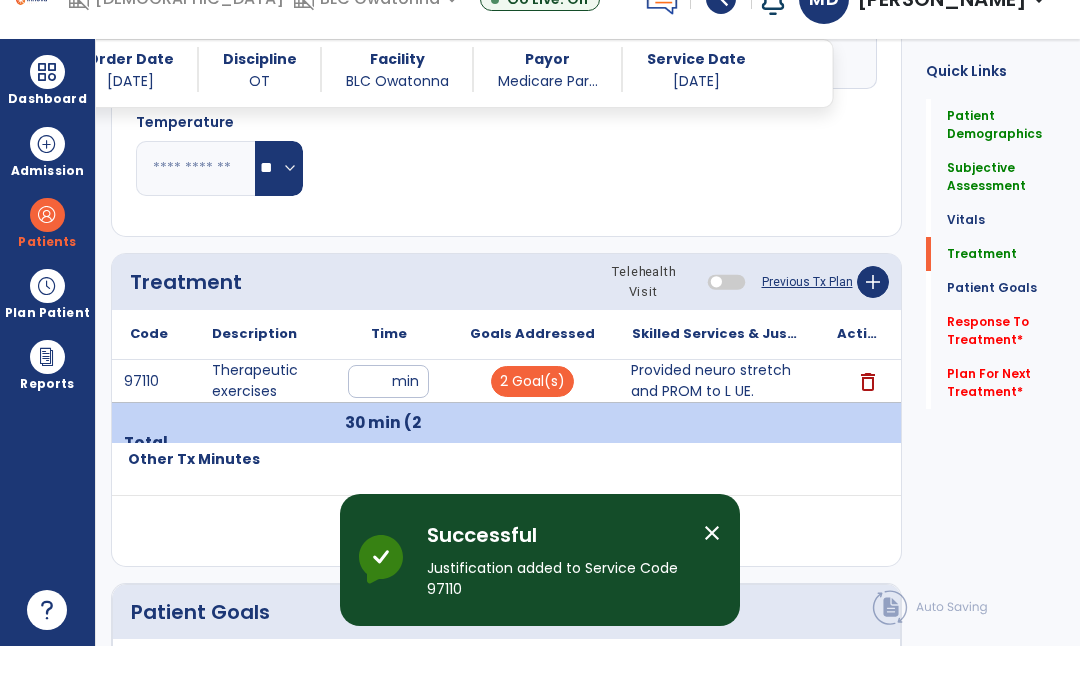 scroll, scrollTop: 80, scrollLeft: 0, axis: vertical 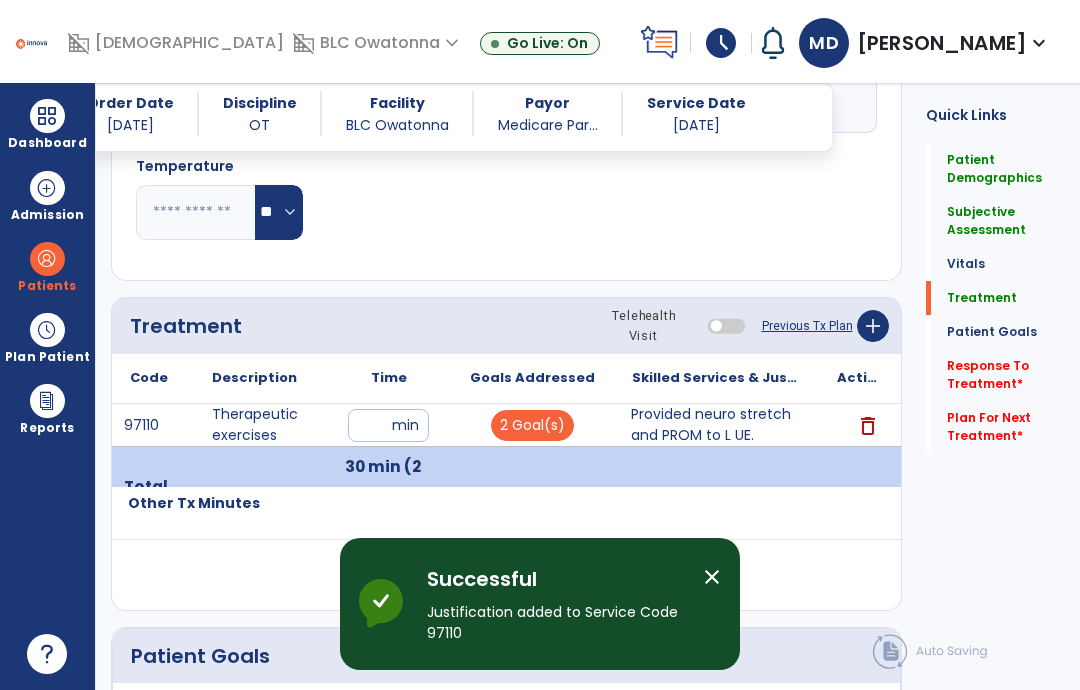 click on "**" at bounding box center (388, 425) 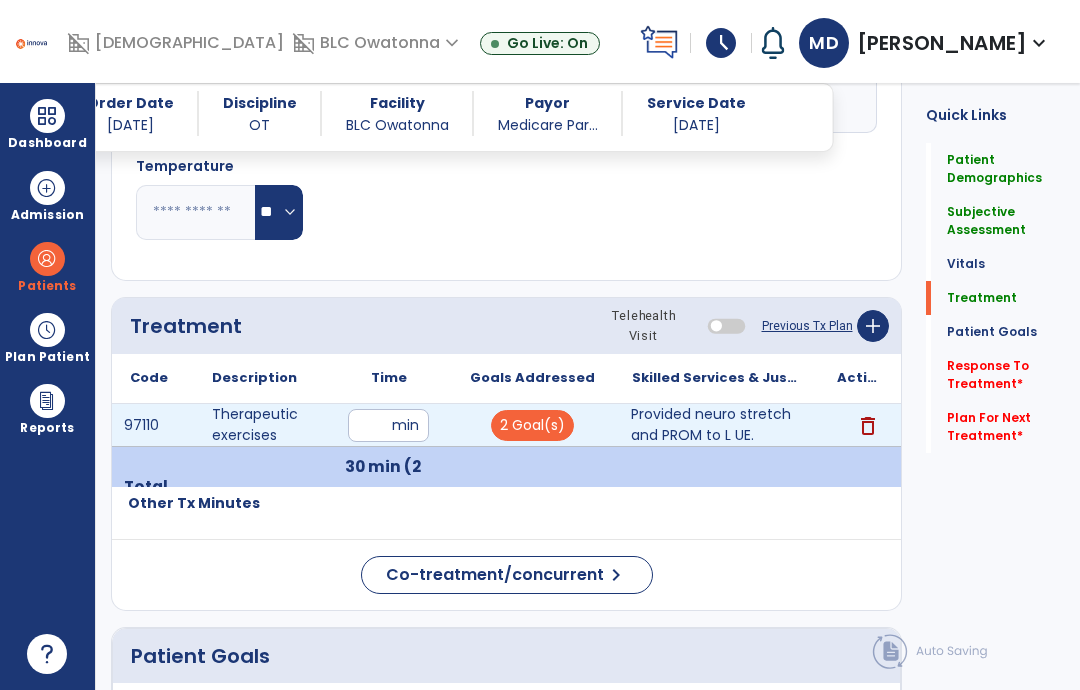 click on "Provided neuro stretch and PROM to L UE." at bounding box center (716, 425) 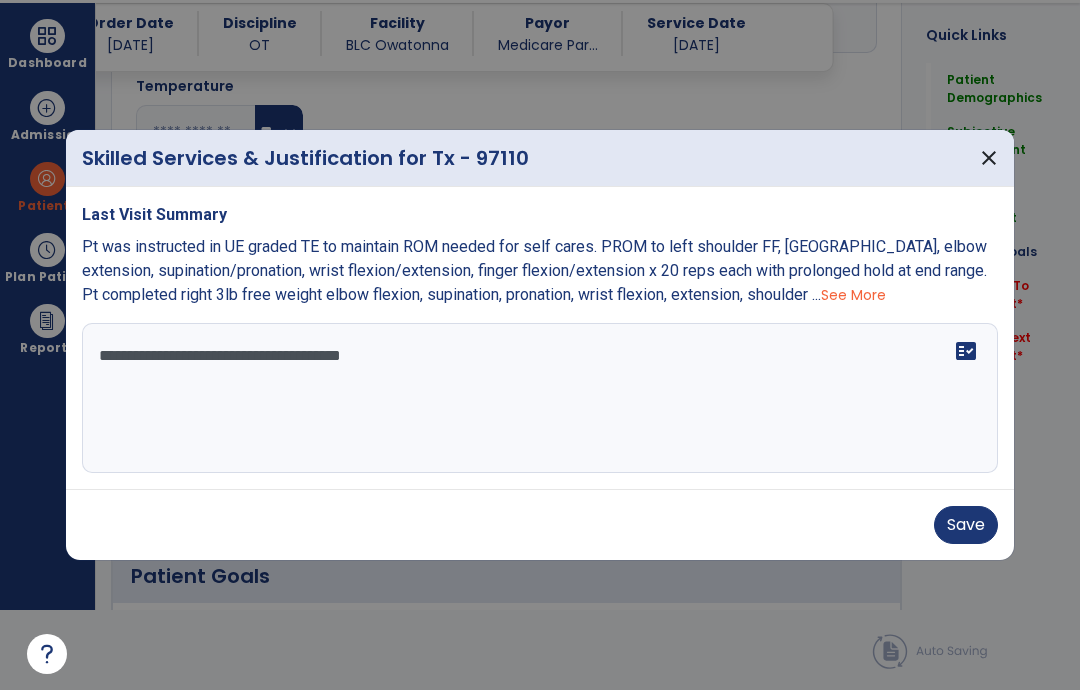 scroll, scrollTop: 0, scrollLeft: 0, axis: both 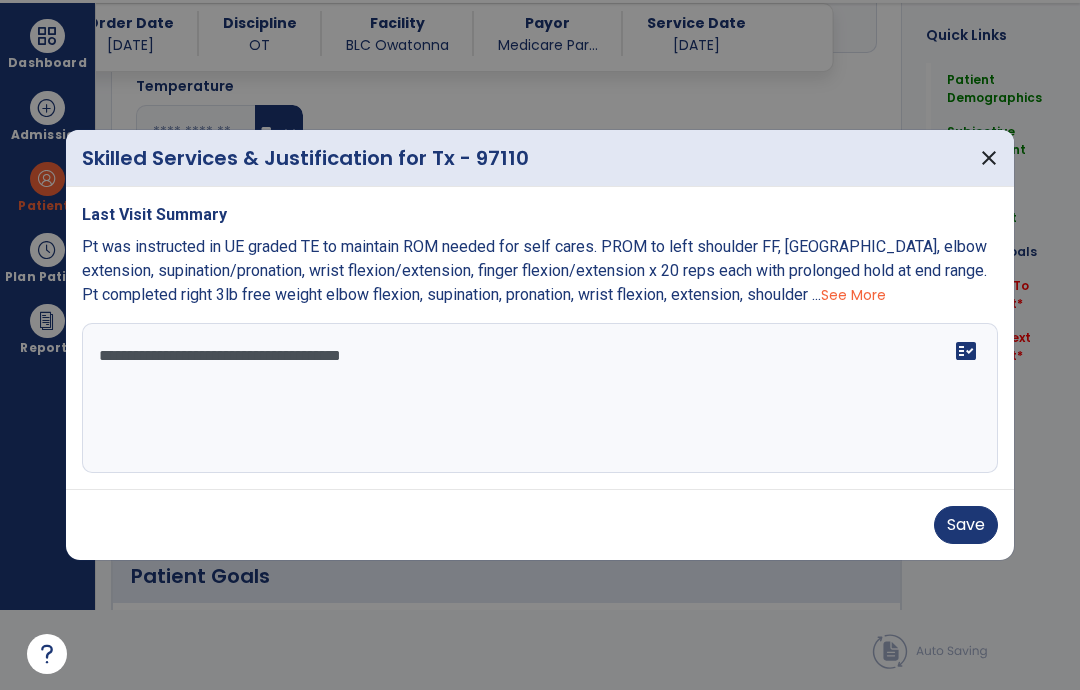 click on "**********" at bounding box center (540, 398) 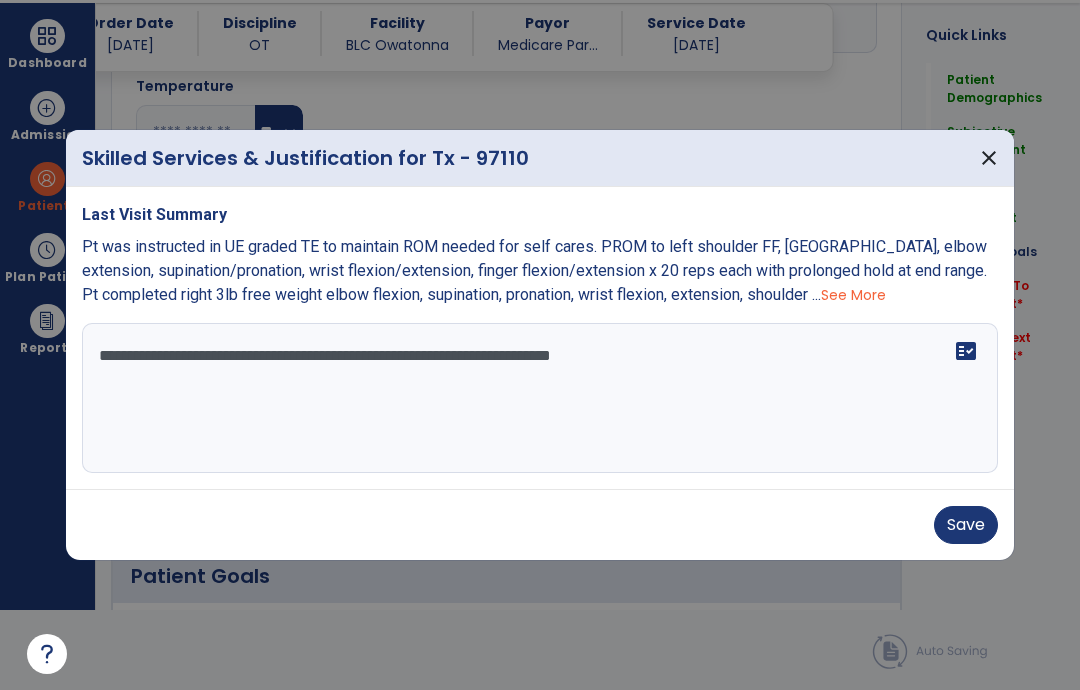 type on "**********" 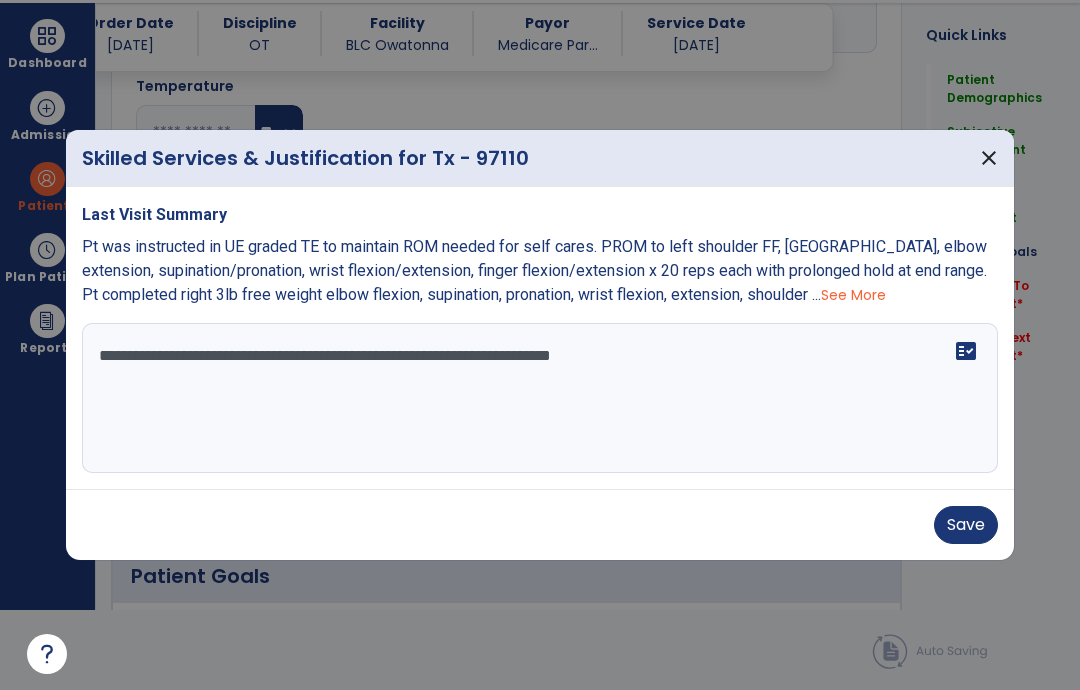 click on "Save" at bounding box center [966, 525] 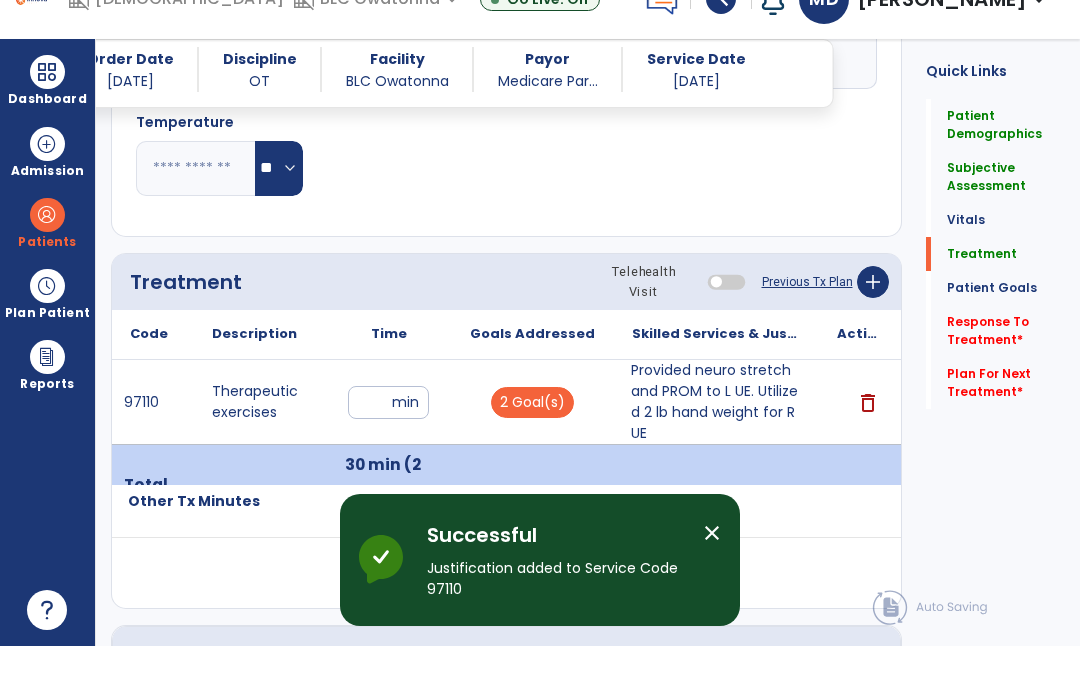 scroll, scrollTop: 80, scrollLeft: 0, axis: vertical 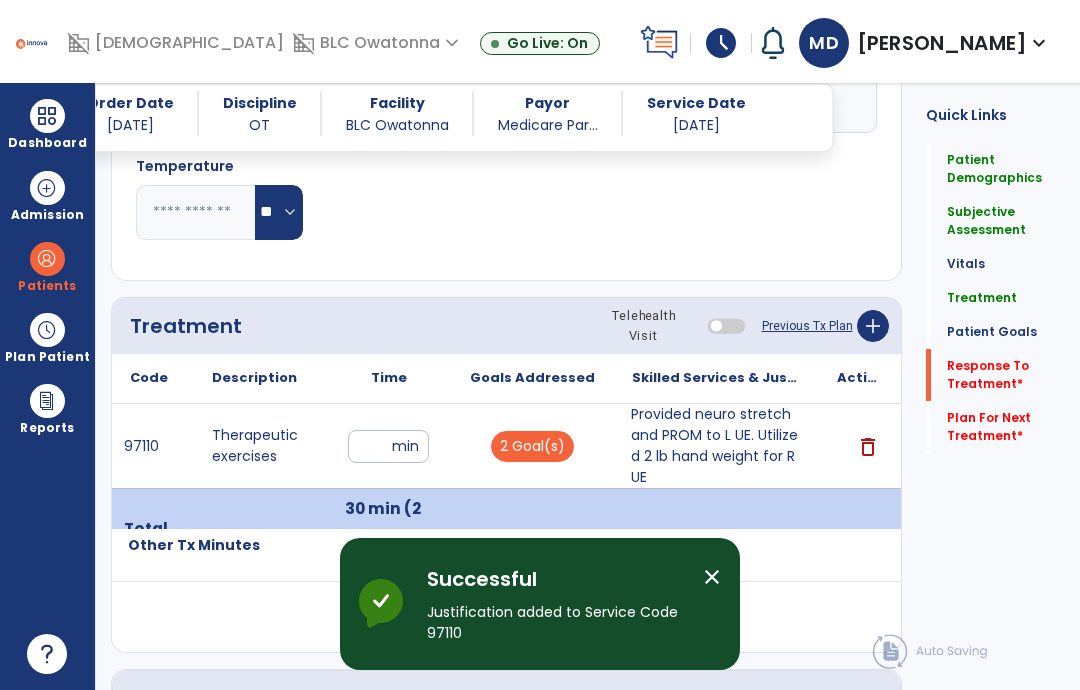 click on "Response To Treatment   *" 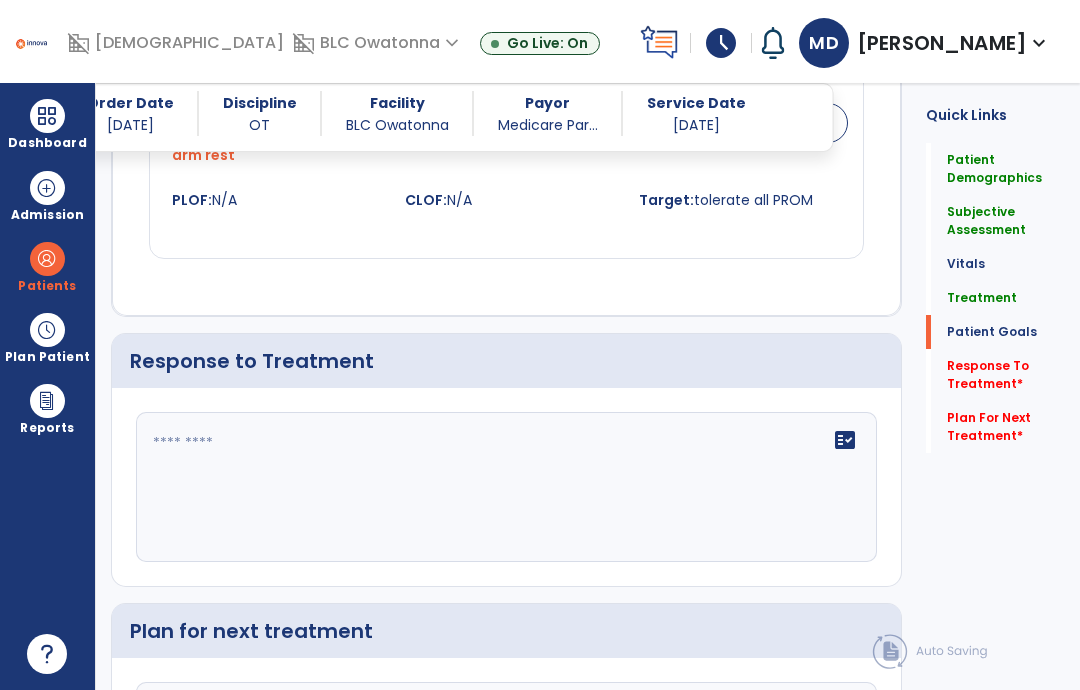 scroll, scrollTop: 2604, scrollLeft: 0, axis: vertical 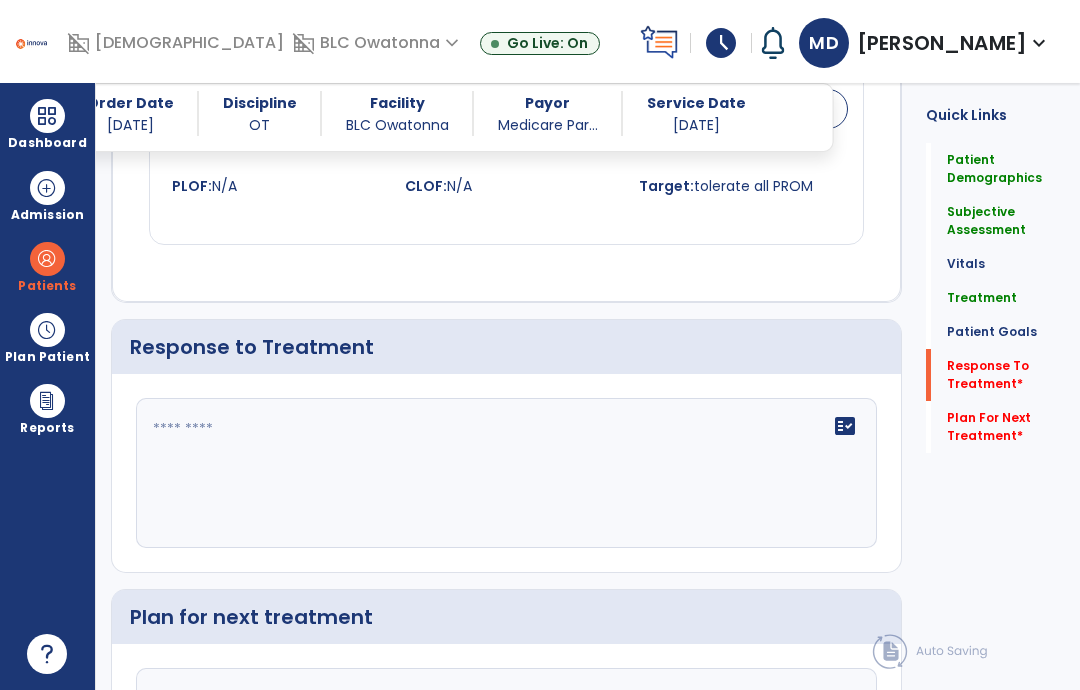 click on "fact_check" 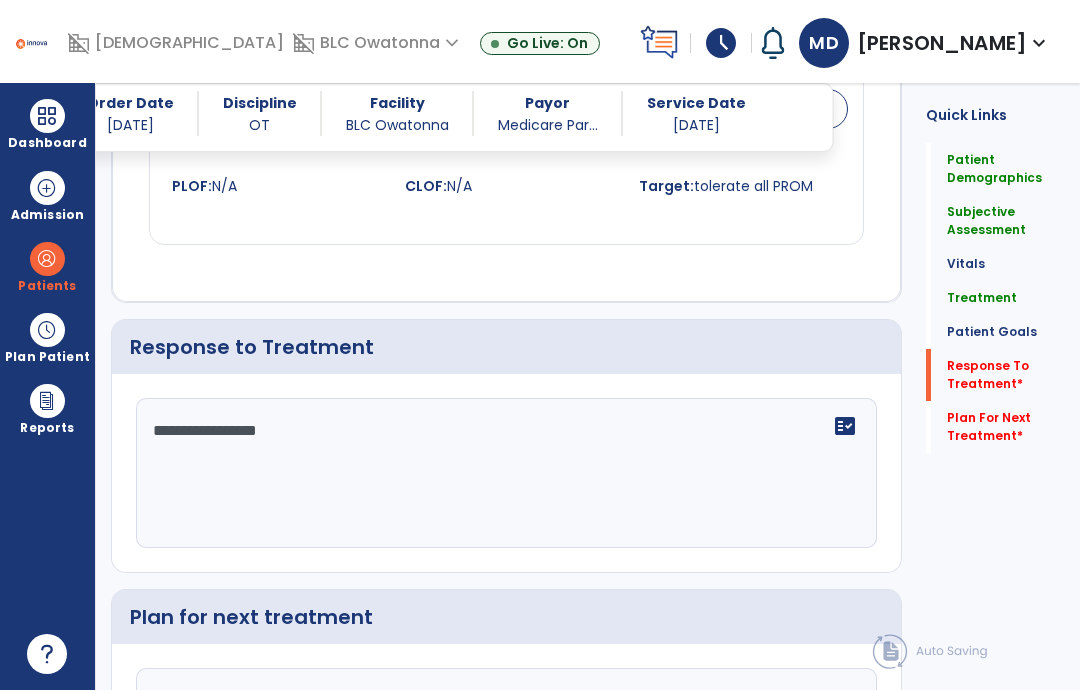 type on "**********" 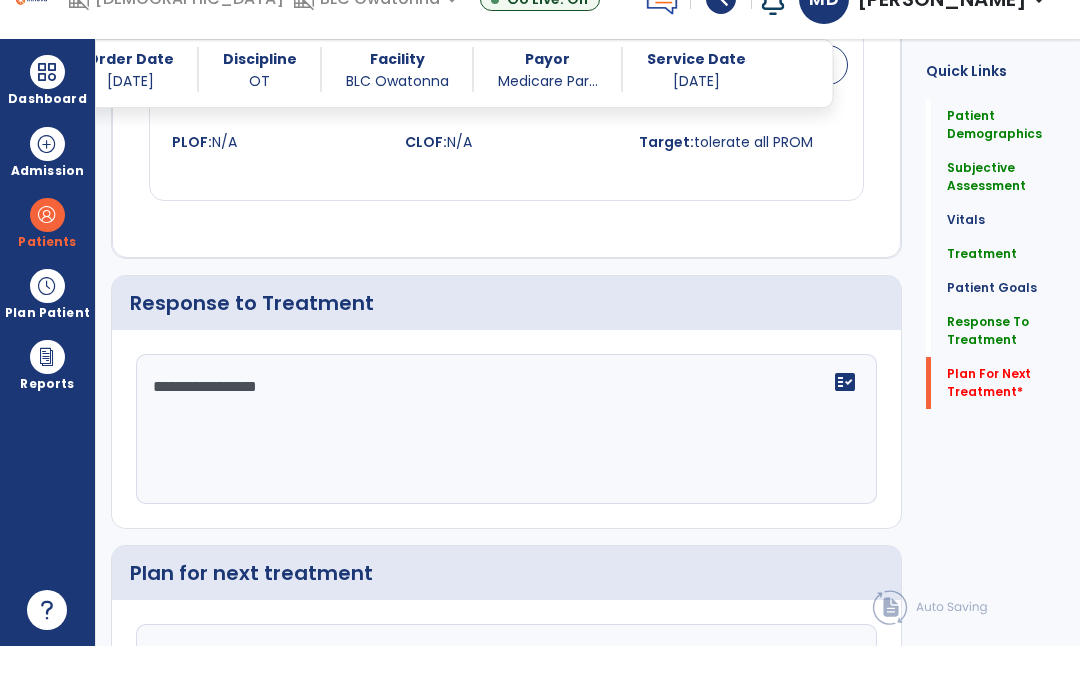 type on "**********" 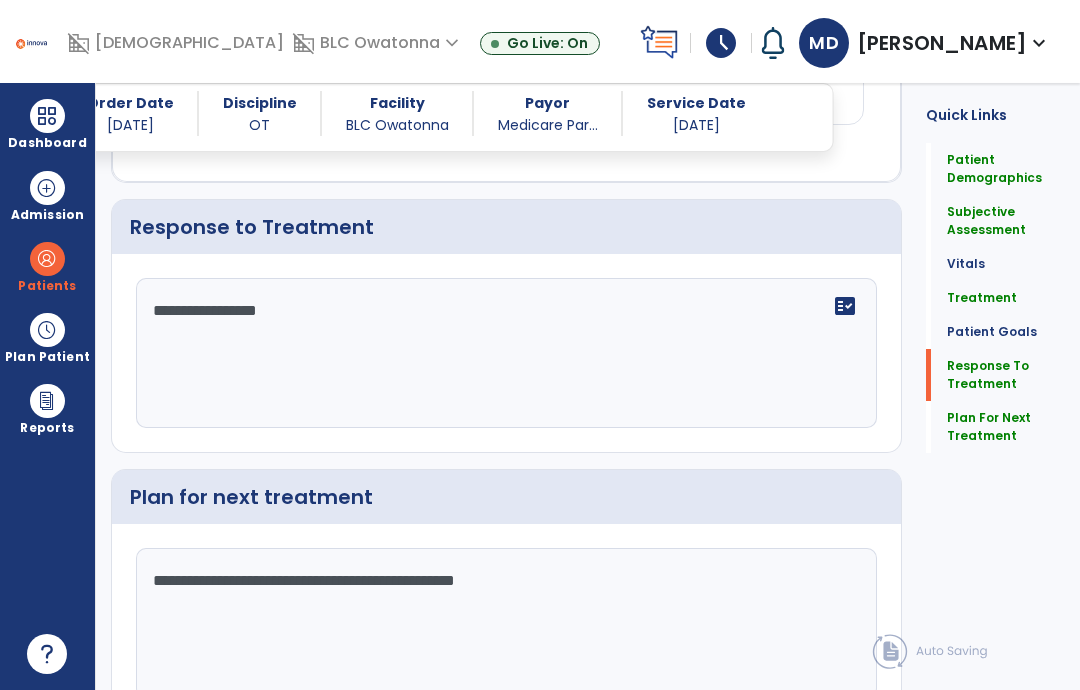 scroll, scrollTop: 2723, scrollLeft: 0, axis: vertical 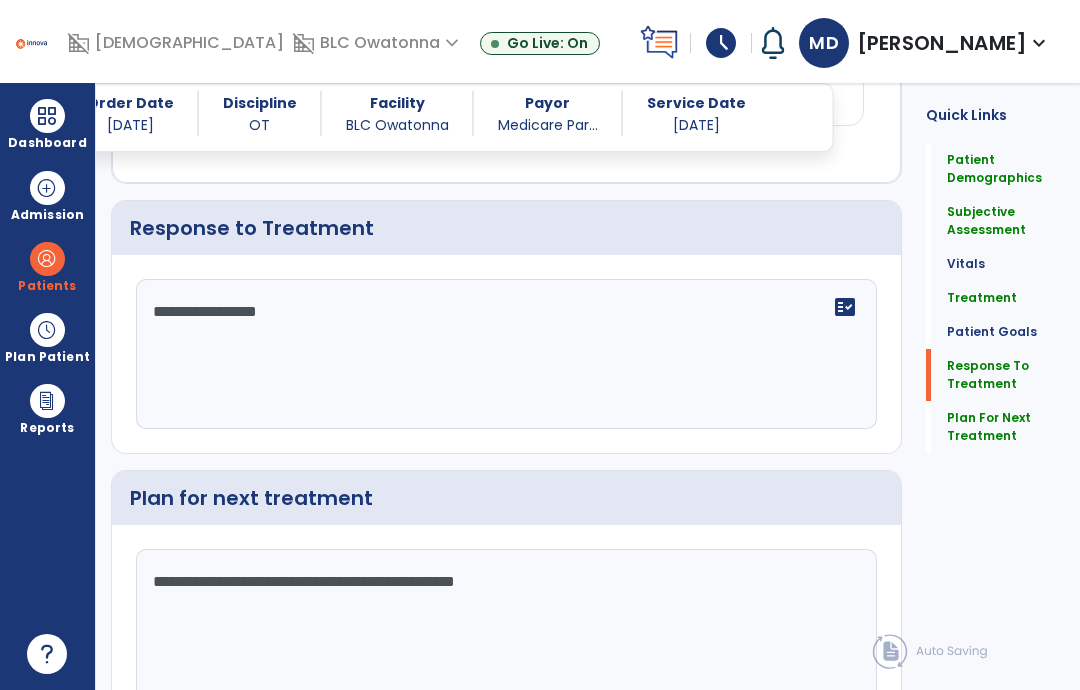 click on "Sign Doc  chevron_right" 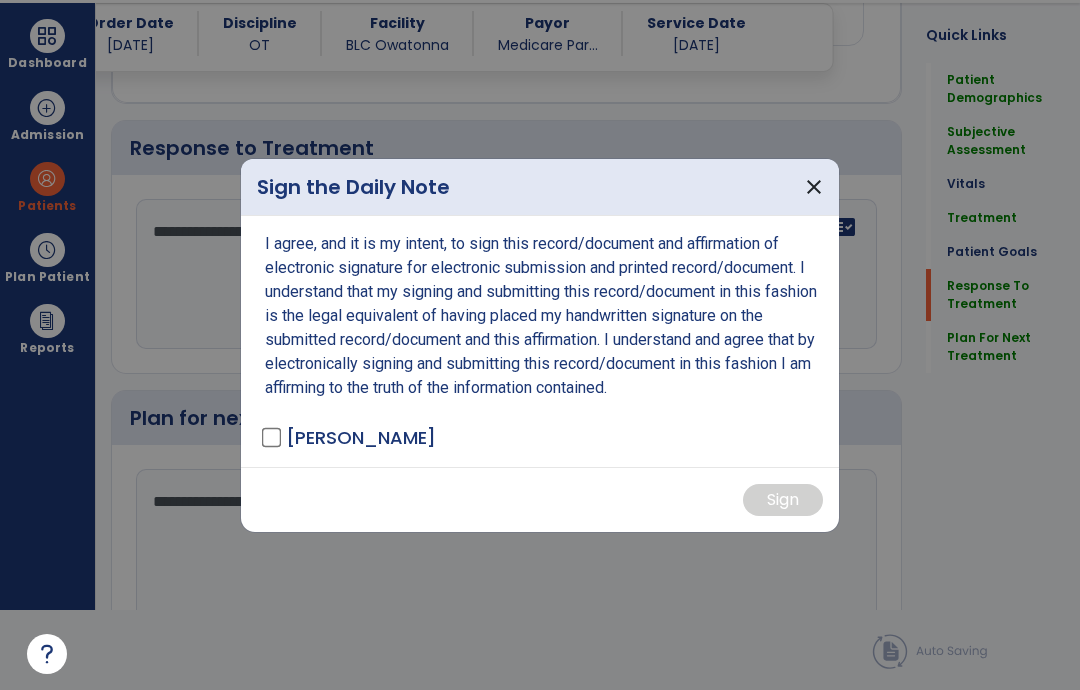 scroll, scrollTop: 0, scrollLeft: 0, axis: both 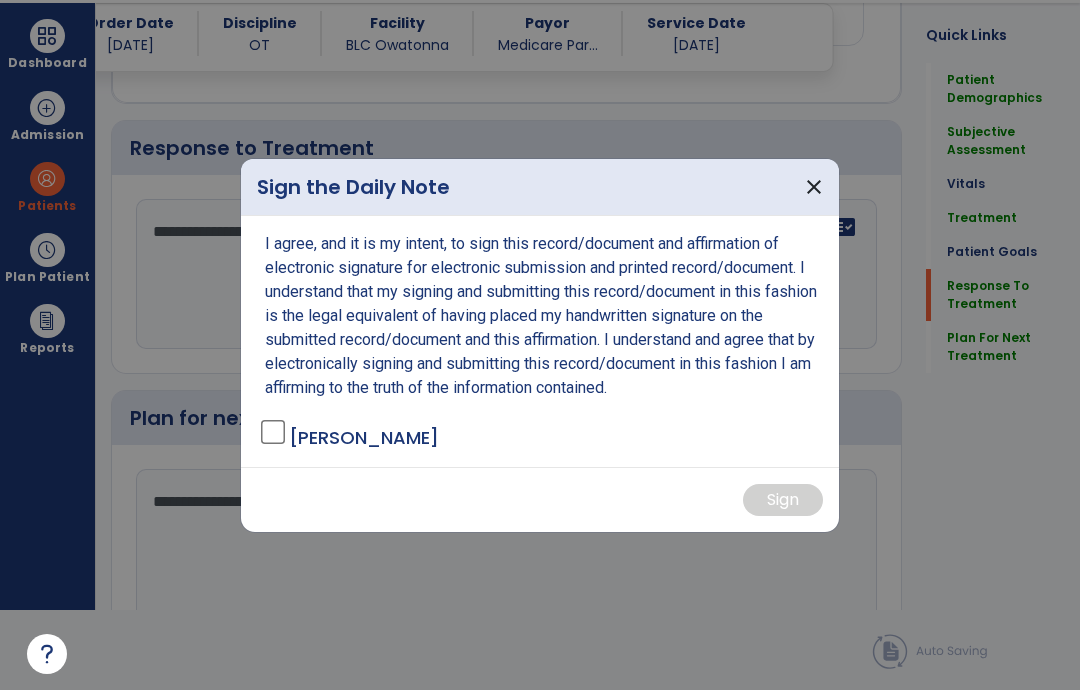 click on "I agree, and it is my intent, to sign this record/document and affirmation of electronic signature for electronic submission and printed record/document. I understand that my signing and submitting this record/document in this fashion is the legal equivalent of having placed my handwritten signature on the submitted record/document and this affirmation. I understand and agree that by electronically signing and submitting this record/document in this fashion I am affirming to the truth of the information contained.  [PERSON_NAME]" at bounding box center [540, 341] 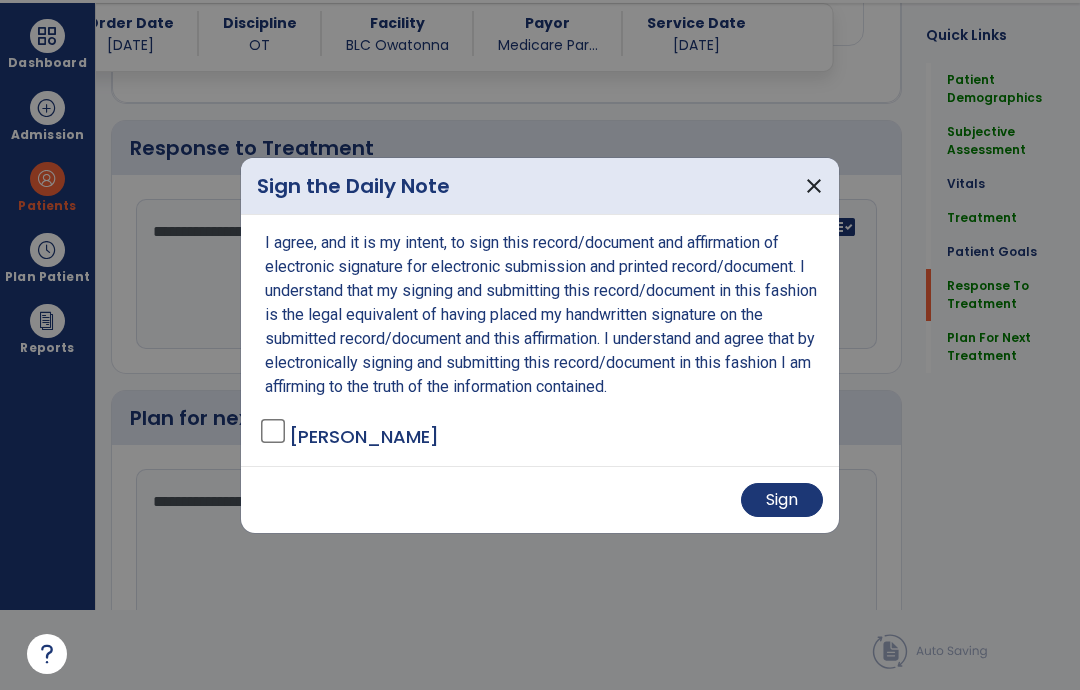 click on "Sign" at bounding box center [782, 500] 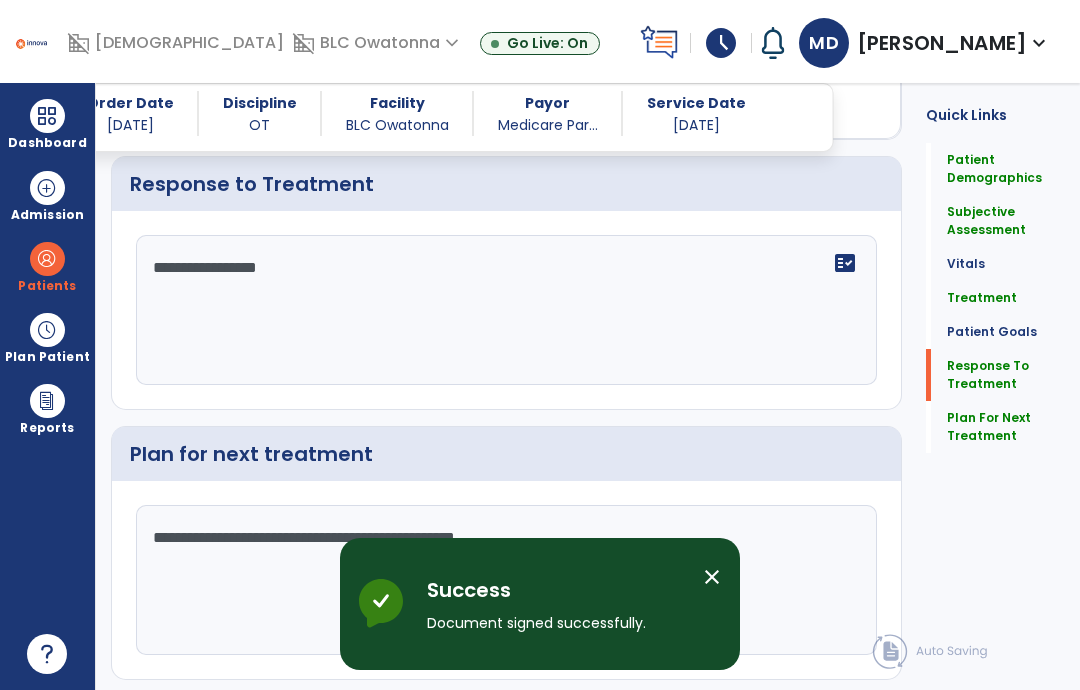 scroll, scrollTop: 0, scrollLeft: 0, axis: both 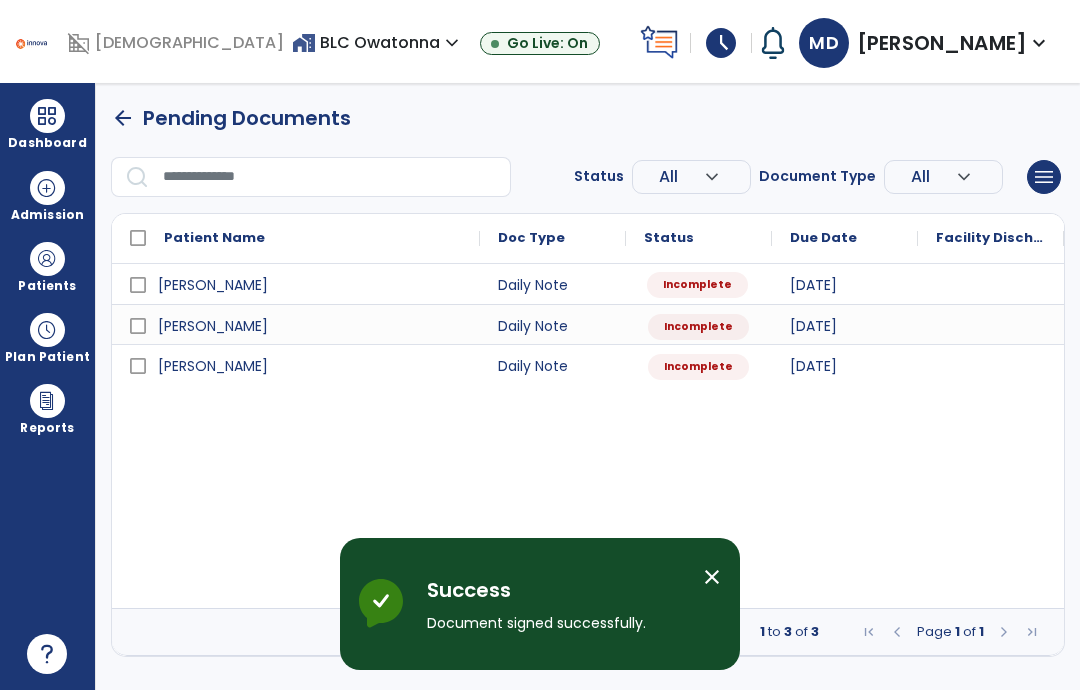 click on "Incomplete" at bounding box center (697, 285) 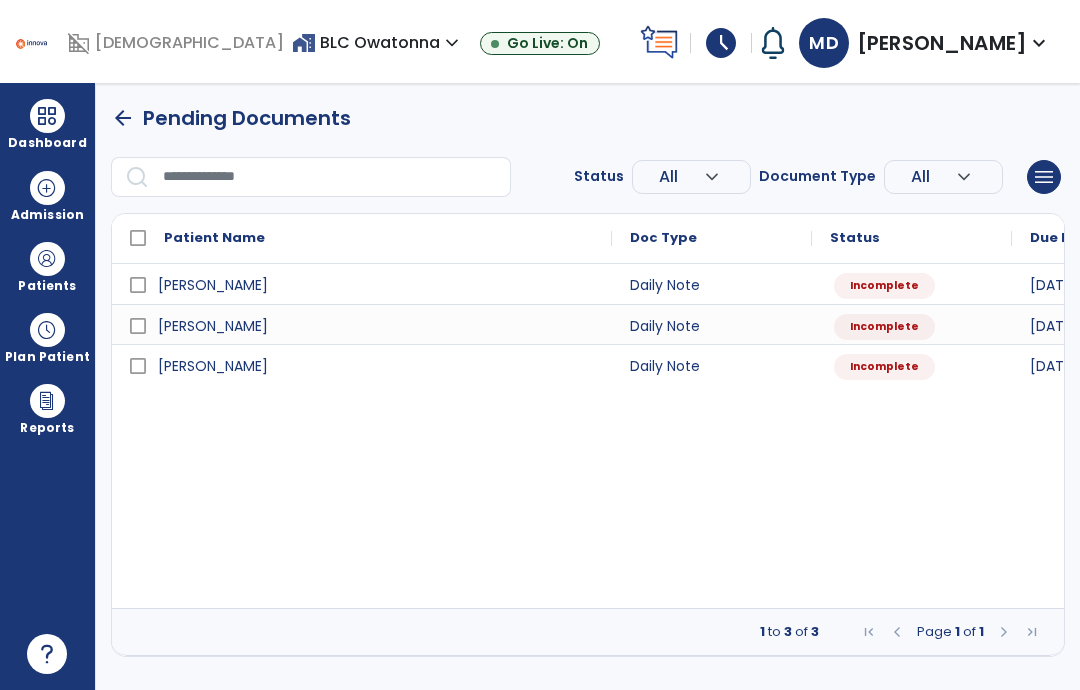 select on "*" 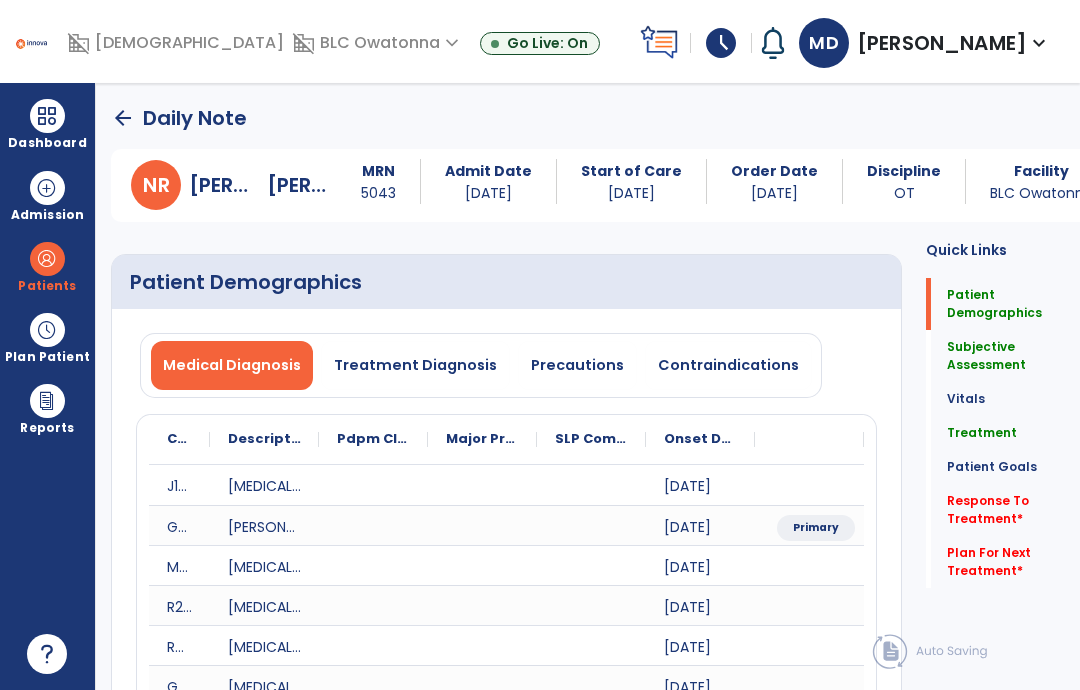 click on "Plan For Next Treatment   *" 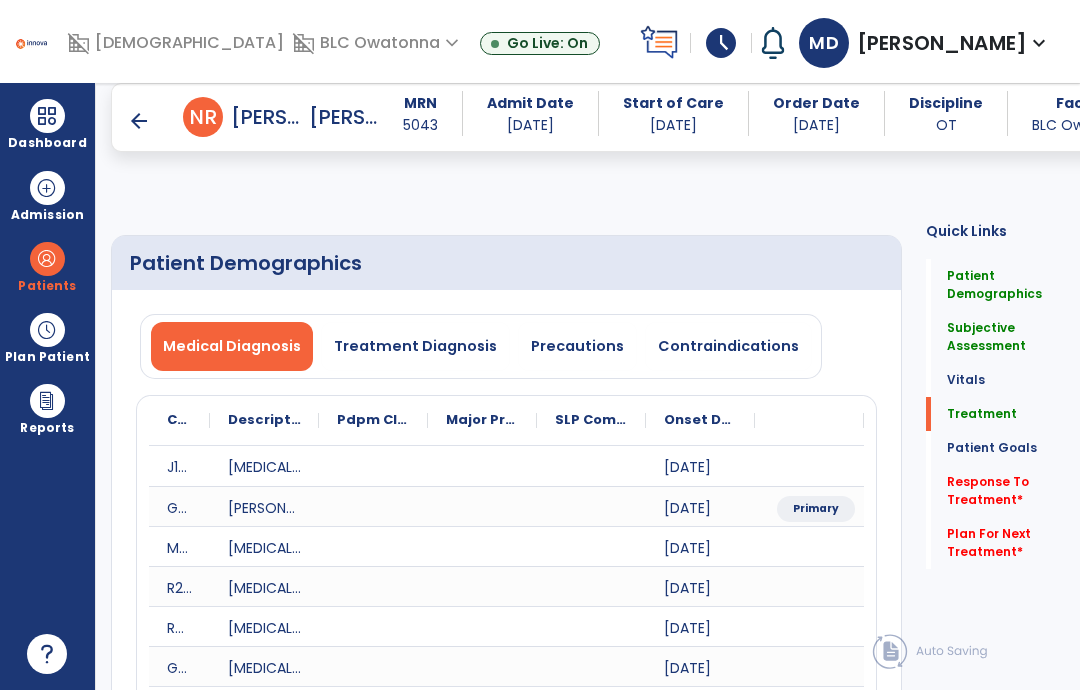 scroll, scrollTop: 906, scrollLeft: 0, axis: vertical 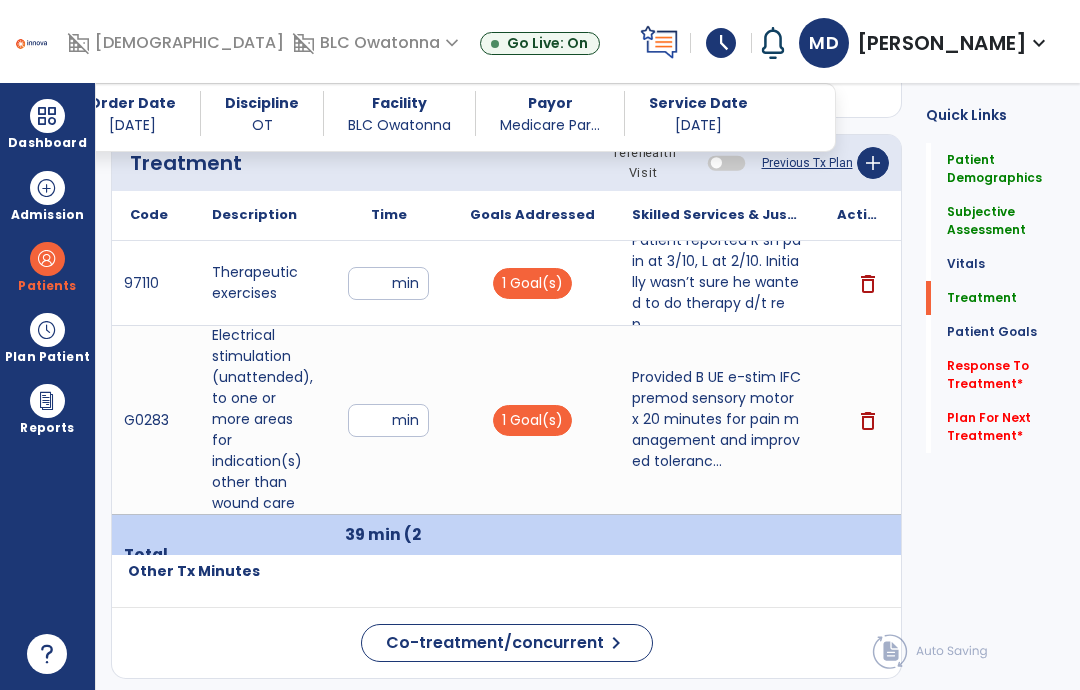 click on "Response To Treatment   *" 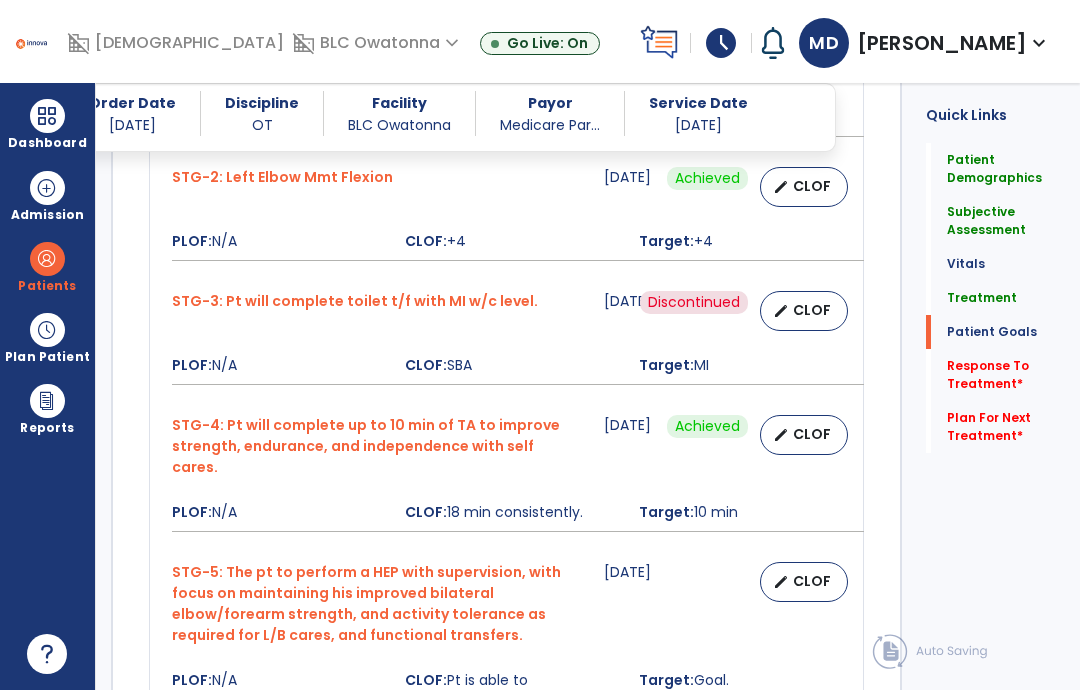 scroll, scrollTop: 4734, scrollLeft: 0, axis: vertical 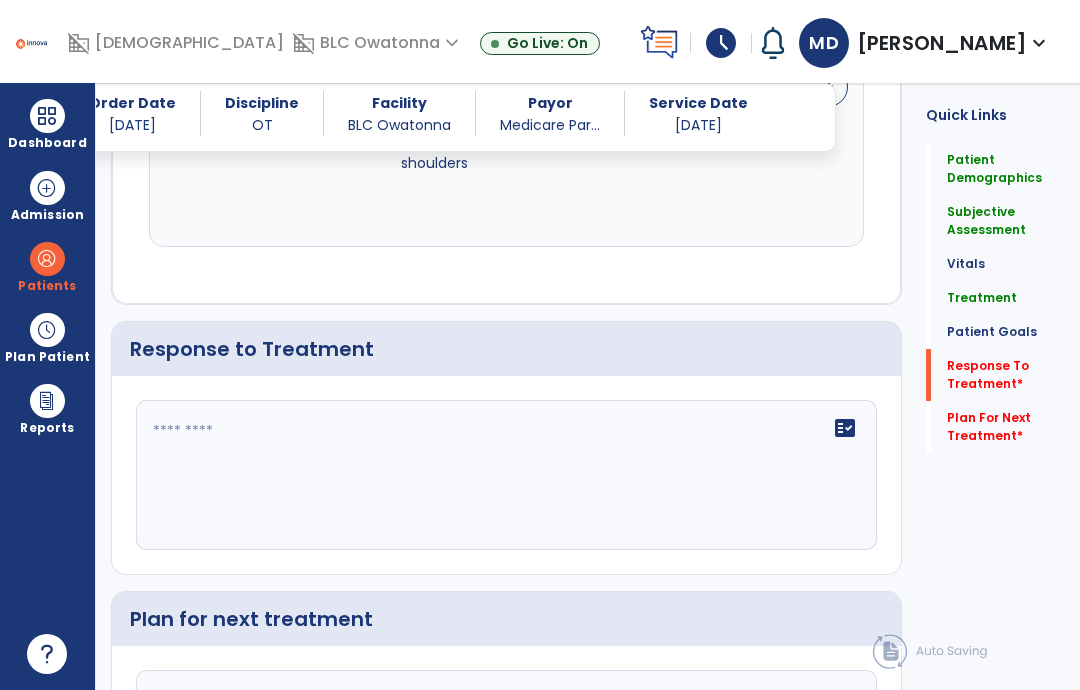 click on "fact_check" 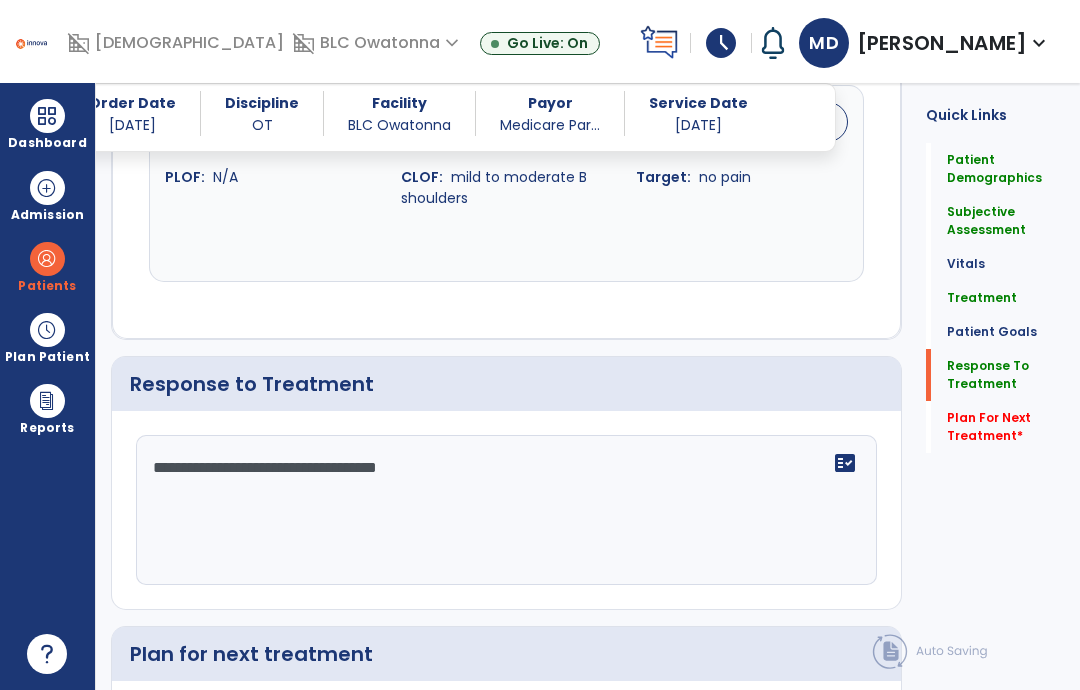 scroll, scrollTop: 4706, scrollLeft: 0, axis: vertical 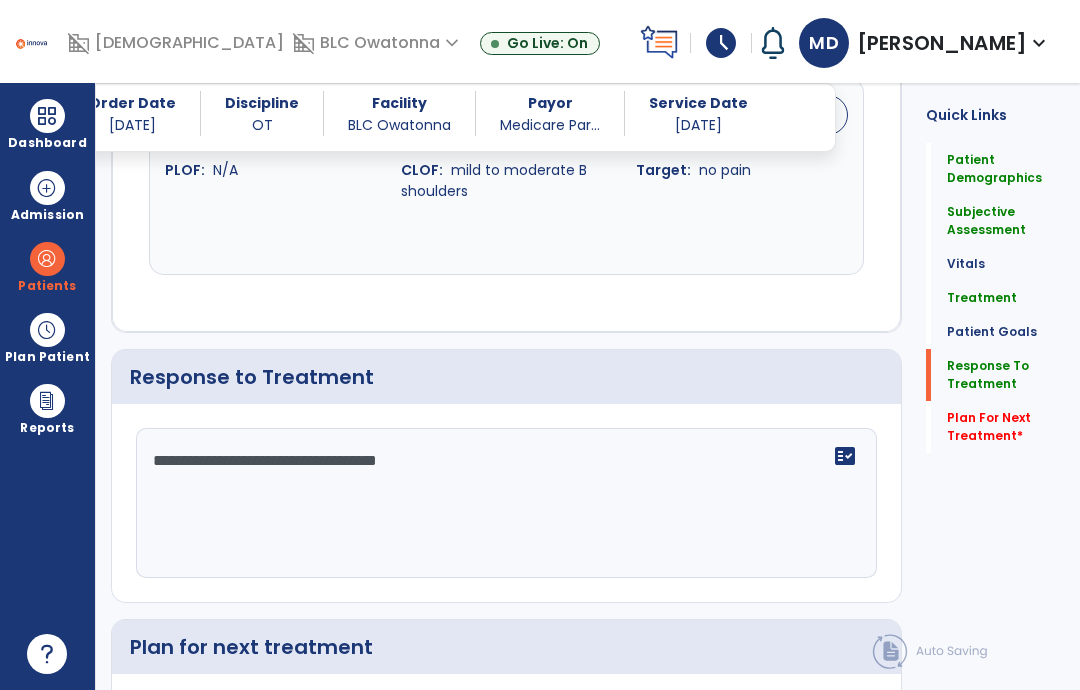 click on "**********" 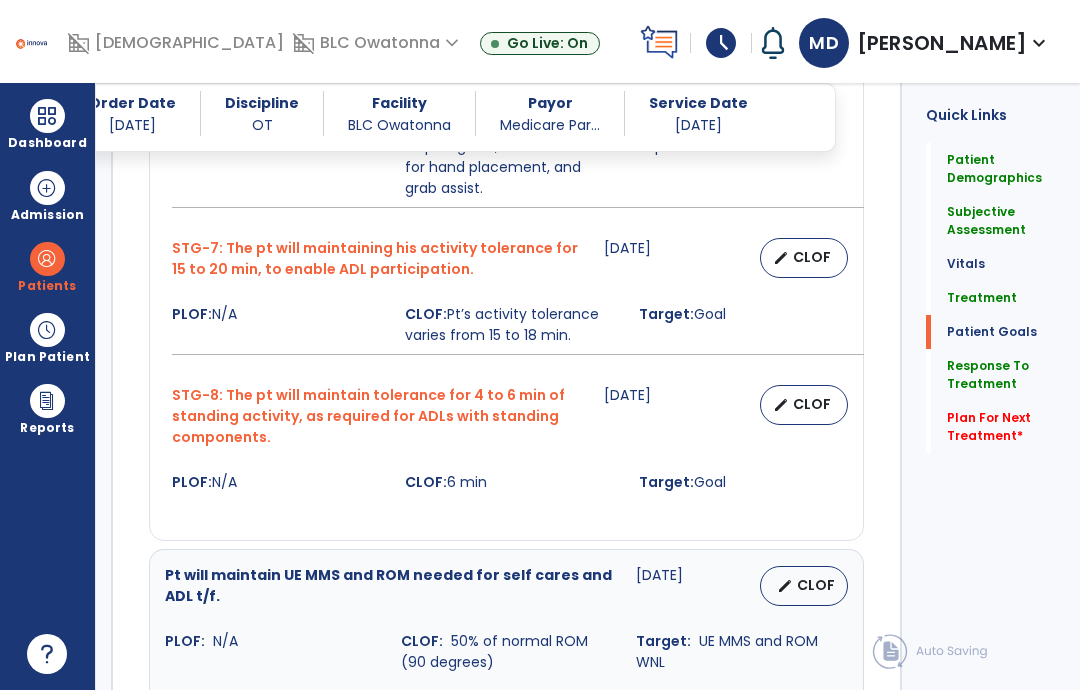 scroll, scrollTop: 4034, scrollLeft: 0, axis: vertical 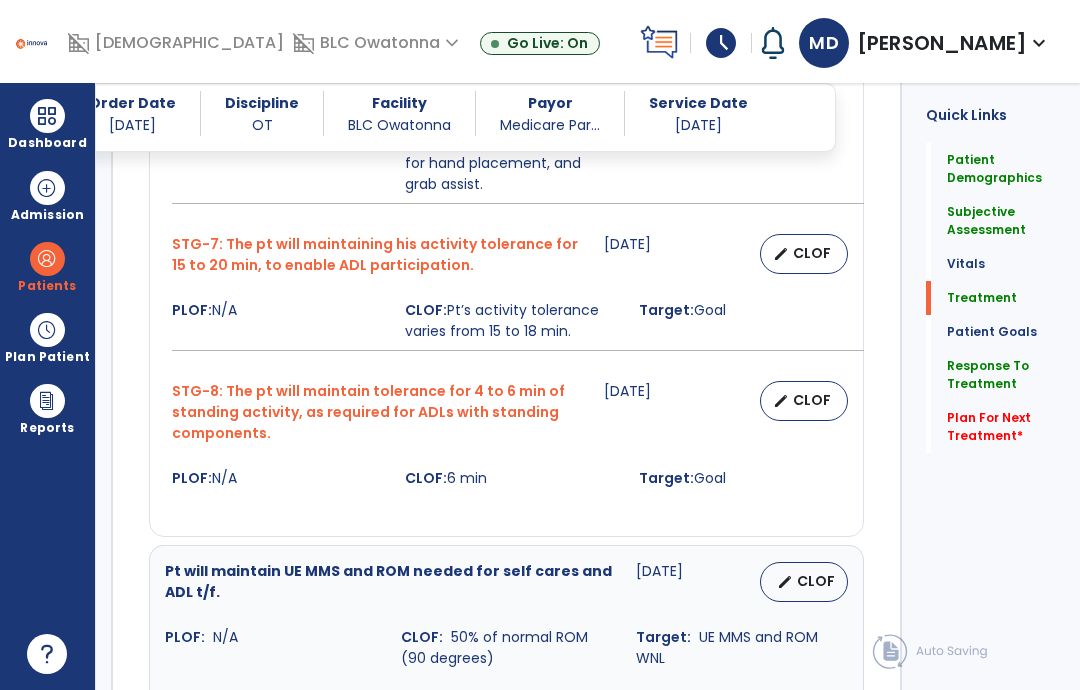 type on "**********" 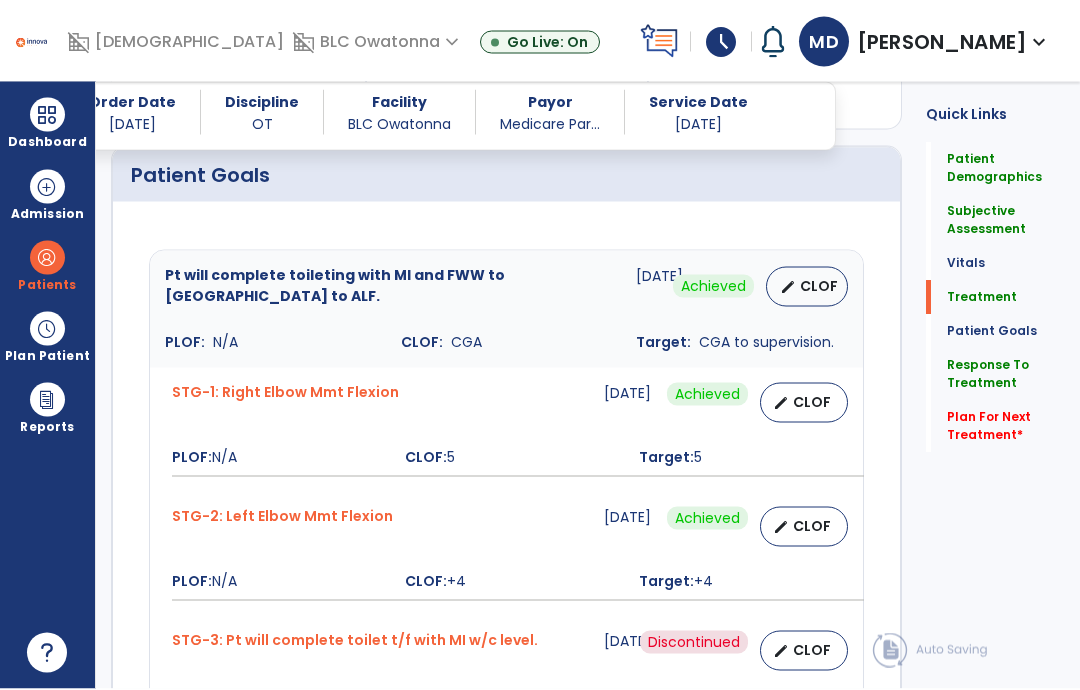 scroll, scrollTop: 2336, scrollLeft: 0, axis: vertical 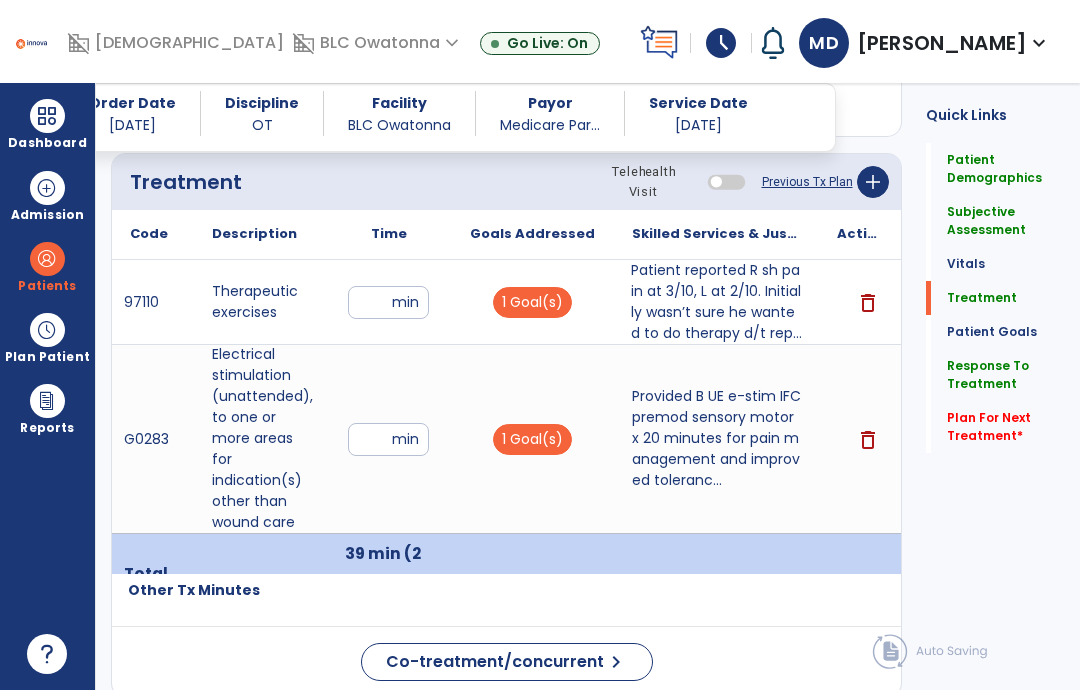 click on "Patient reported R sh pain at 3/10, L at 2/10. Initially wasn’t sure he wanted to do therapy d/t rep..." at bounding box center [716, 302] 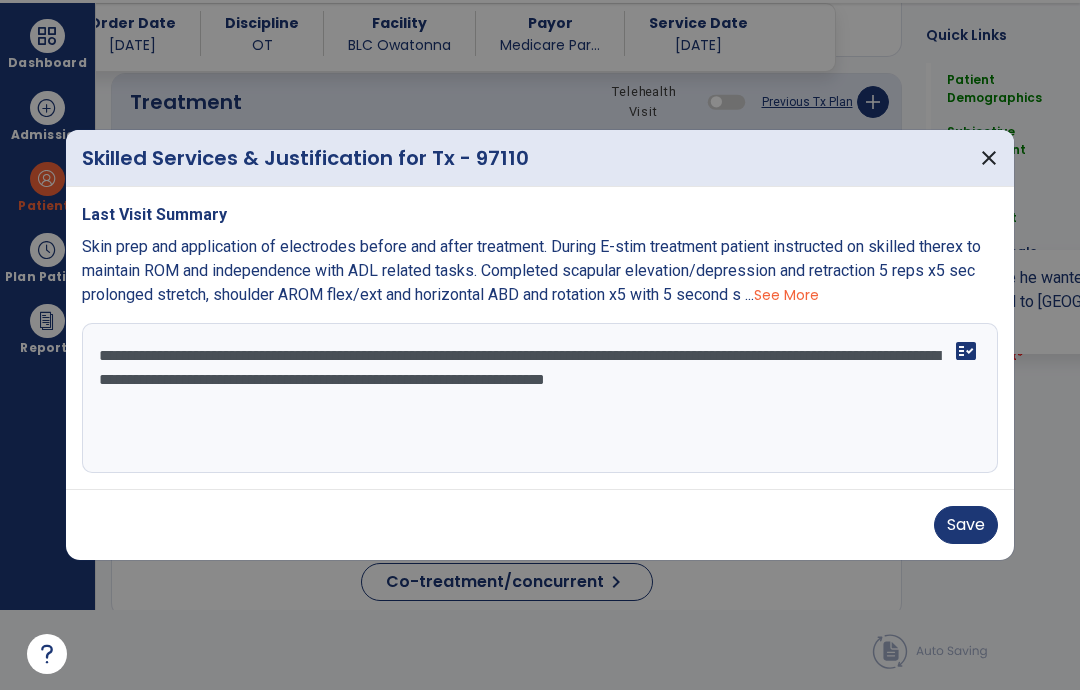 scroll, scrollTop: 0, scrollLeft: 0, axis: both 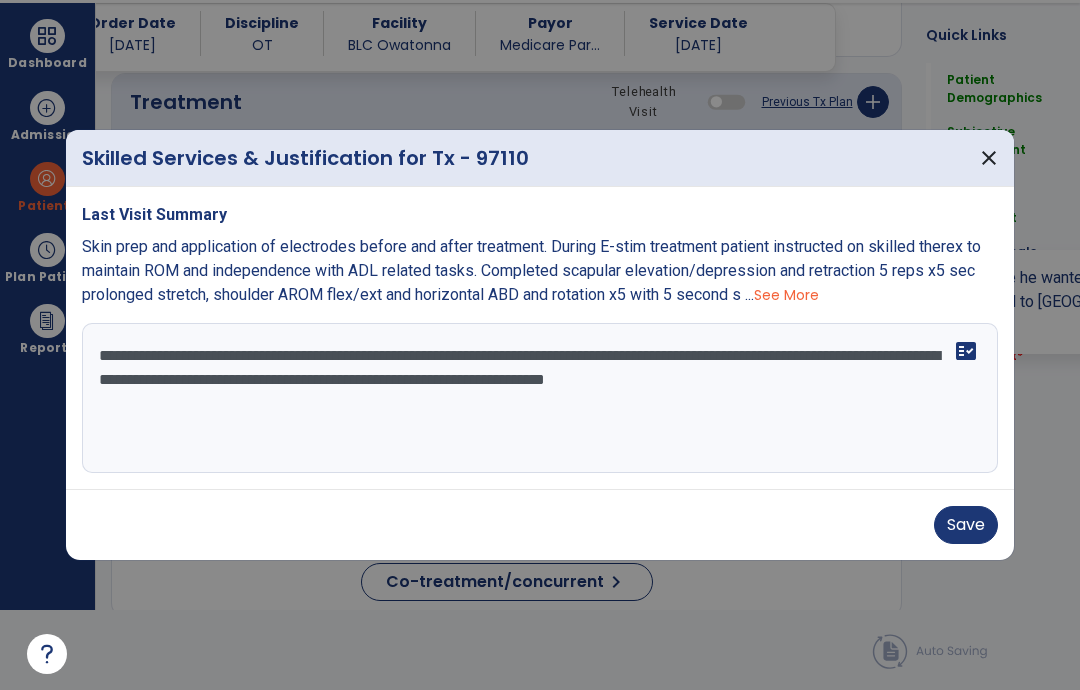 click on "Save" at bounding box center [966, 525] 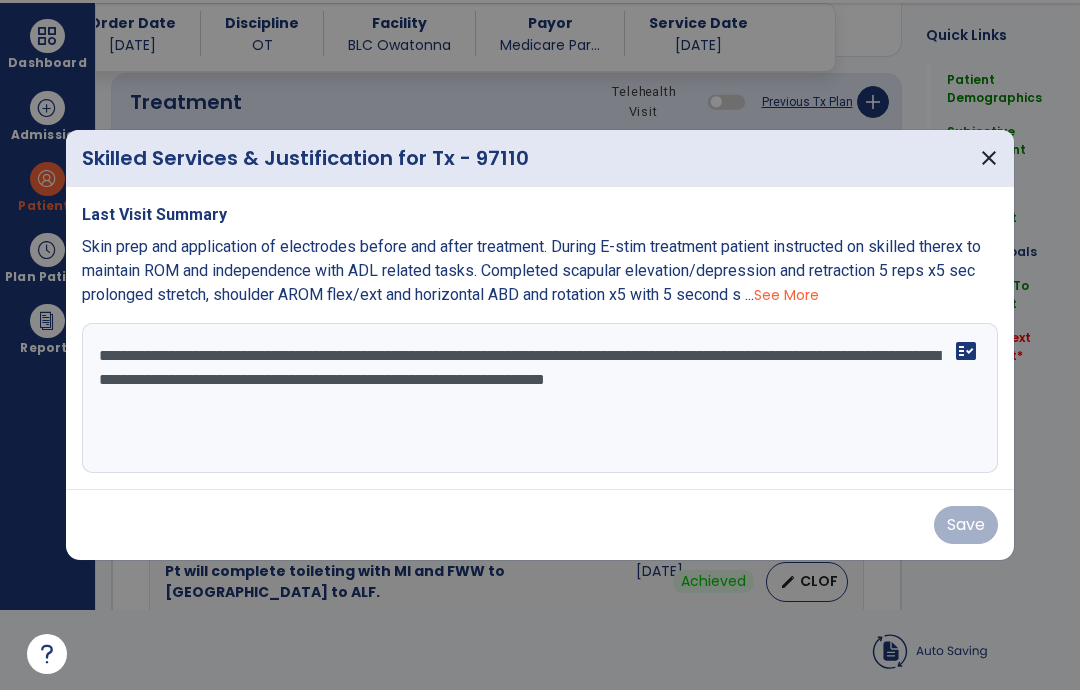 scroll, scrollTop: 80, scrollLeft: 0, axis: vertical 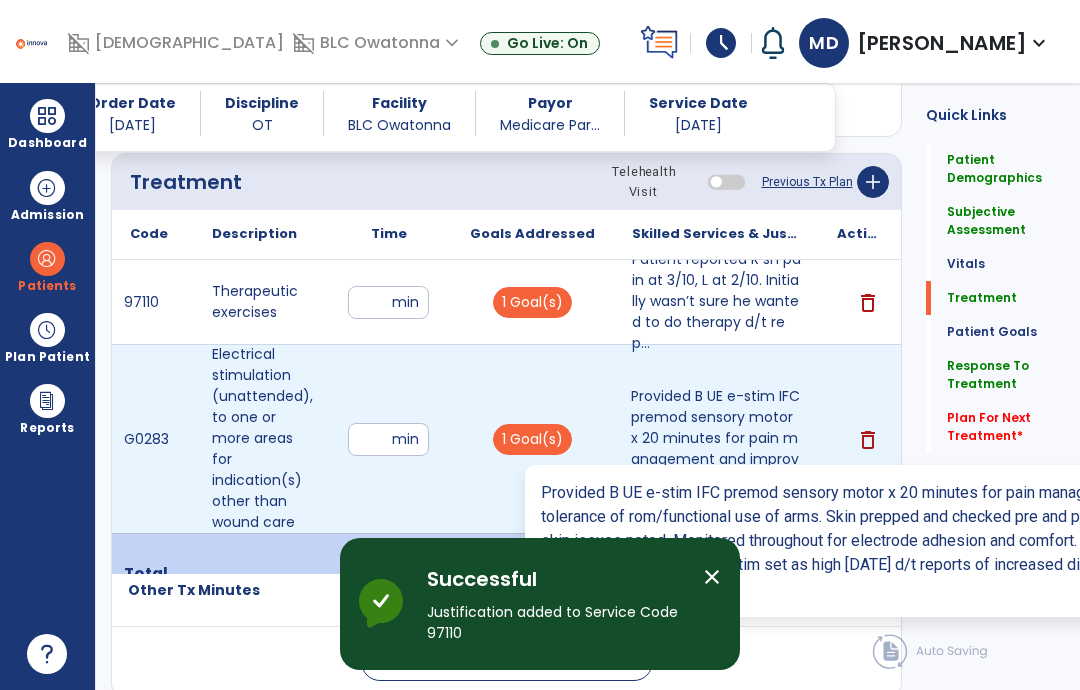 click on "Provided B UE e-stim IFC premod sensory motor x 20 minutes for pain management and improved toleranc..." at bounding box center [716, 438] 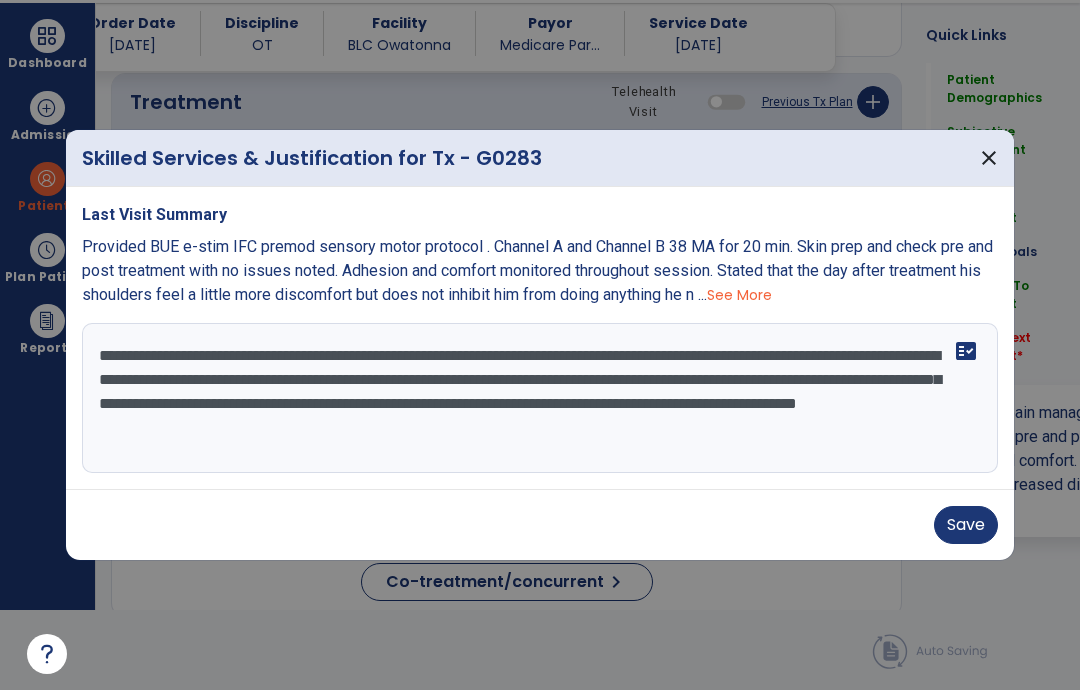 click on "**********" at bounding box center (540, 398) 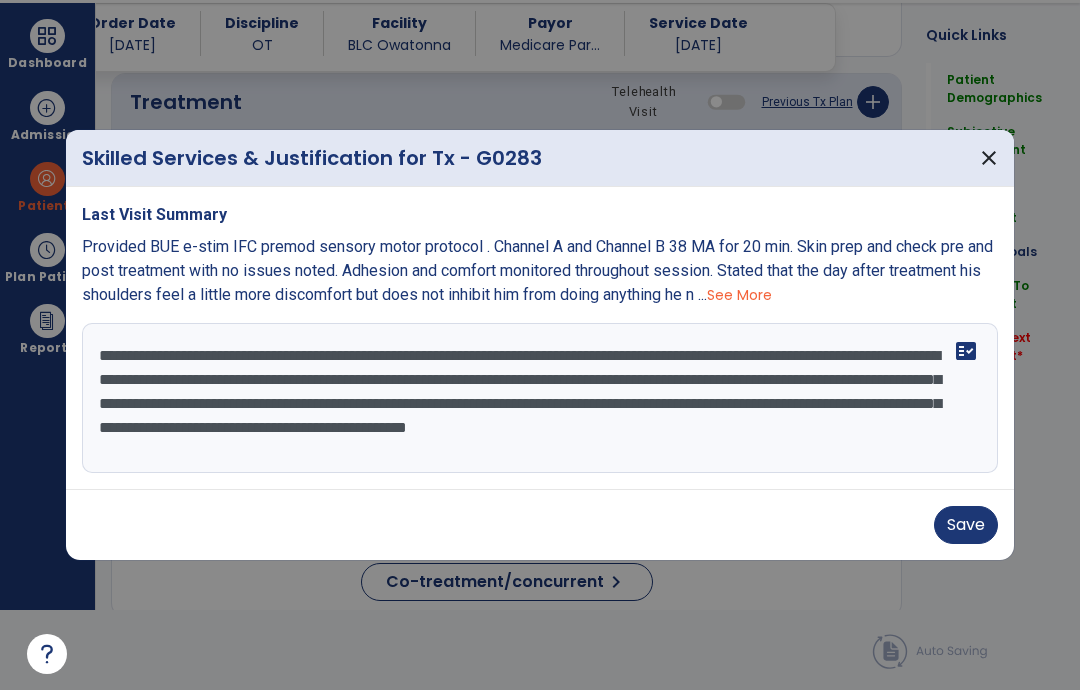 type on "**********" 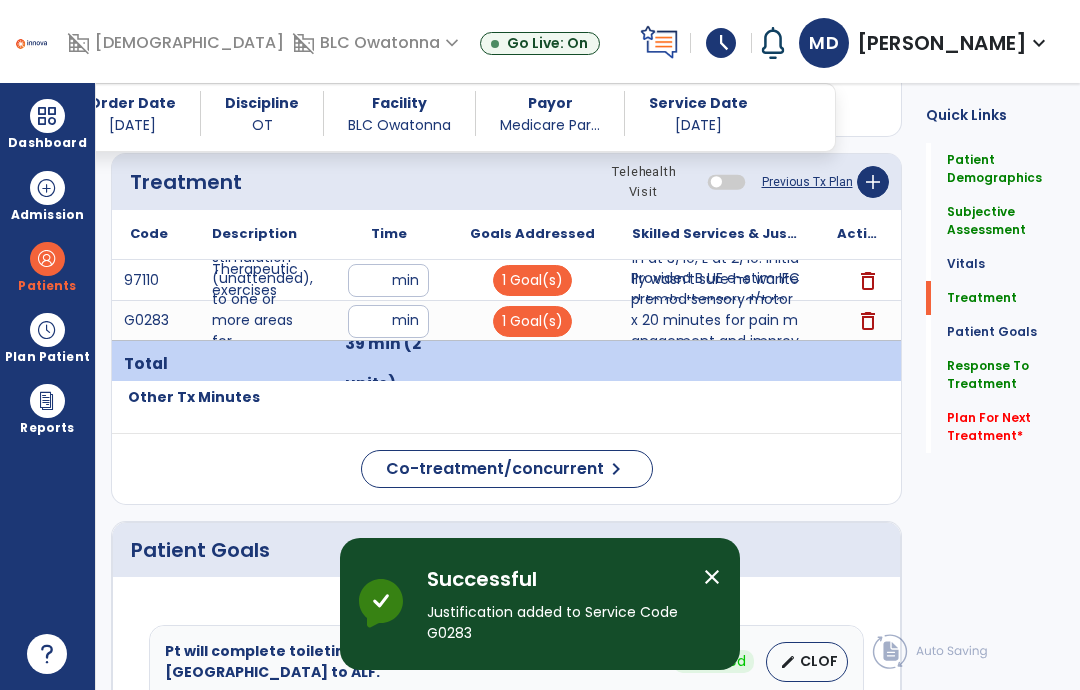 scroll, scrollTop: 80, scrollLeft: 0, axis: vertical 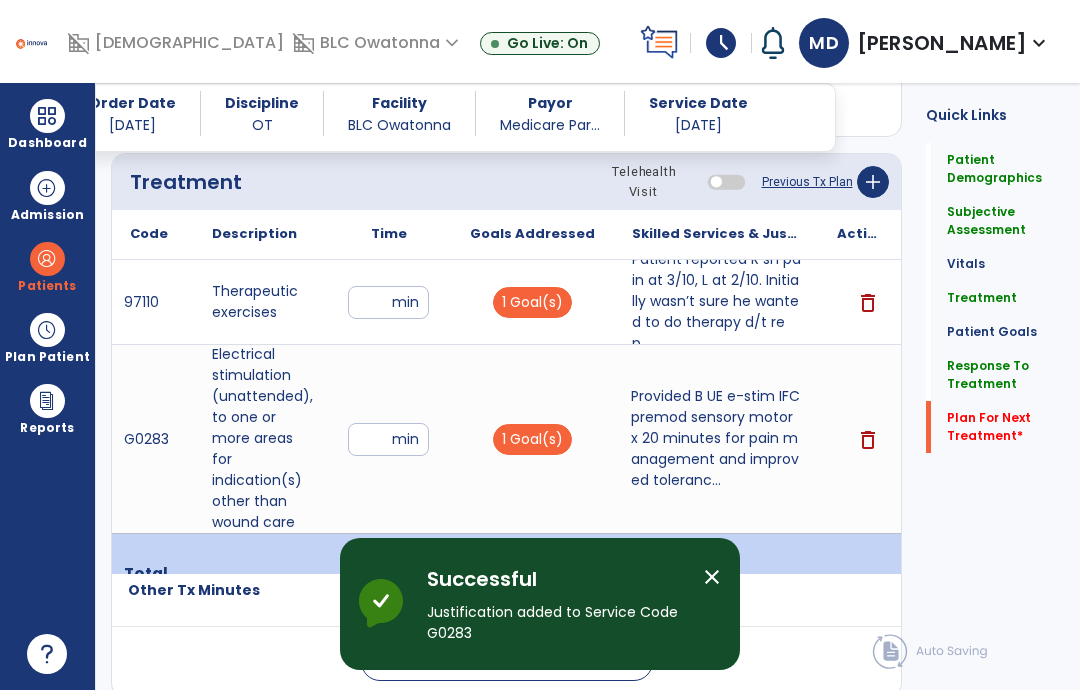 click on "Plan For Next Treatment   *" 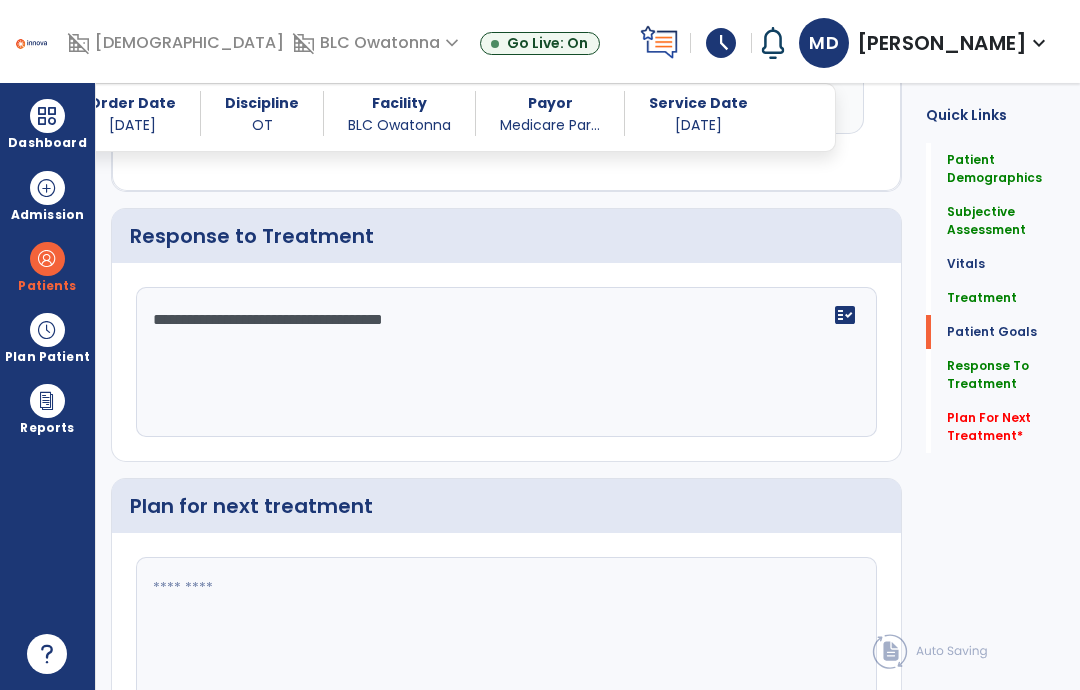 scroll, scrollTop: 4853, scrollLeft: 0, axis: vertical 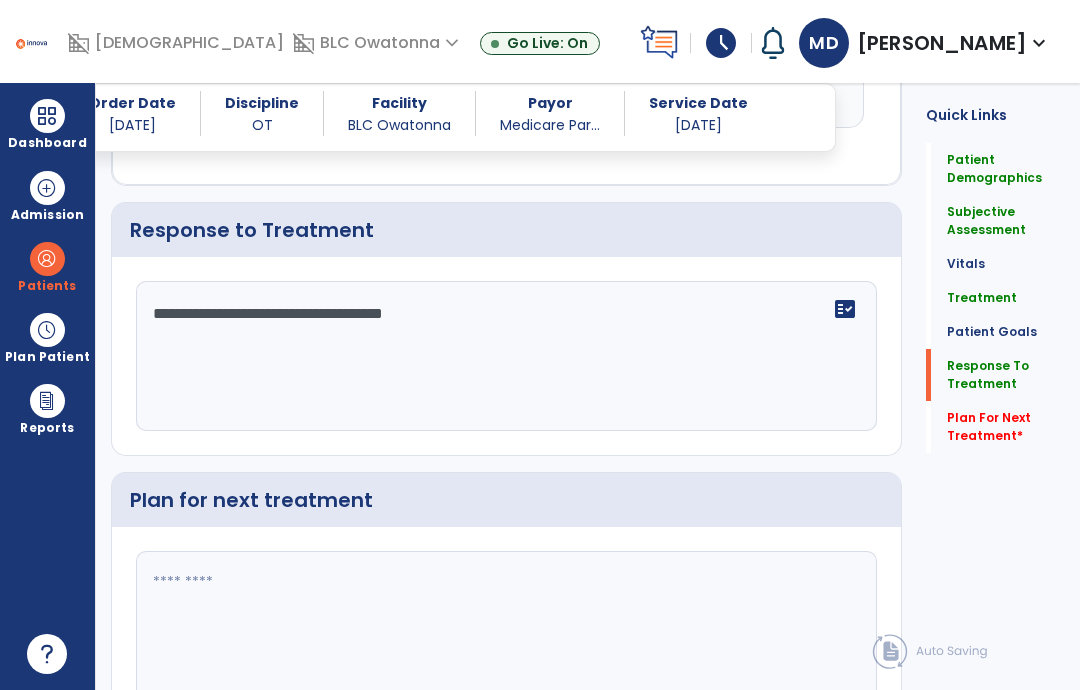 click 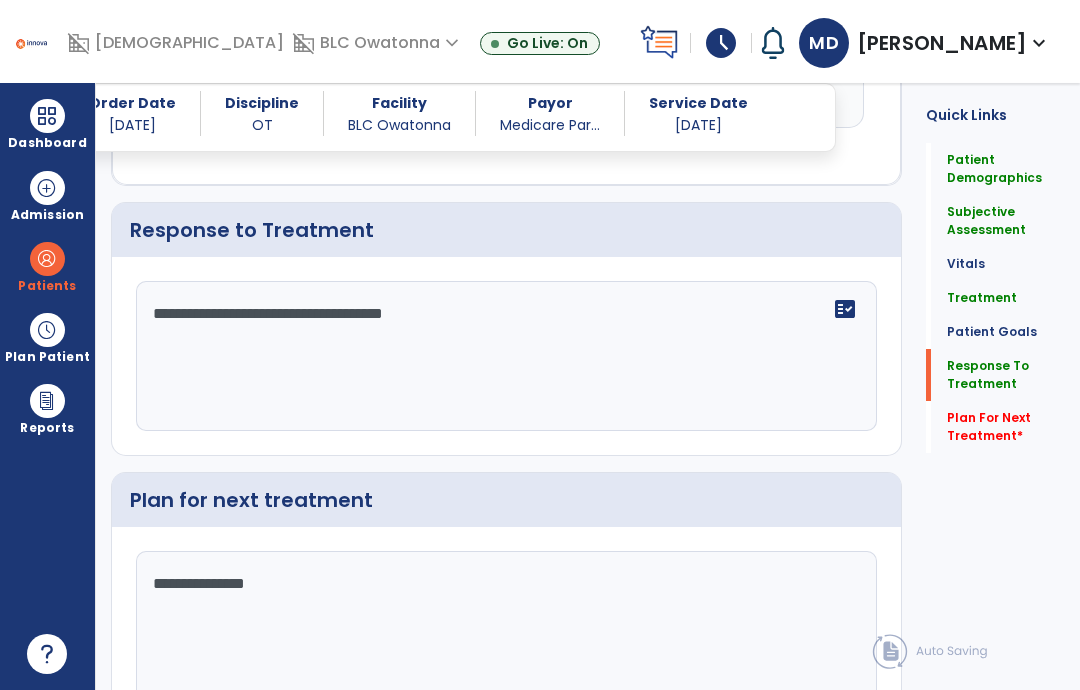 type on "**********" 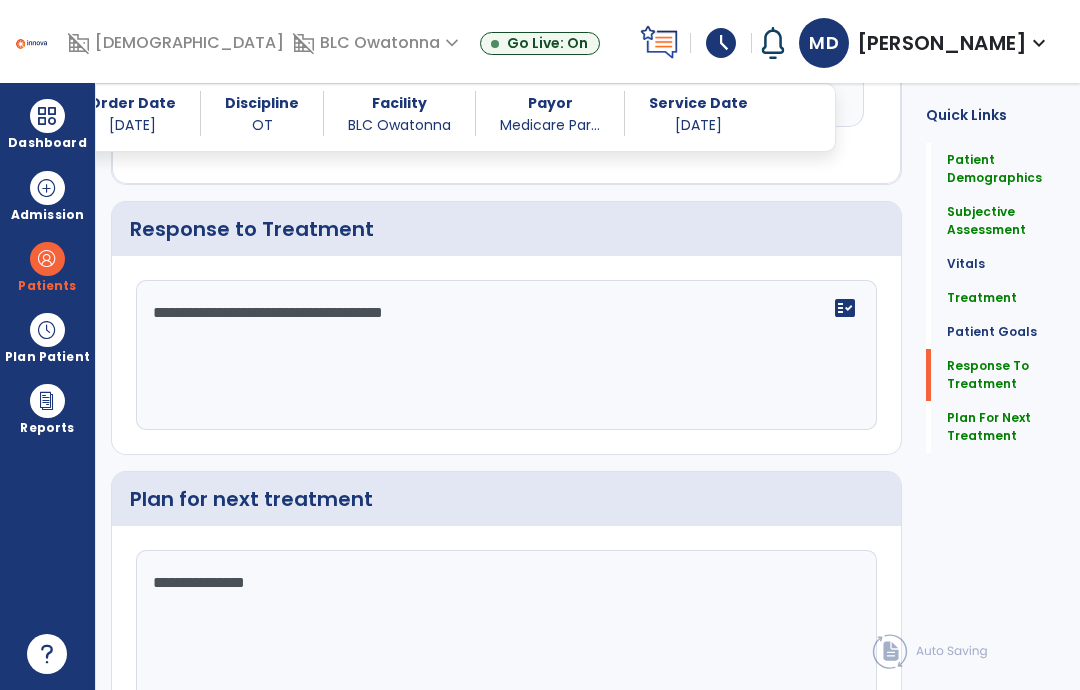 scroll, scrollTop: 4853, scrollLeft: 0, axis: vertical 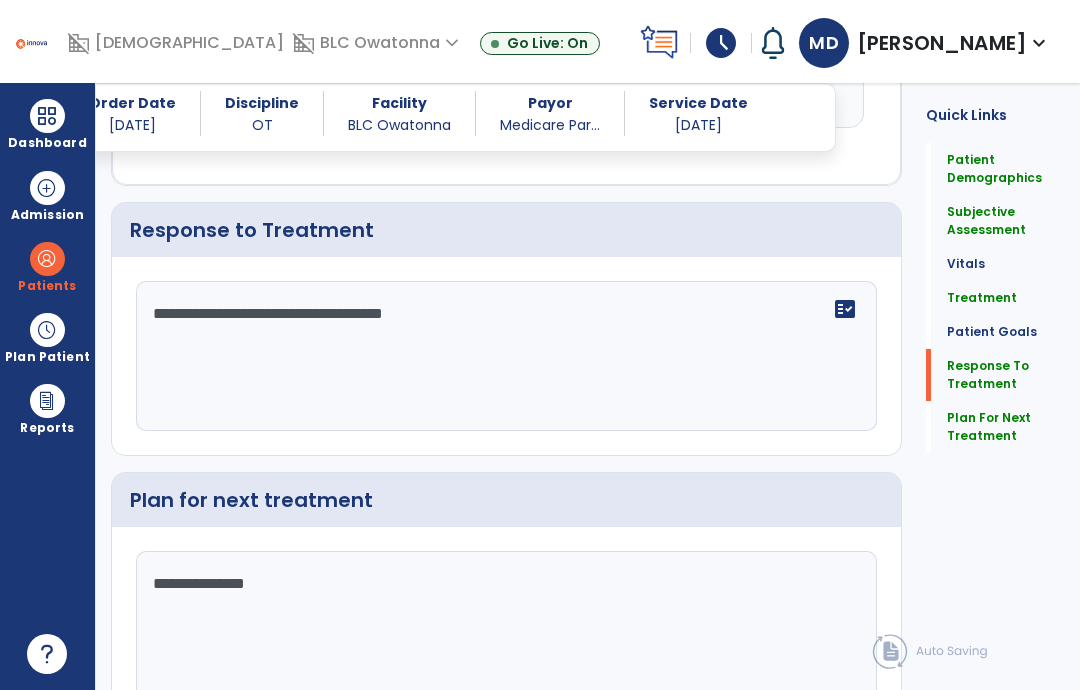 click on "Sign Doc" 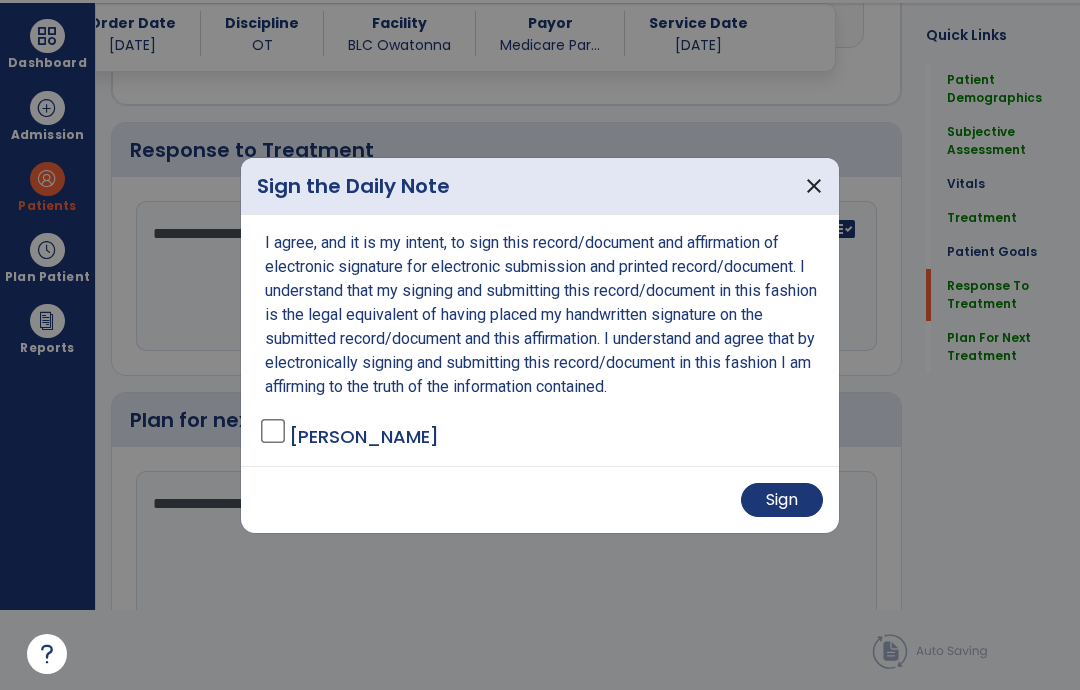 click on "Sign" at bounding box center [782, 500] 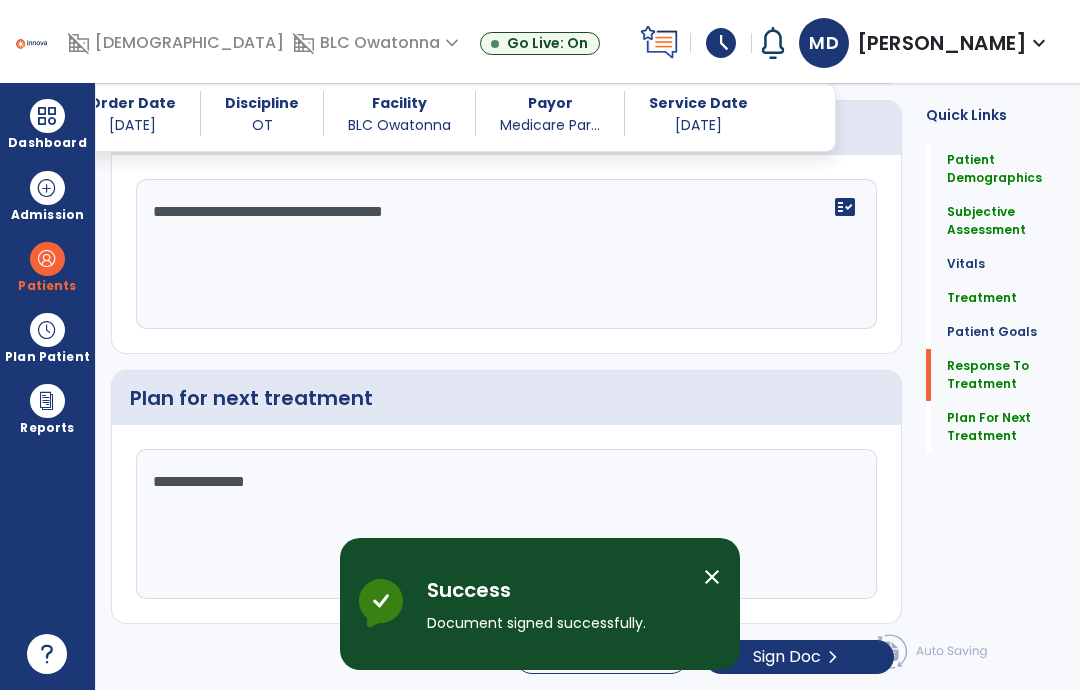 scroll, scrollTop: 80, scrollLeft: 0, axis: vertical 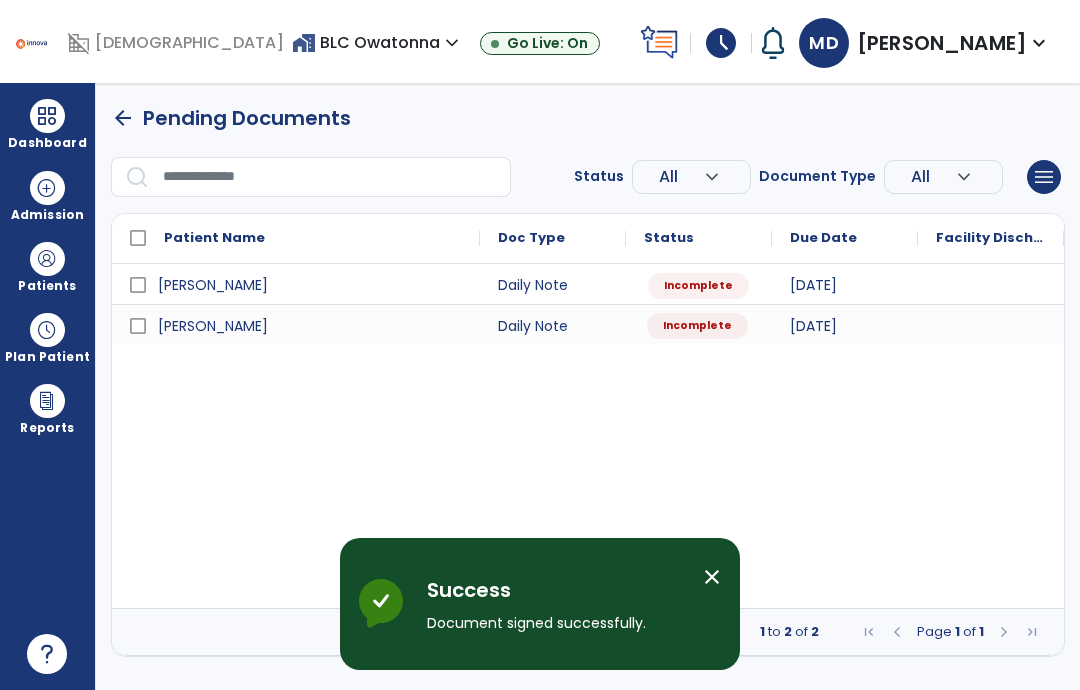 click on "Incomplete" at bounding box center (699, 324) 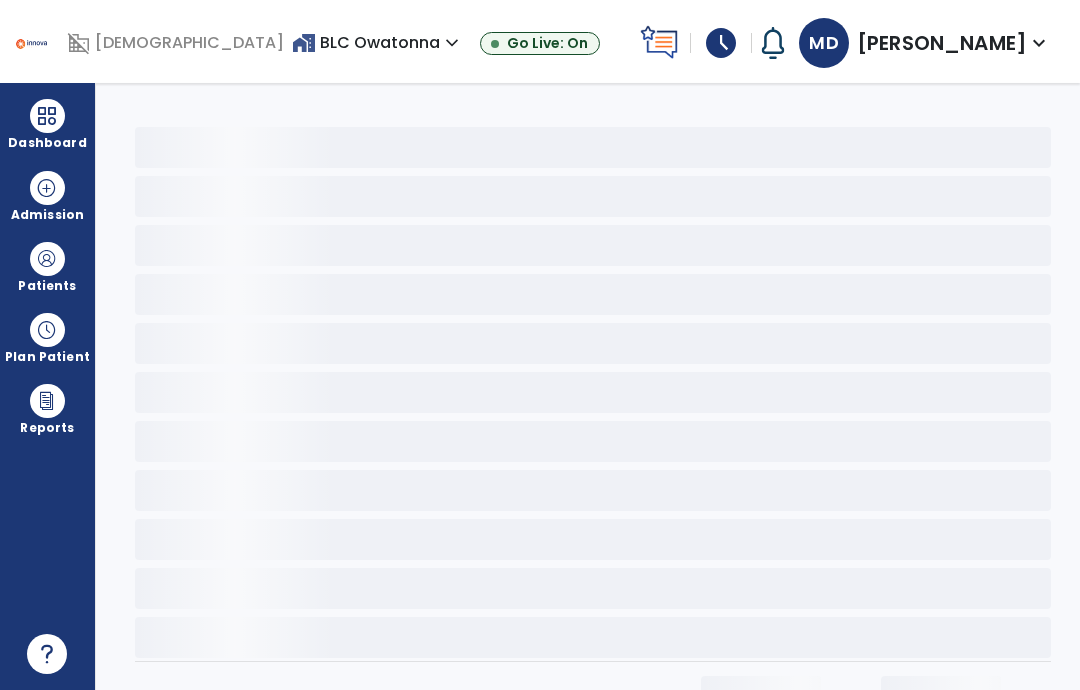 select on "*" 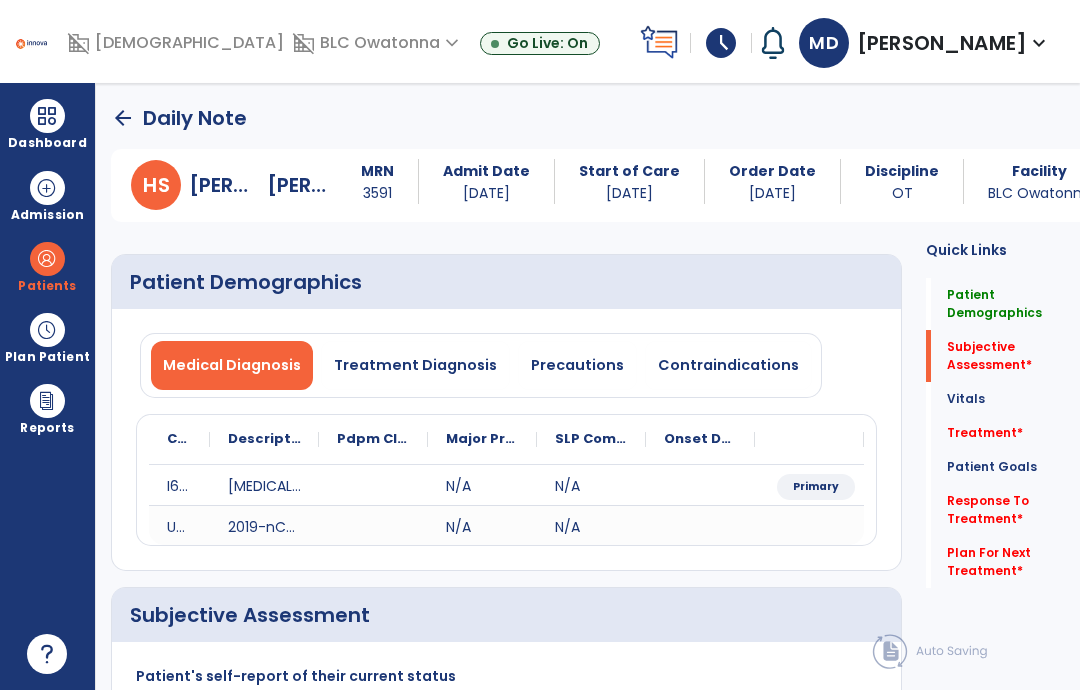 click on "Vitals   Vitals" 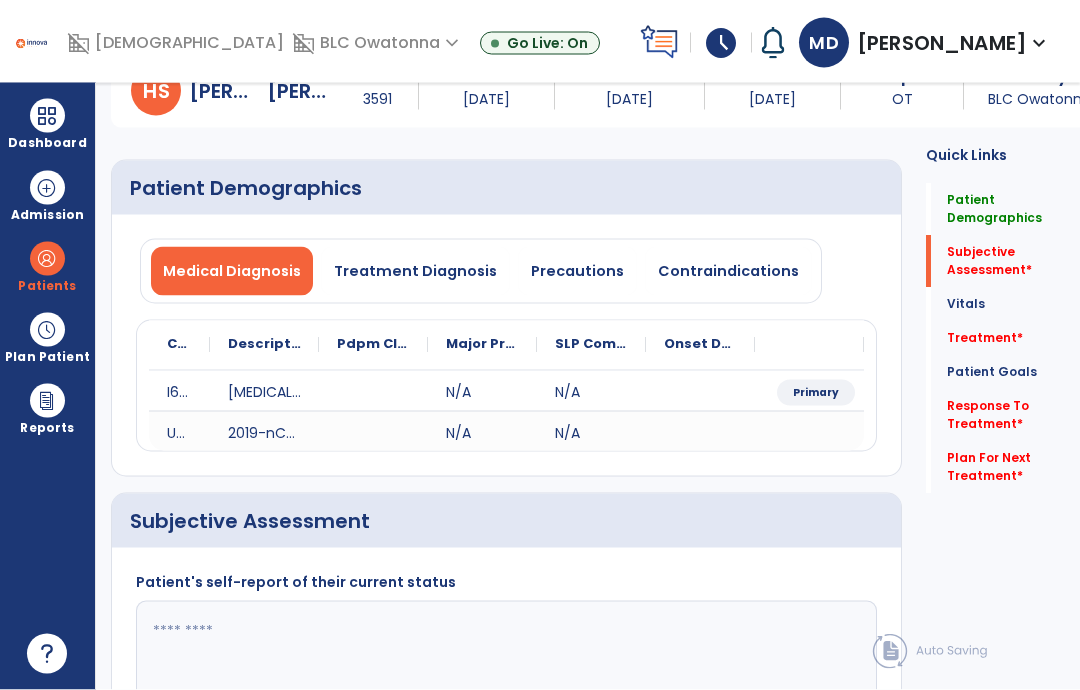 scroll, scrollTop: 263, scrollLeft: 0, axis: vertical 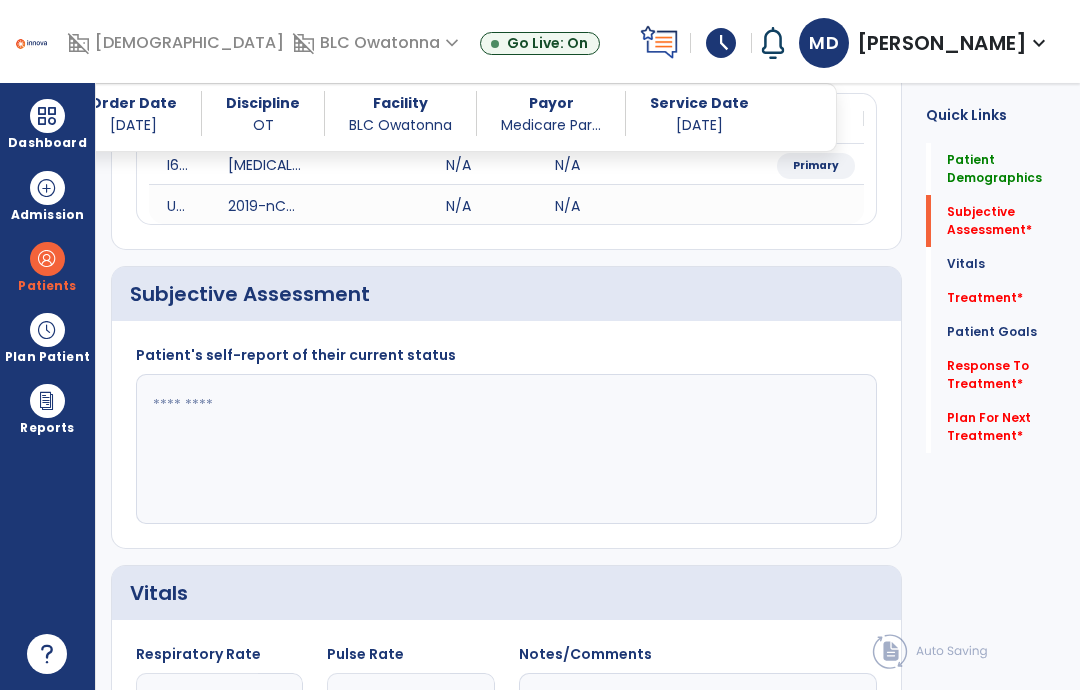 click 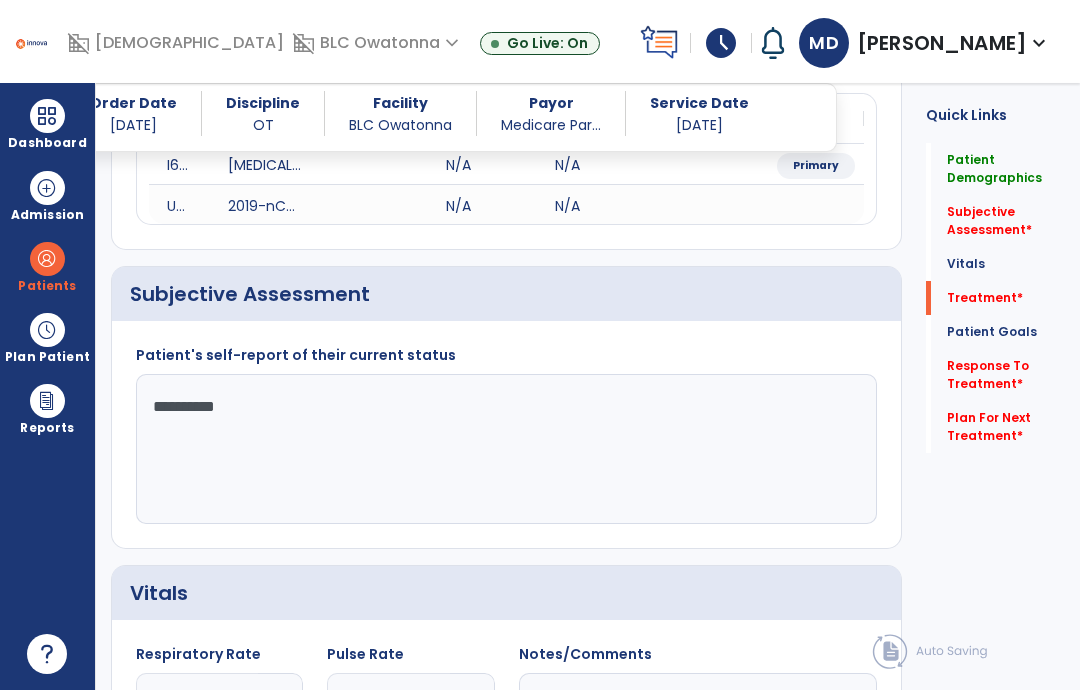 type on "*********" 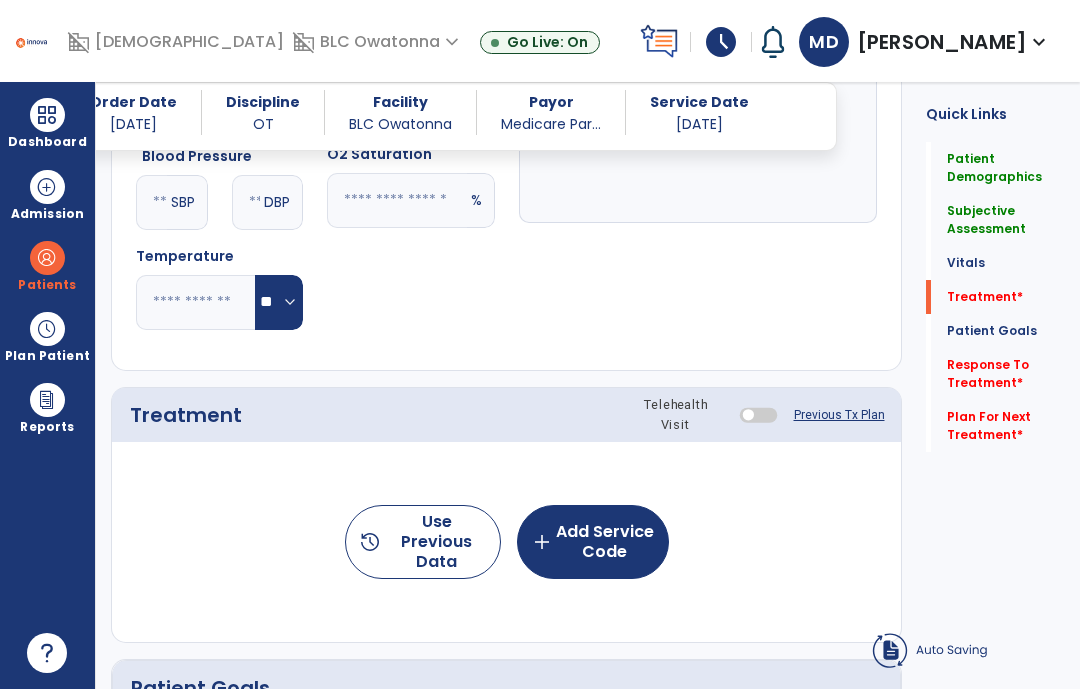 scroll, scrollTop: 992, scrollLeft: 0, axis: vertical 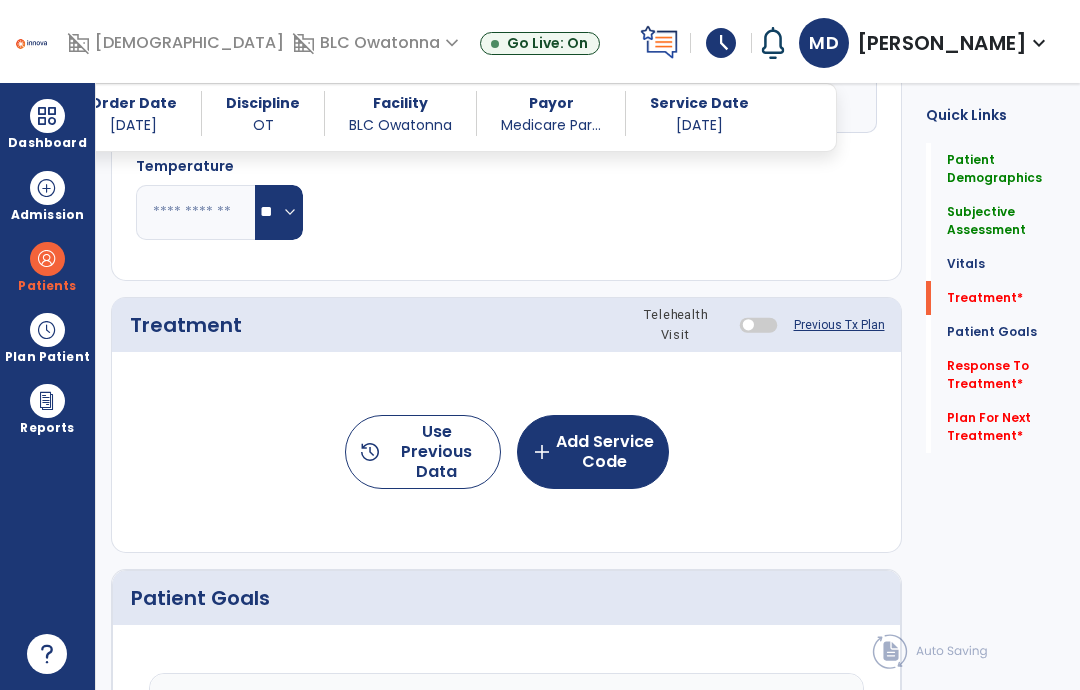 click on "add  Add Service Code" 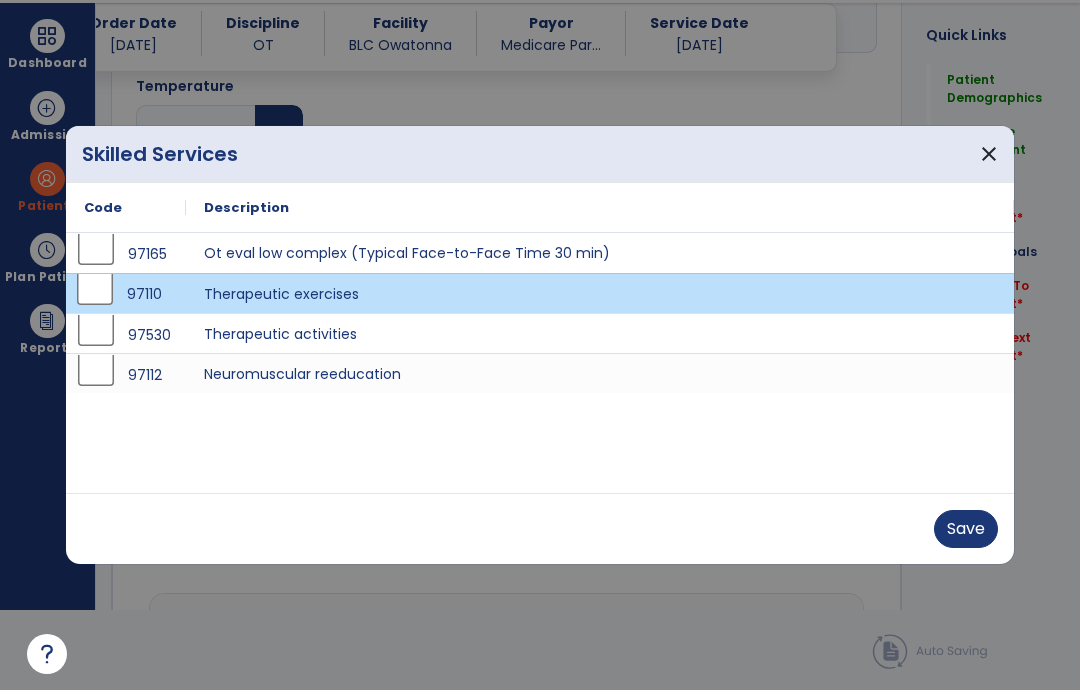 click on "Save" at bounding box center (966, 529) 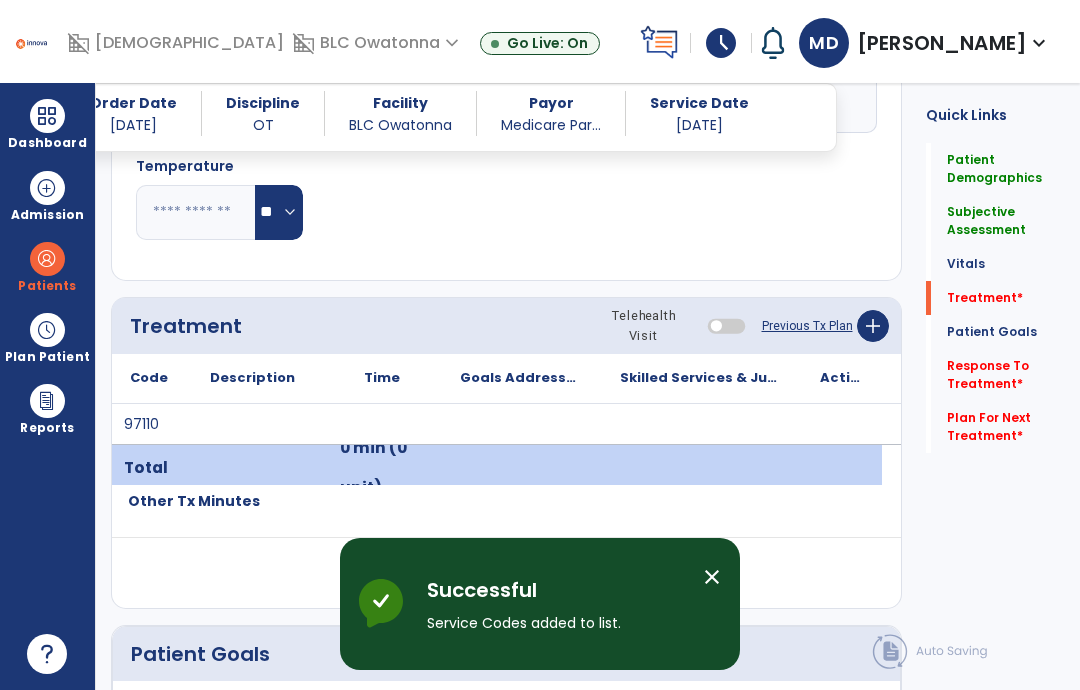 scroll, scrollTop: 80, scrollLeft: 0, axis: vertical 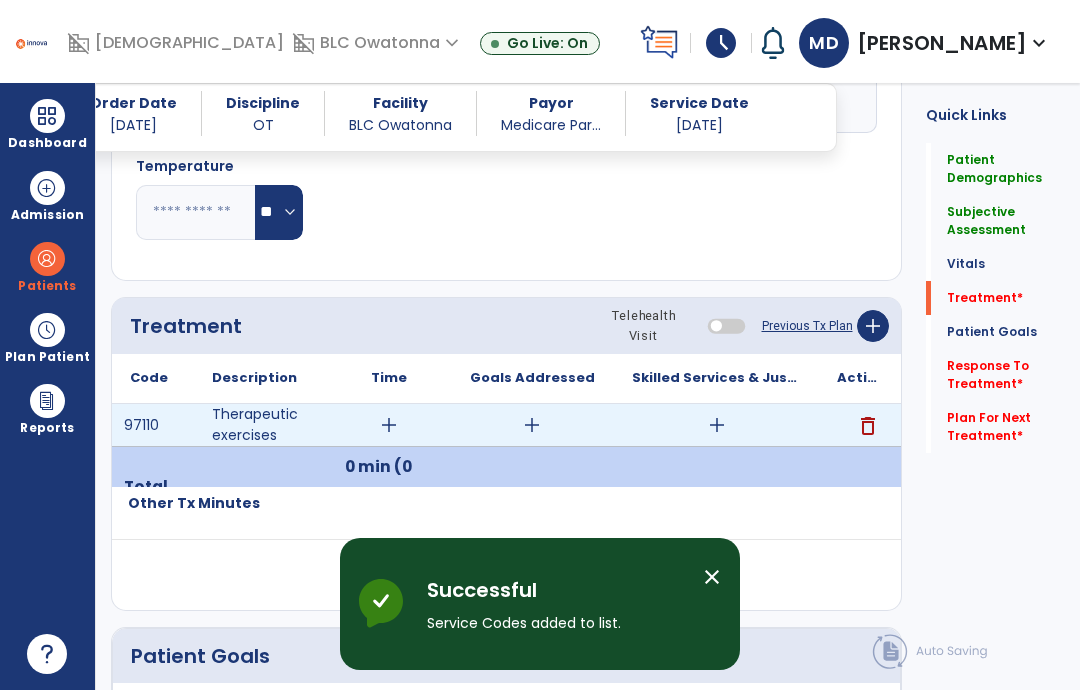 click on "add" at bounding box center (389, 425) 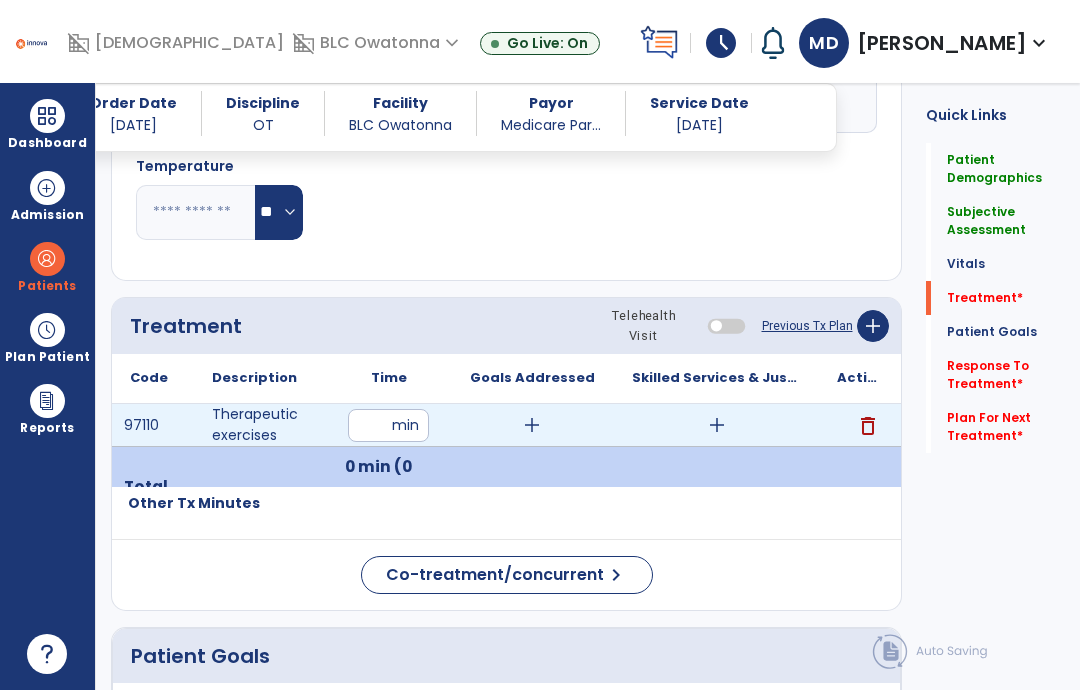 click at bounding box center (388, 425) 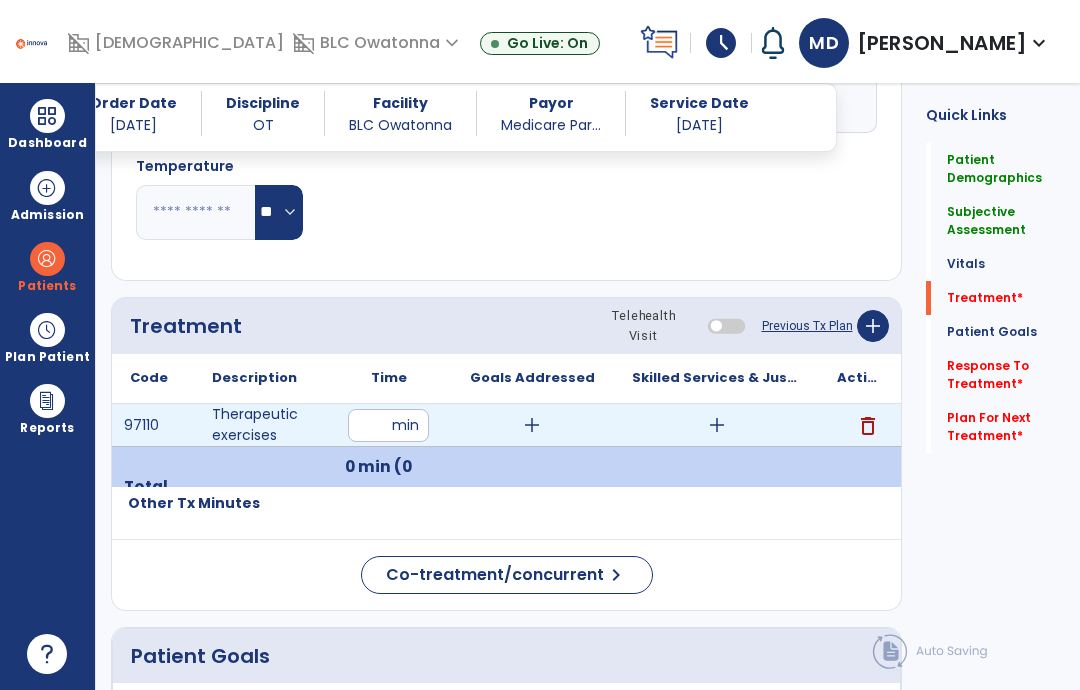 click at bounding box center [388, 425] 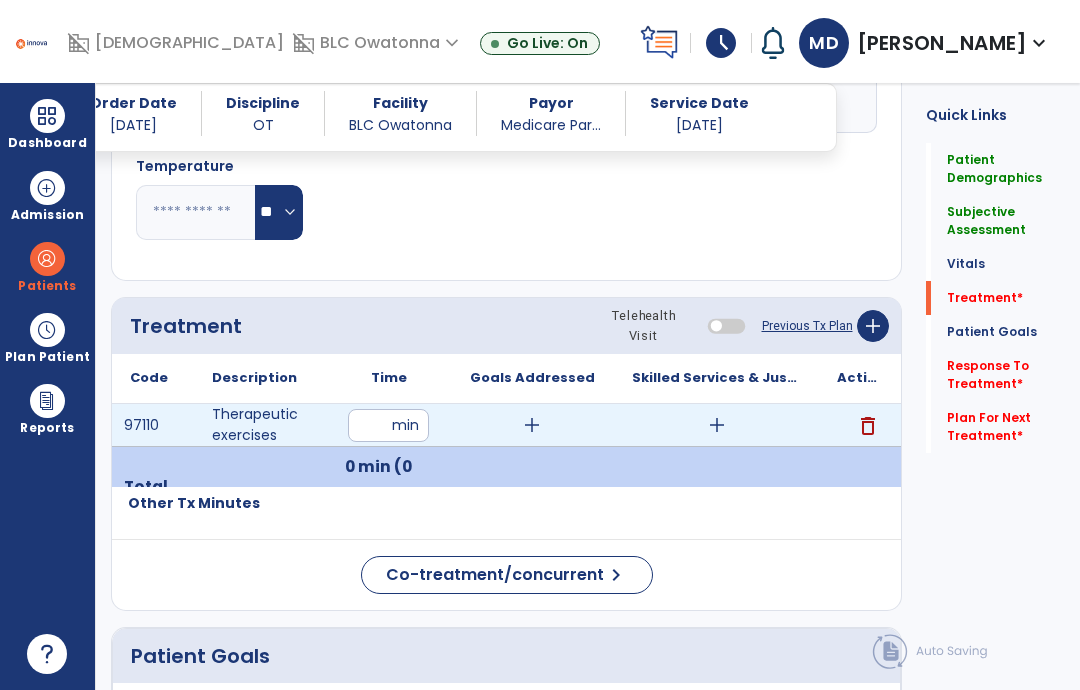 type on "**" 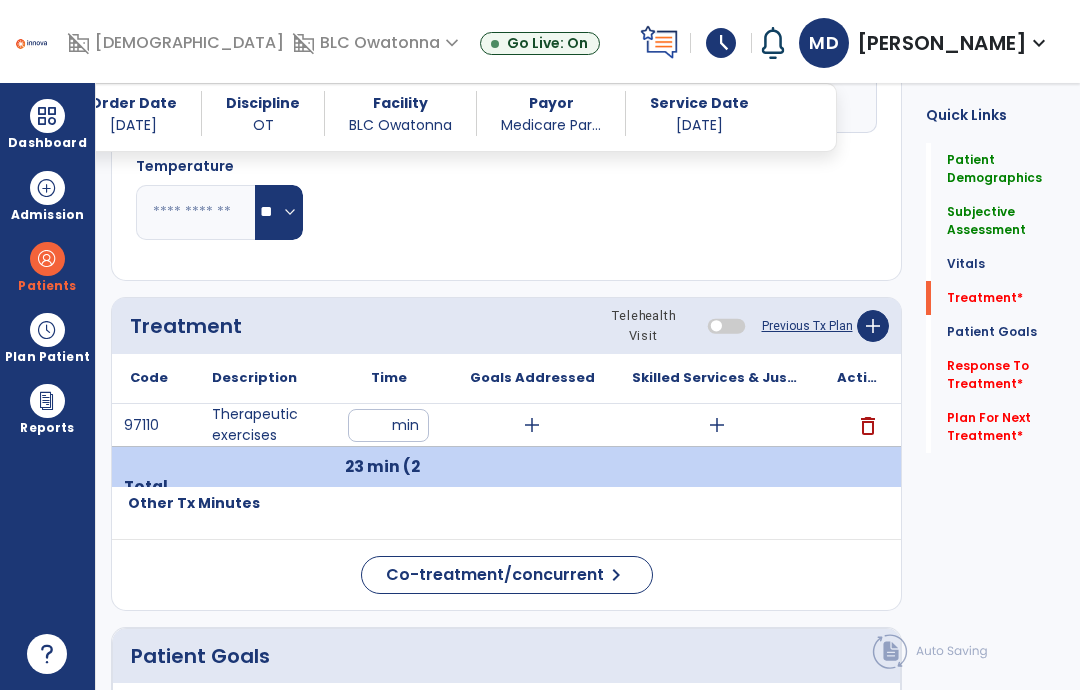 click on "add" at bounding box center [532, 425] 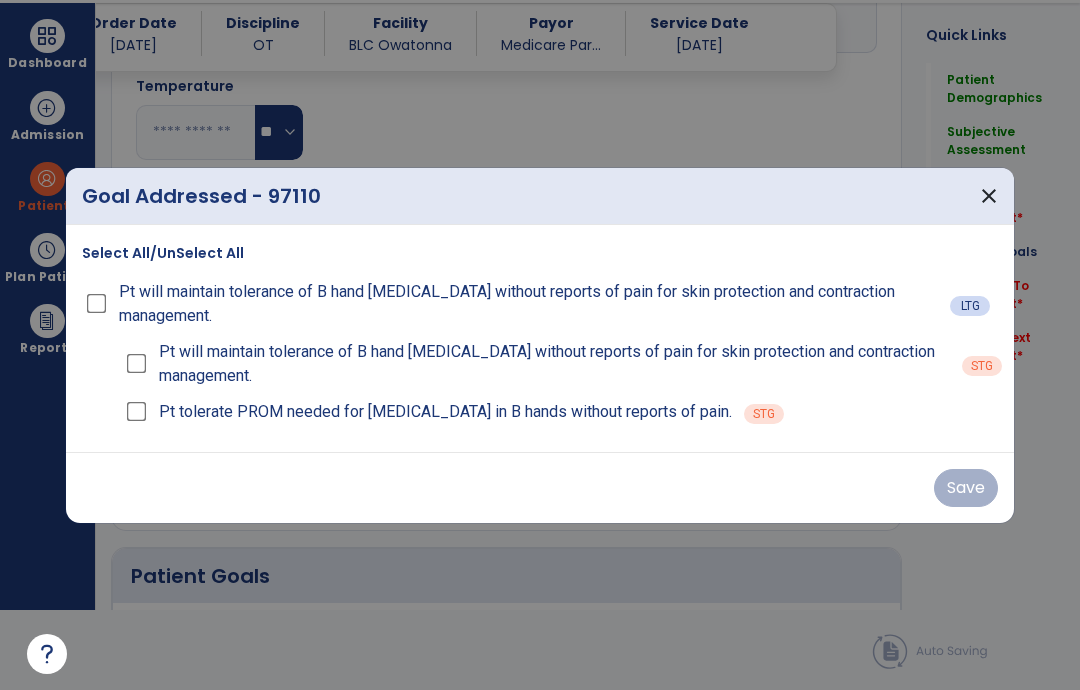 scroll, scrollTop: 0, scrollLeft: 0, axis: both 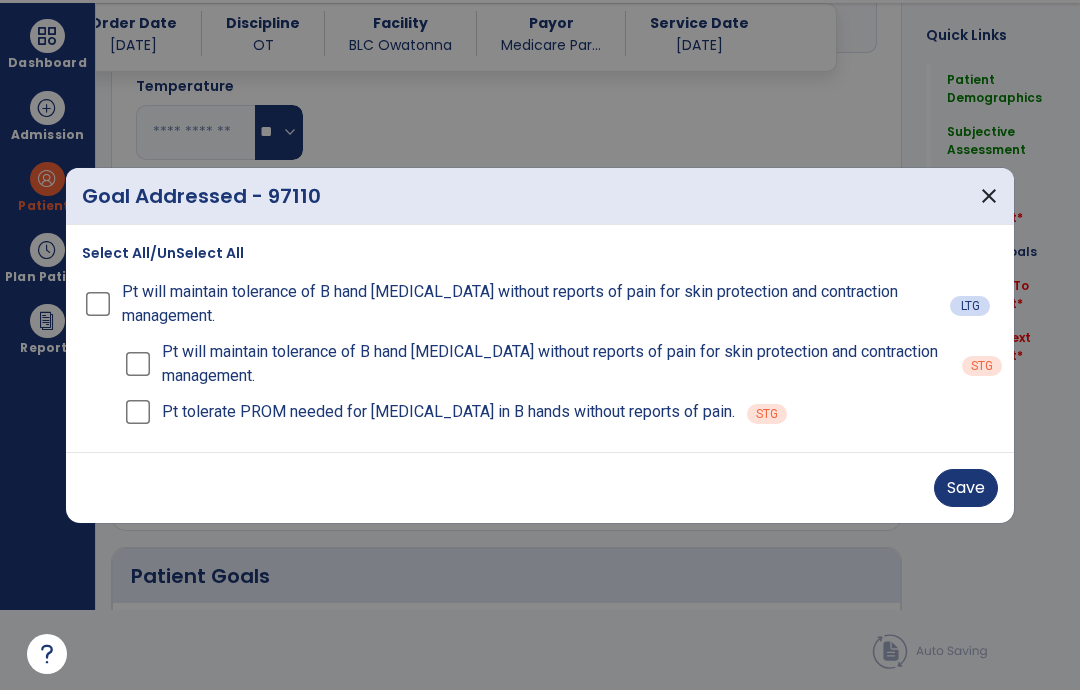 click on "Save" at bounding box center (966, 488) 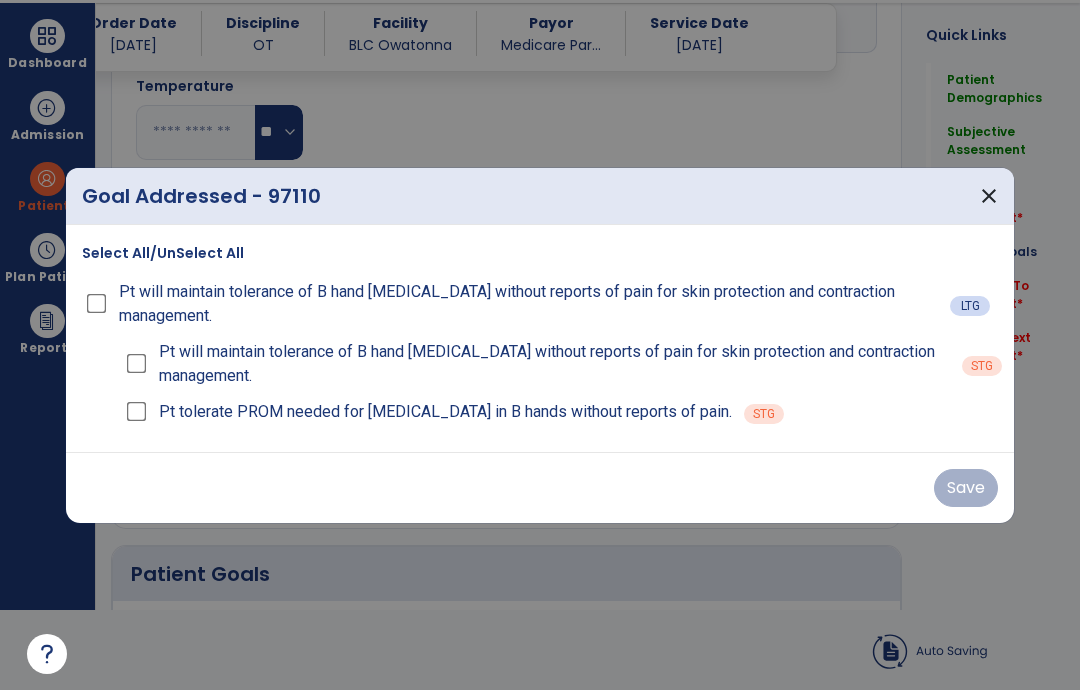 scroll, scrollTop: 80, scrollLeft: 0, axis: vertical 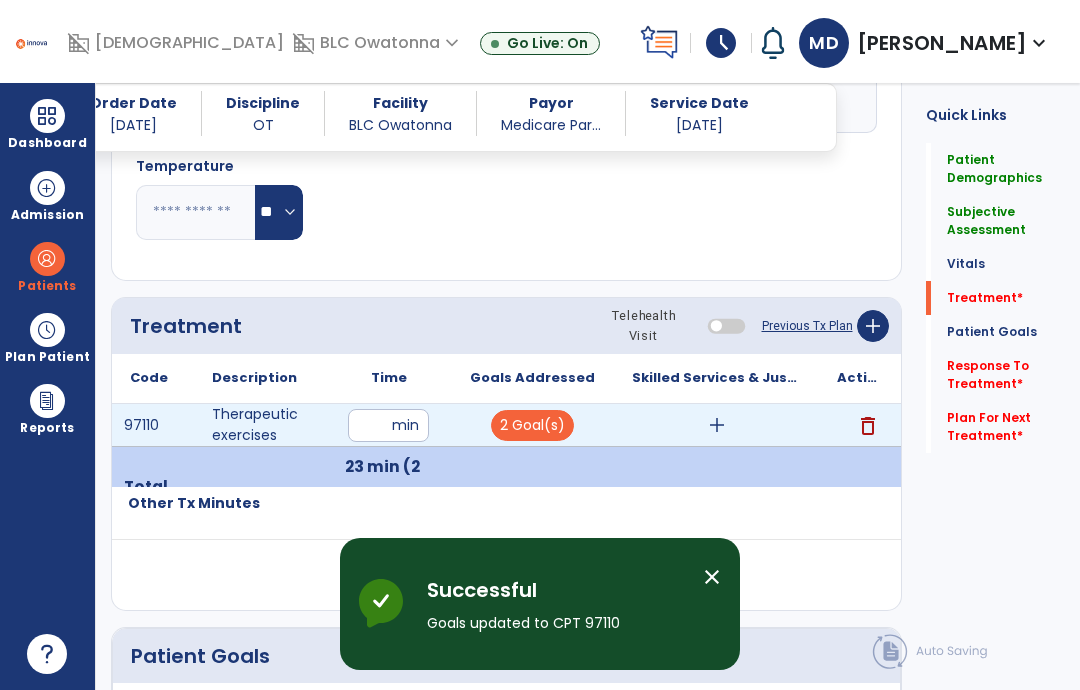 click on "add" at bounding box center (717, 425) 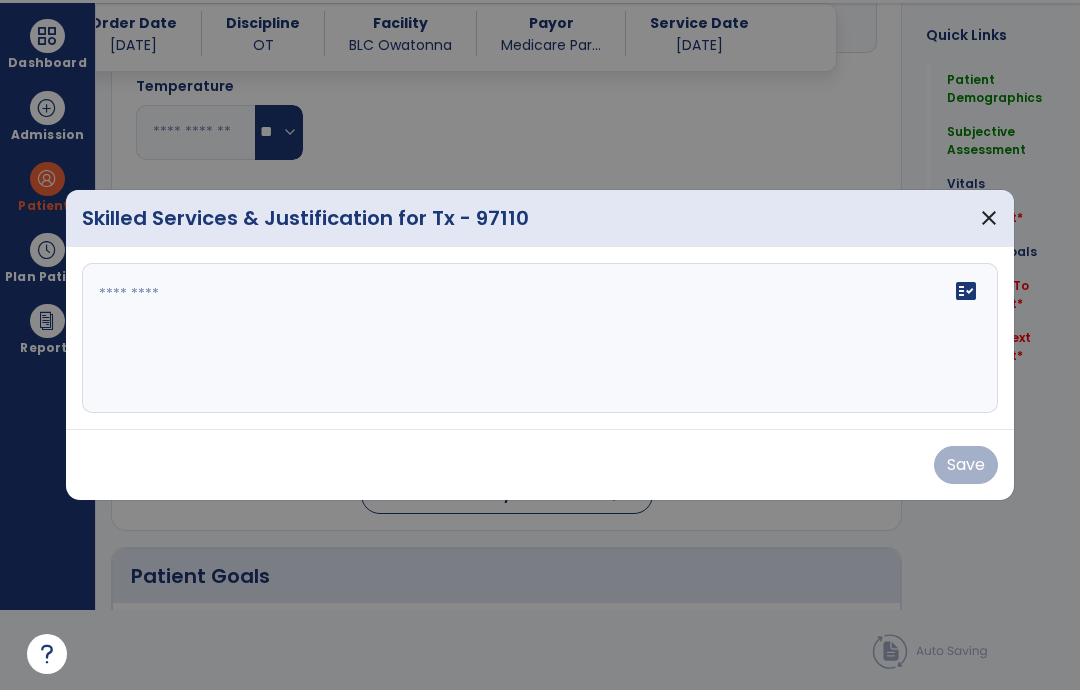 click on "fact_check" at bounding box center [540, 338] 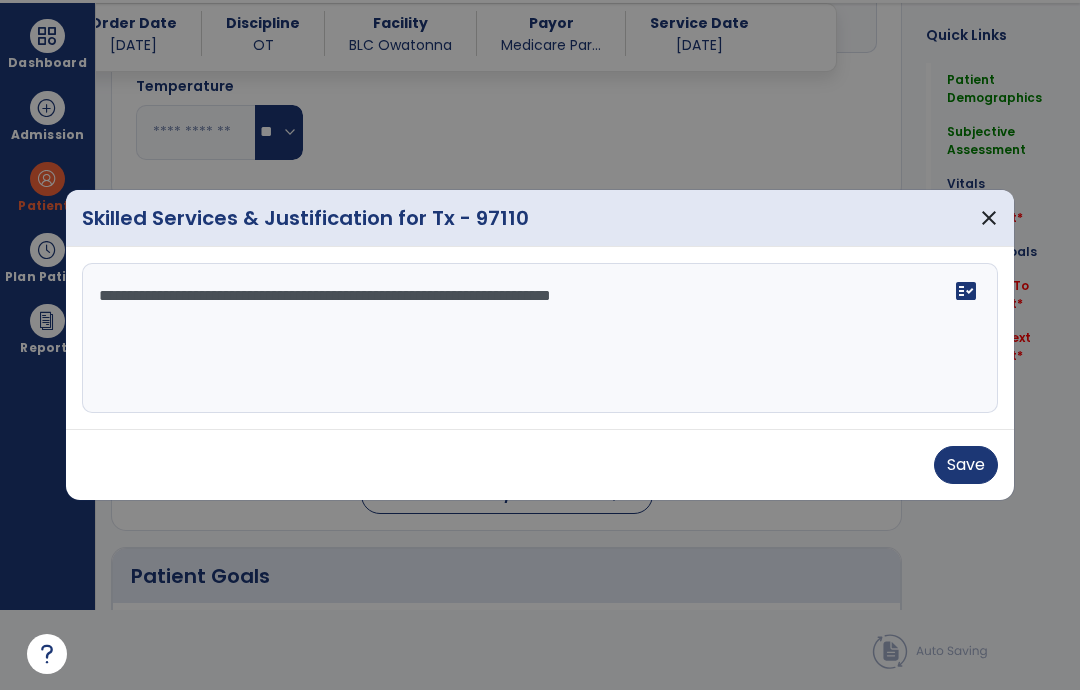 type on "**********" 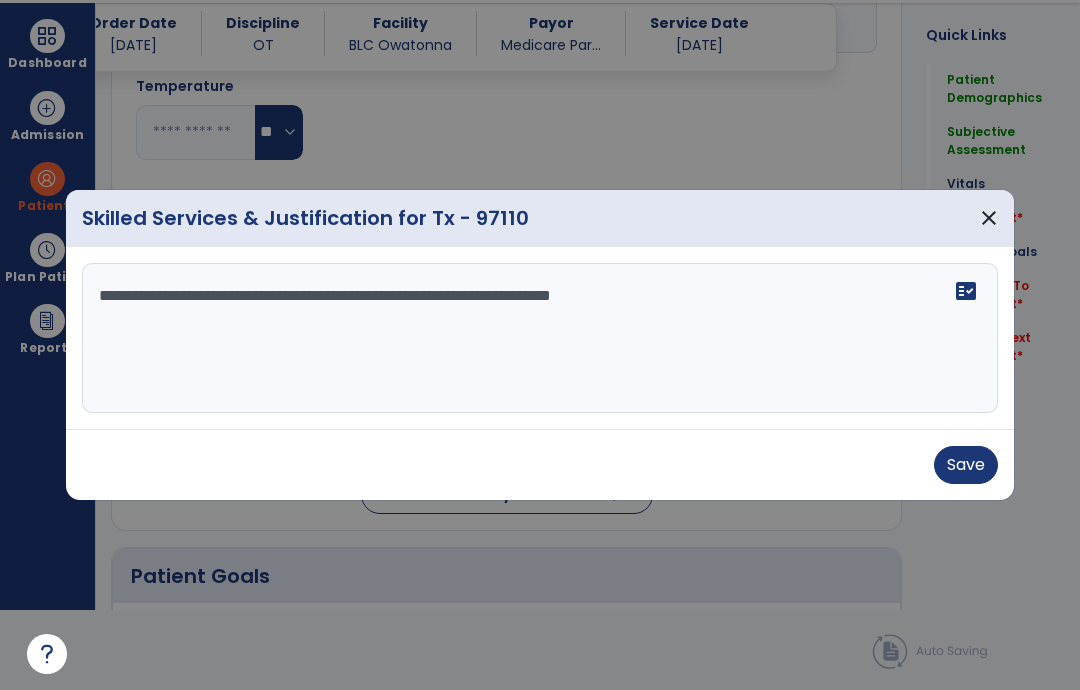 click on "Save" at bounding box center [966, 465] 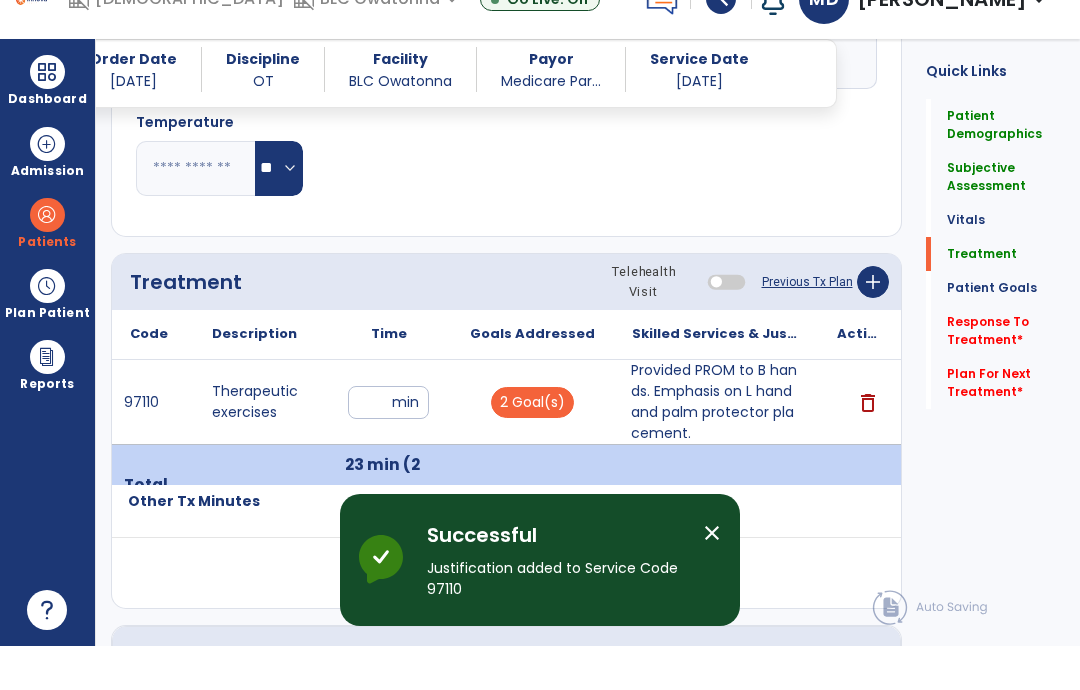 scroll, scrollTop: 80, scrollLeft: 0, axis: vertical 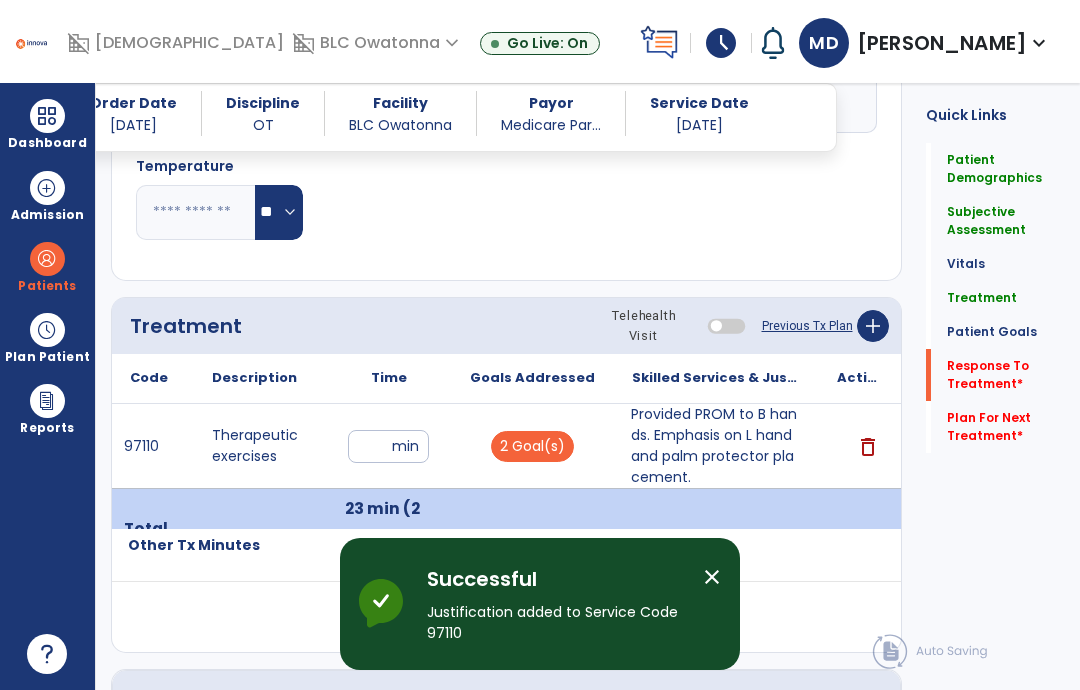 click on "Response To Treatment   *" 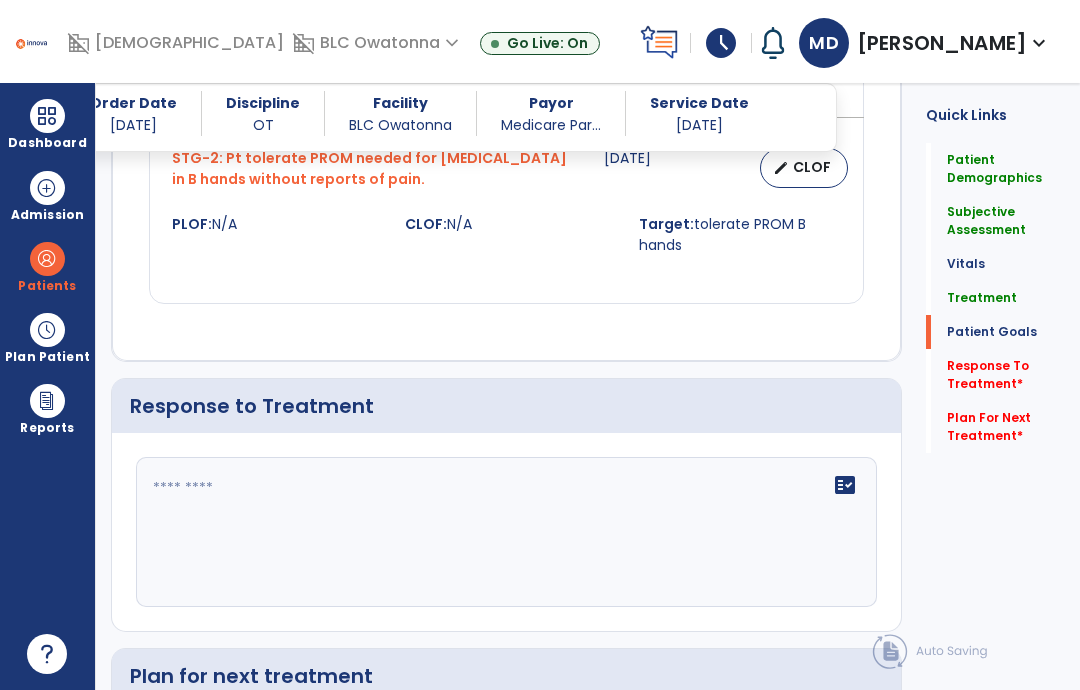 scroll, scrollTop: 2019, scrollLeft: 0, axis: vertical 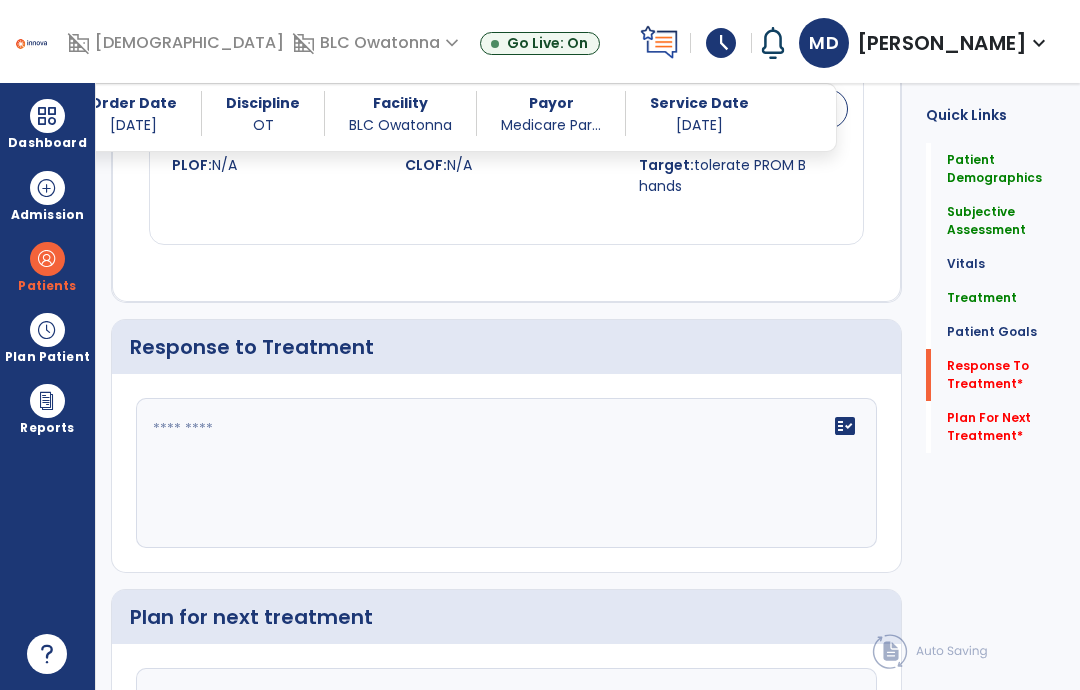 click on "fact_check" 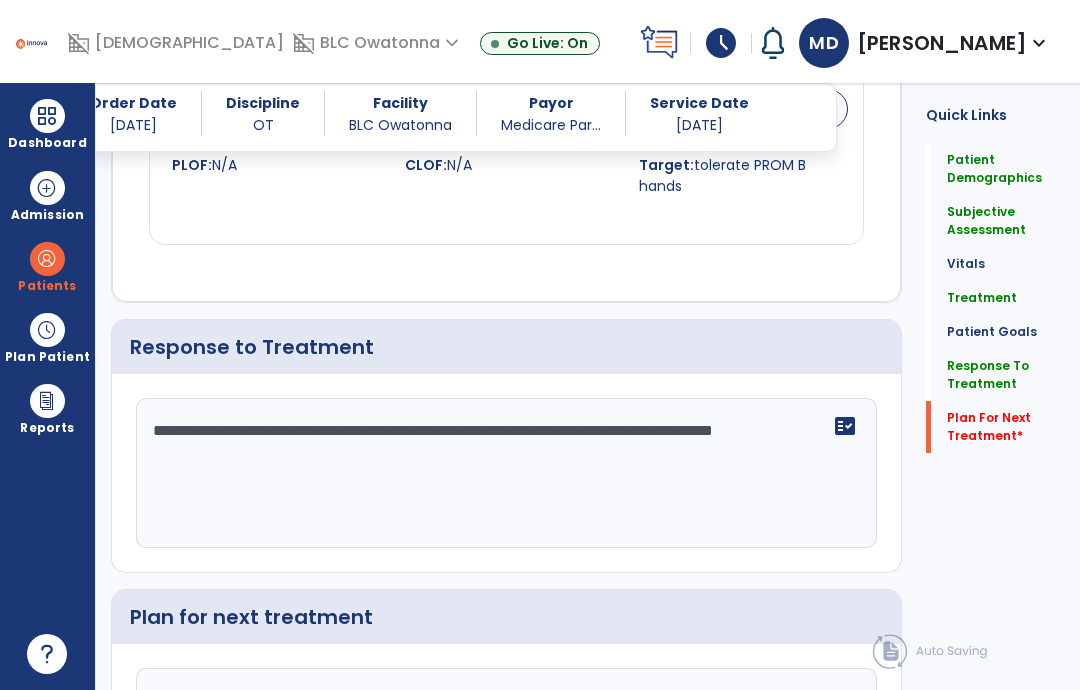 type on "**********" 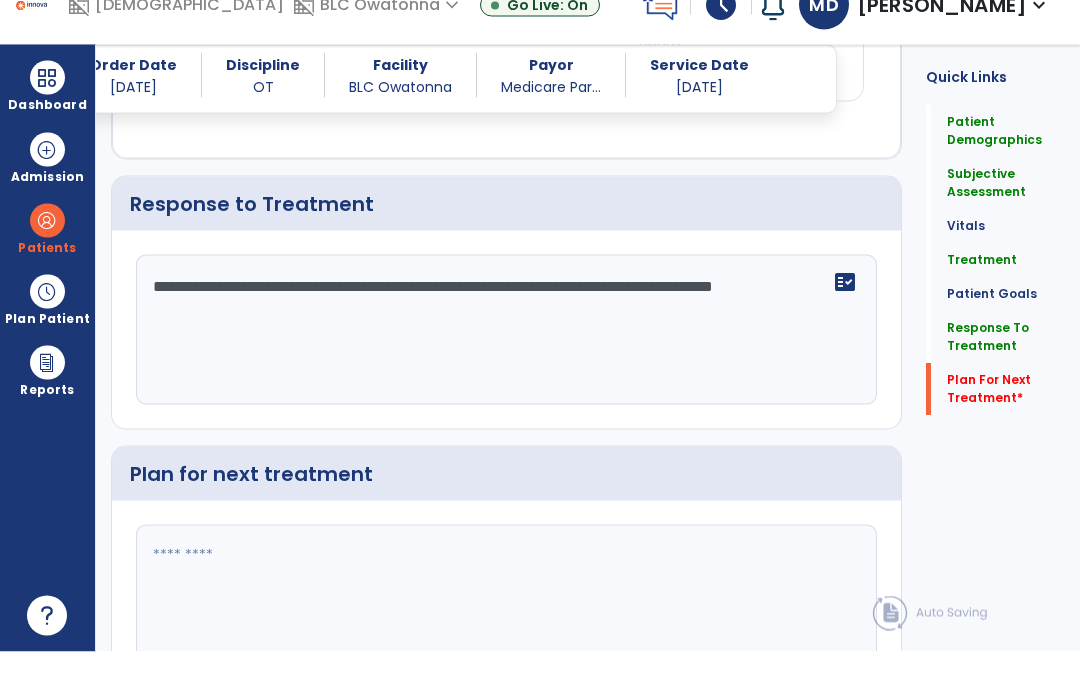 scroll, scrollTop: 2138, scrollLeft: 0, axis: vertical 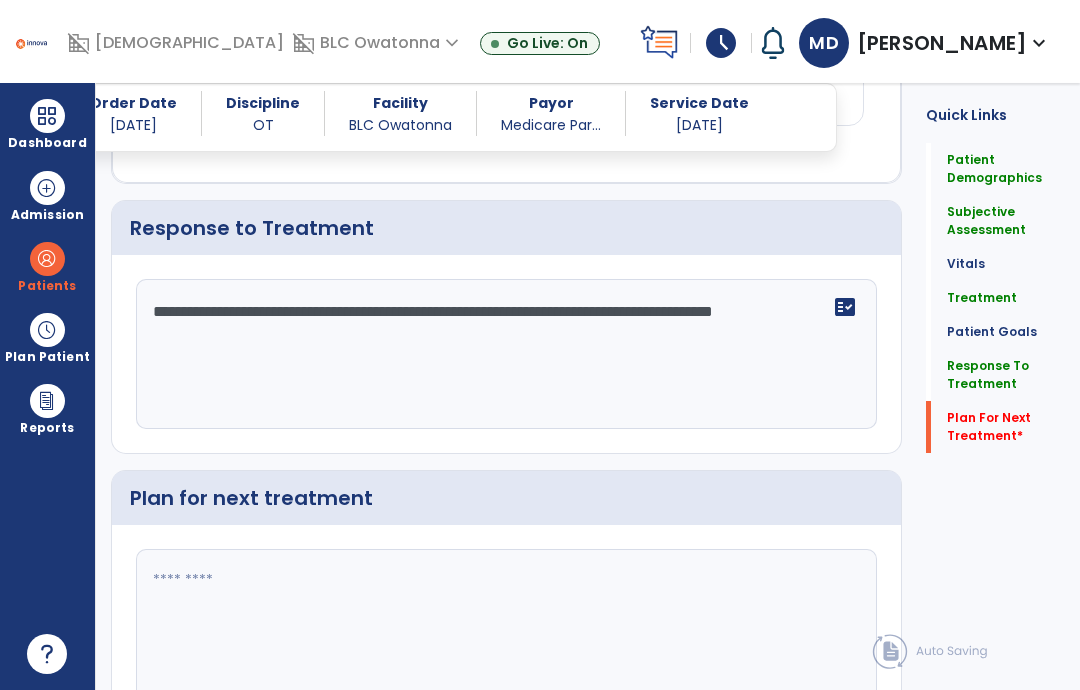 click 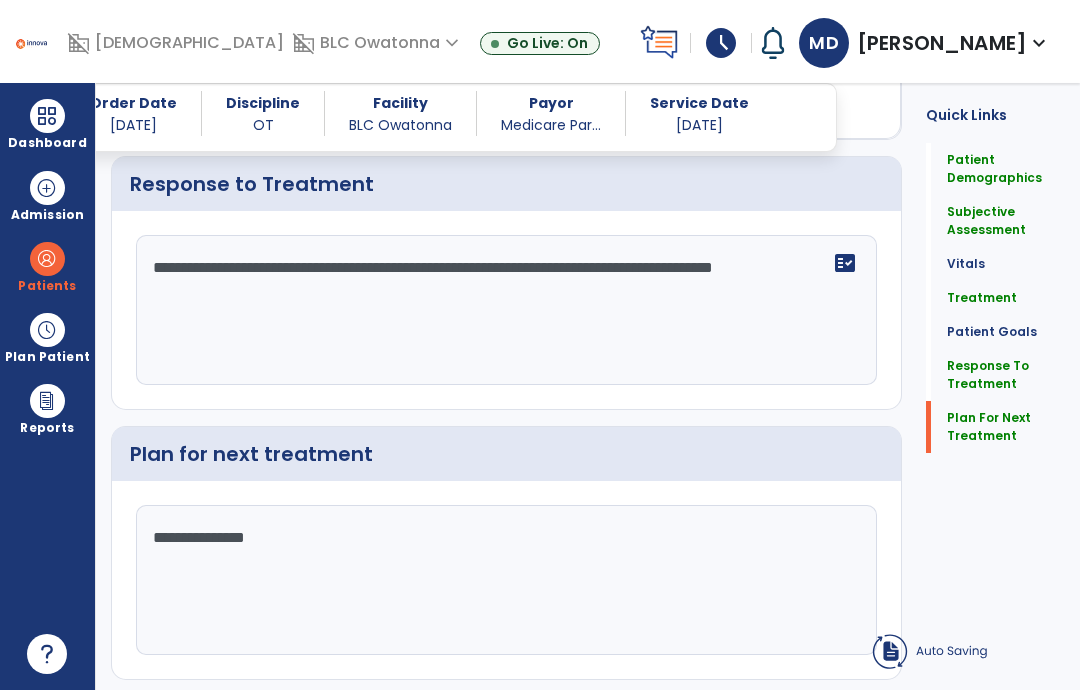 scroll, scrollTop: 2094, scrollLeft: 0, axis: vertical 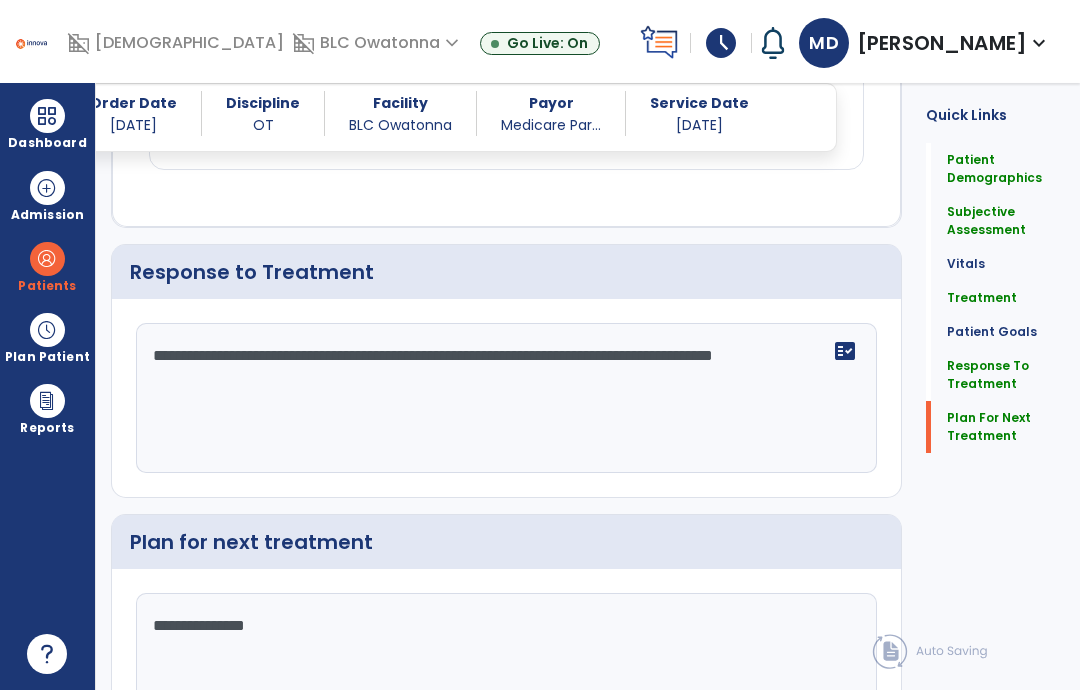 type on "**********" 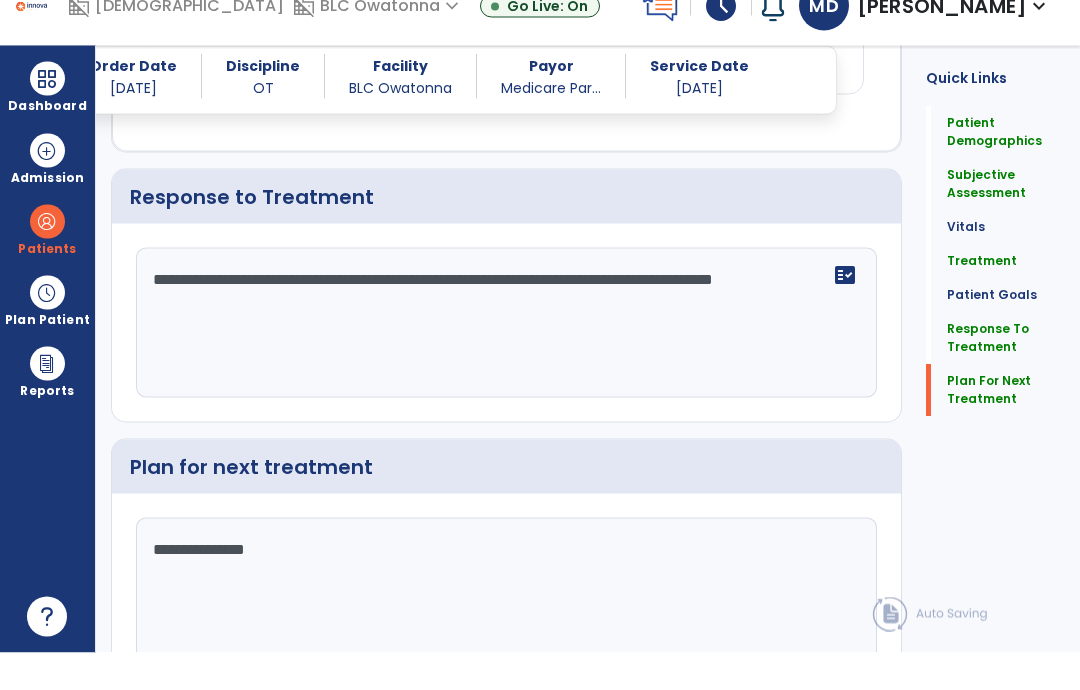 scroll, scrollTop: 2138, scrollLeft: 0, axis: vertical 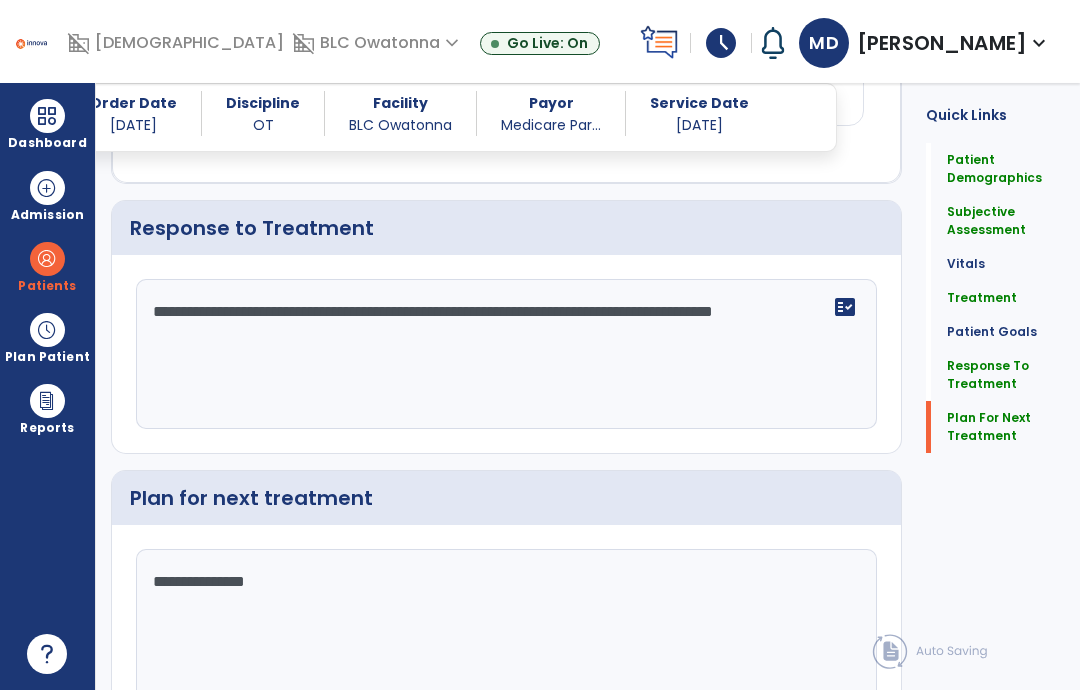 click on "Sign Doc" 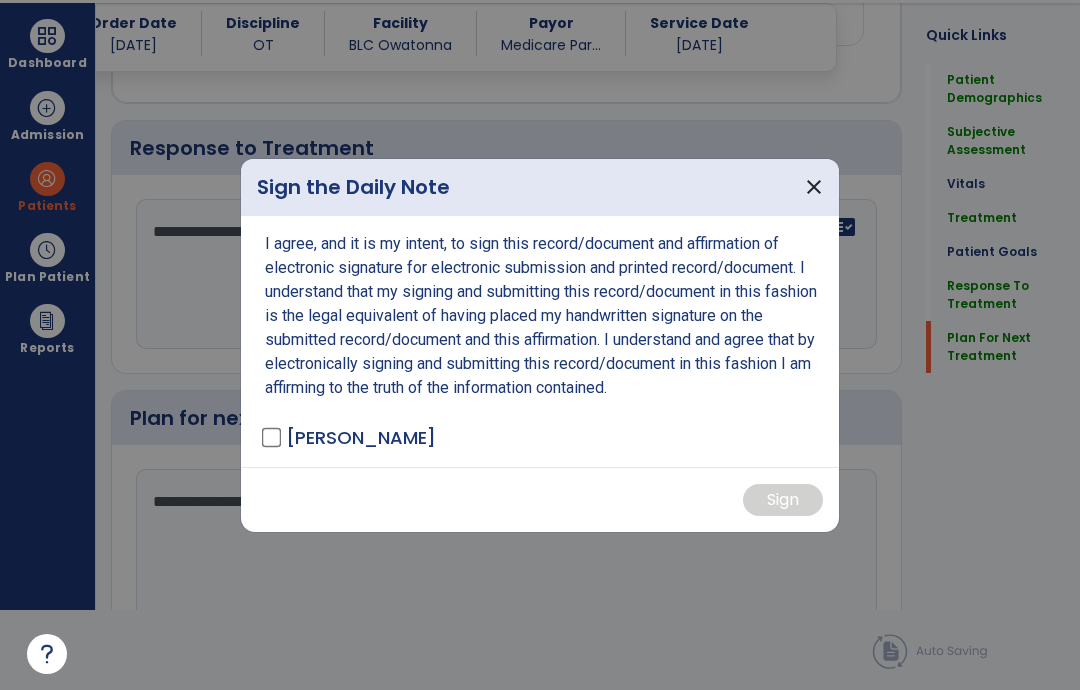 scroll, scrollTop: 0, scrollLeft: 0, axis: both 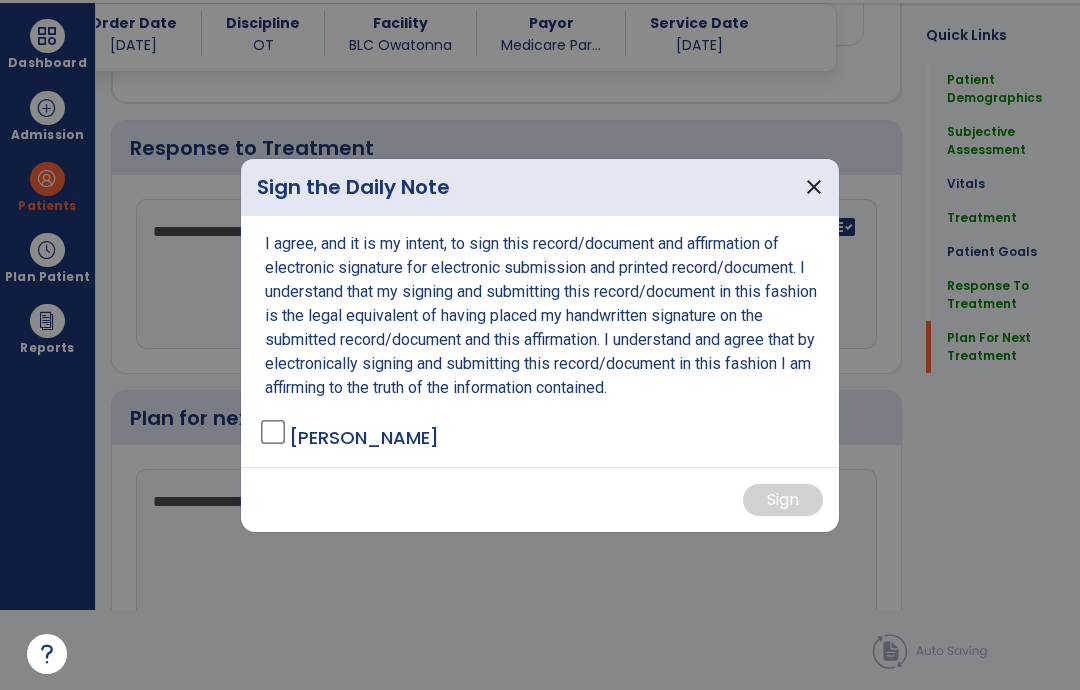 click on "I agree, and it is my intent, to sign this record/document and affirmation of electronic signature for electronic submission and printed record/document. I understand that my signing and submitting this record/document in this fashion is the legal equivalent of having placed my handwritten signature on the submitted record/document and this affirmation. I understand and agree that by electronically signing and submitting this record/document in this fashion I am affirming to the truth of the information contained.  [PERSON_NAME]" at bounding box center [540, 341] 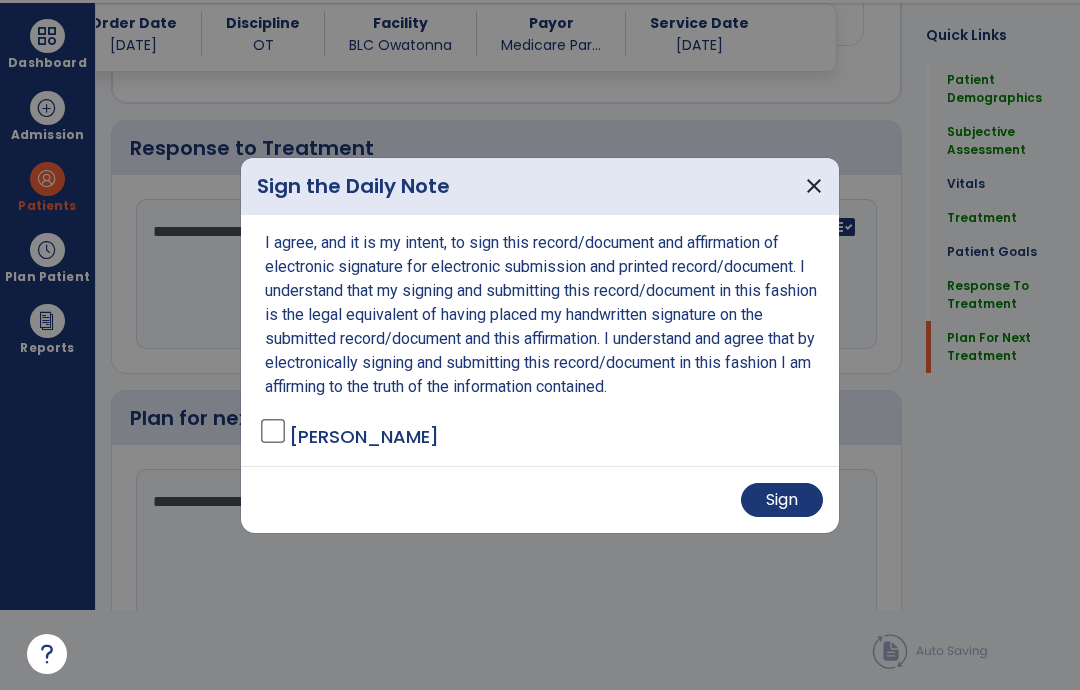 click on "Sign" at bounding box center (782, 500) 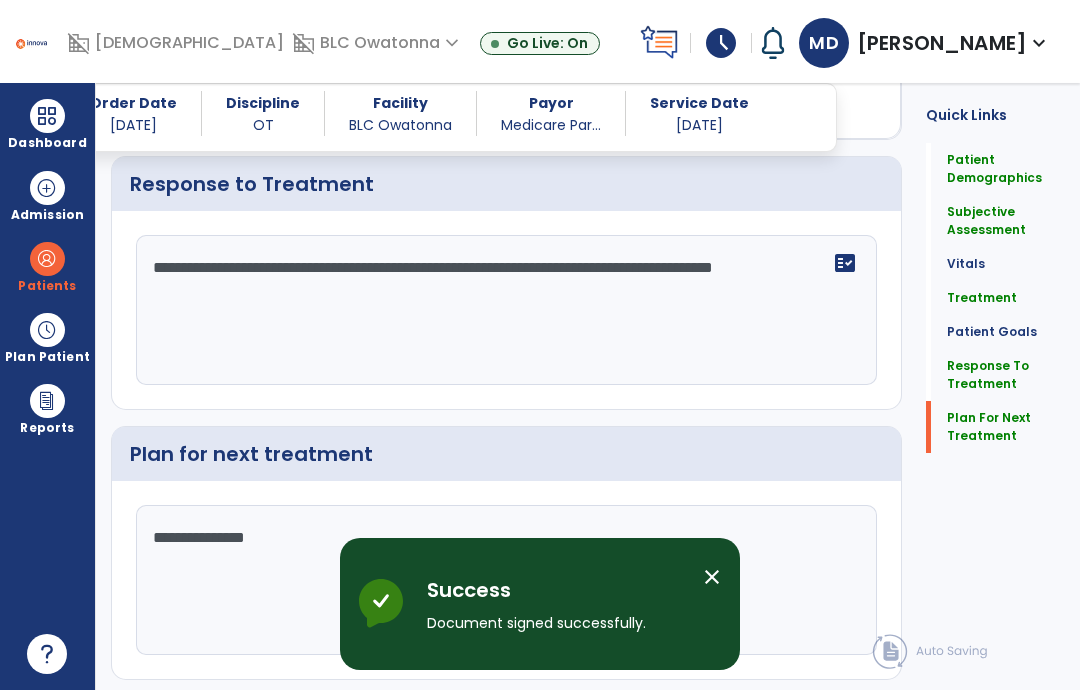 scroll, scrollTop: 0, scrollLeft: 0, axis: both 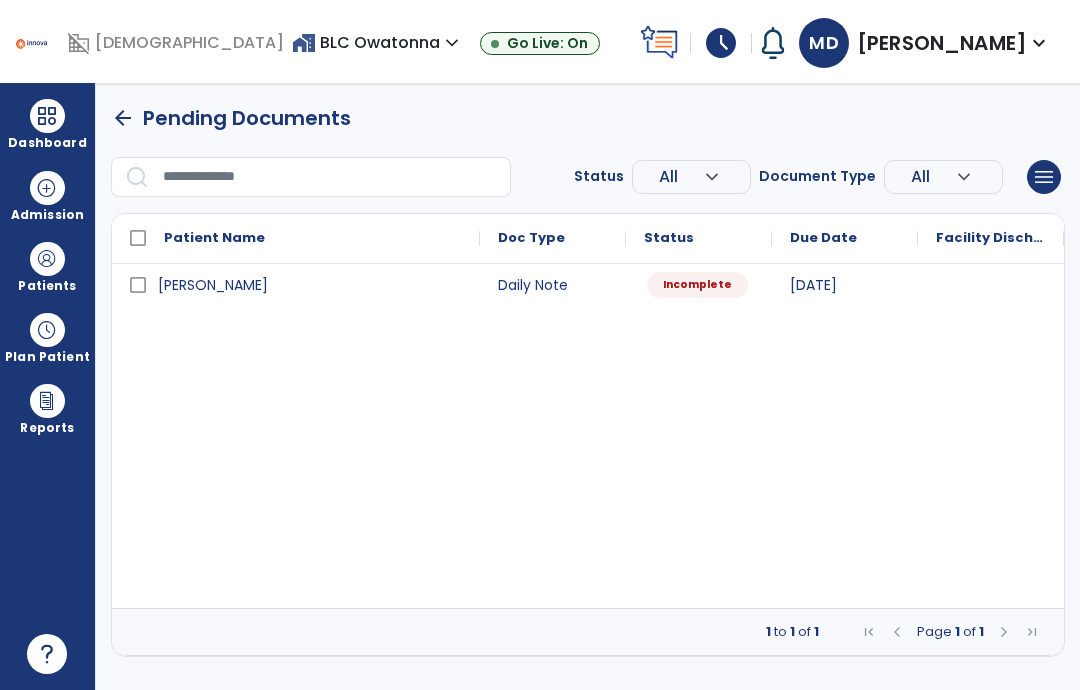 click on "Incomplete" at bounding box center (697, 285) 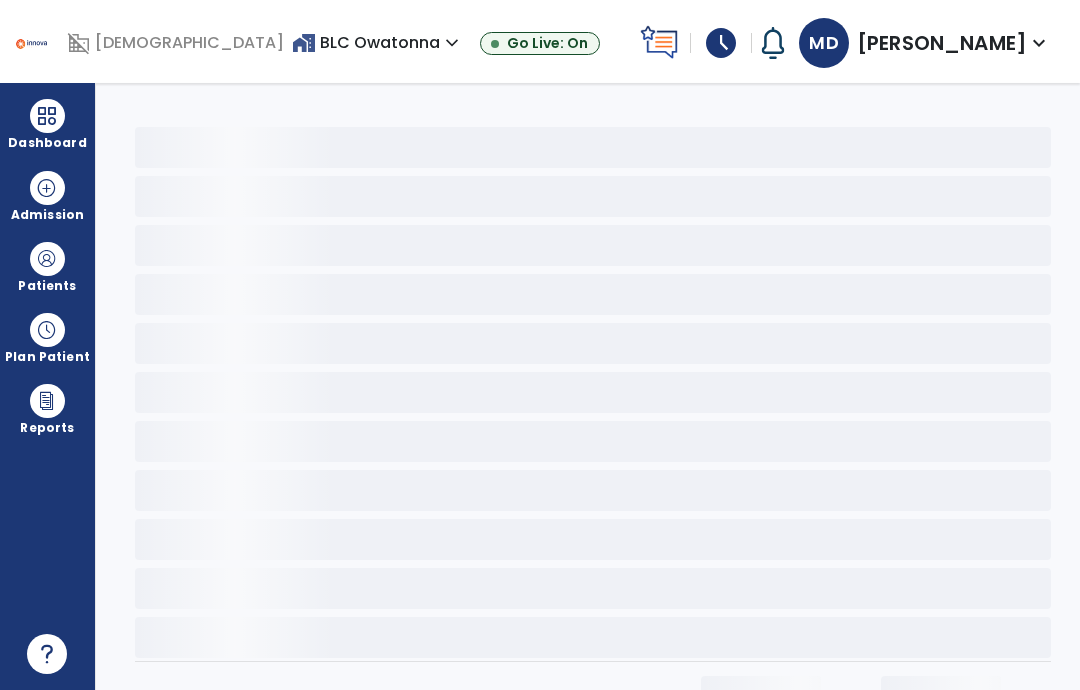 select on "*" 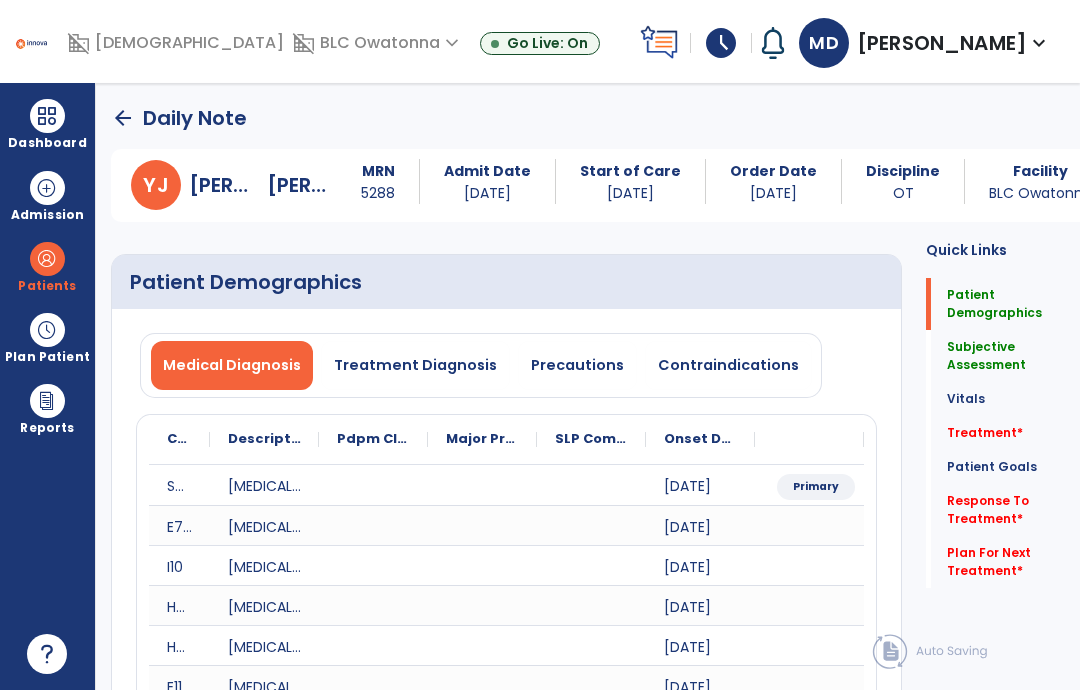 click on "Patient Goals" 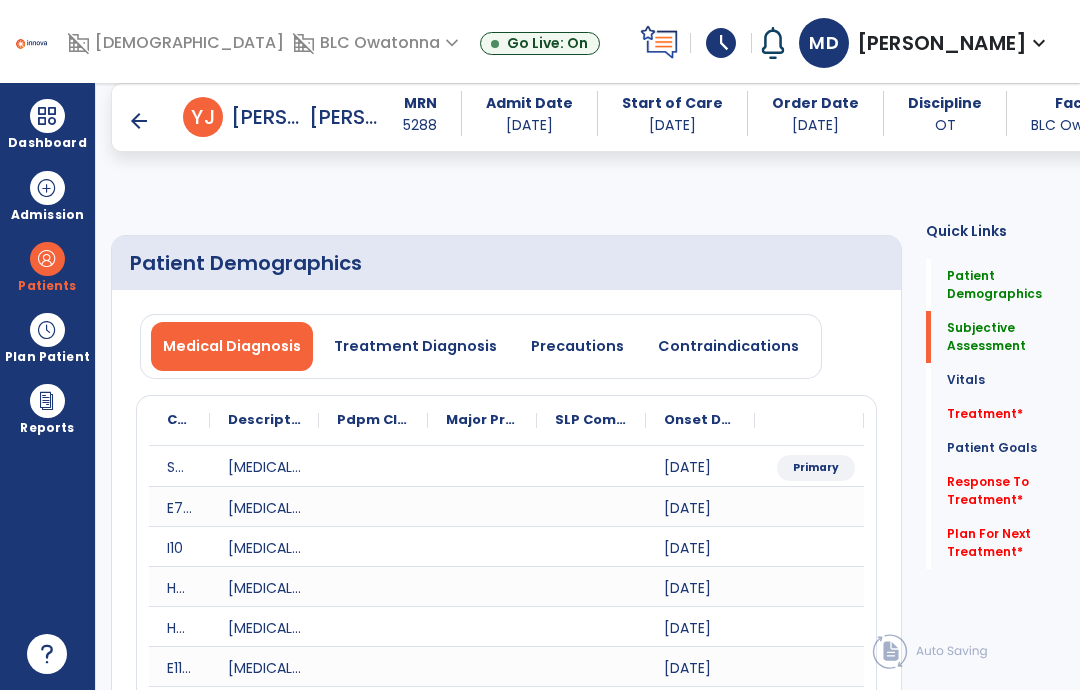 scroll, scrollTop: 501, scrollLeft: 0, axis: vertical 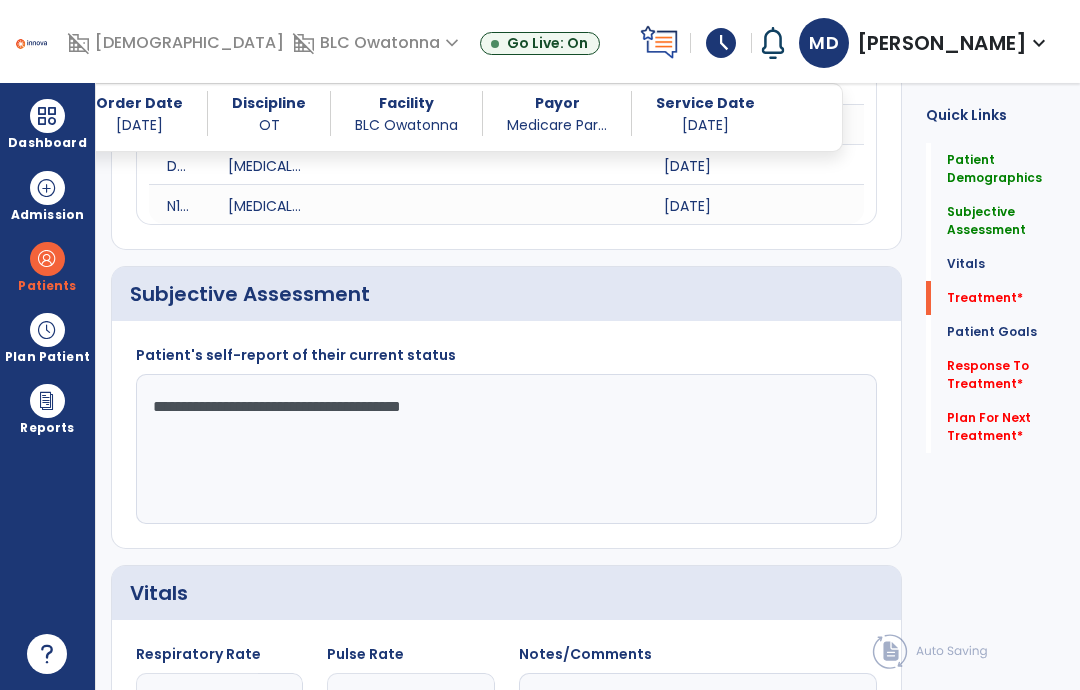 click on "Treatment   *" 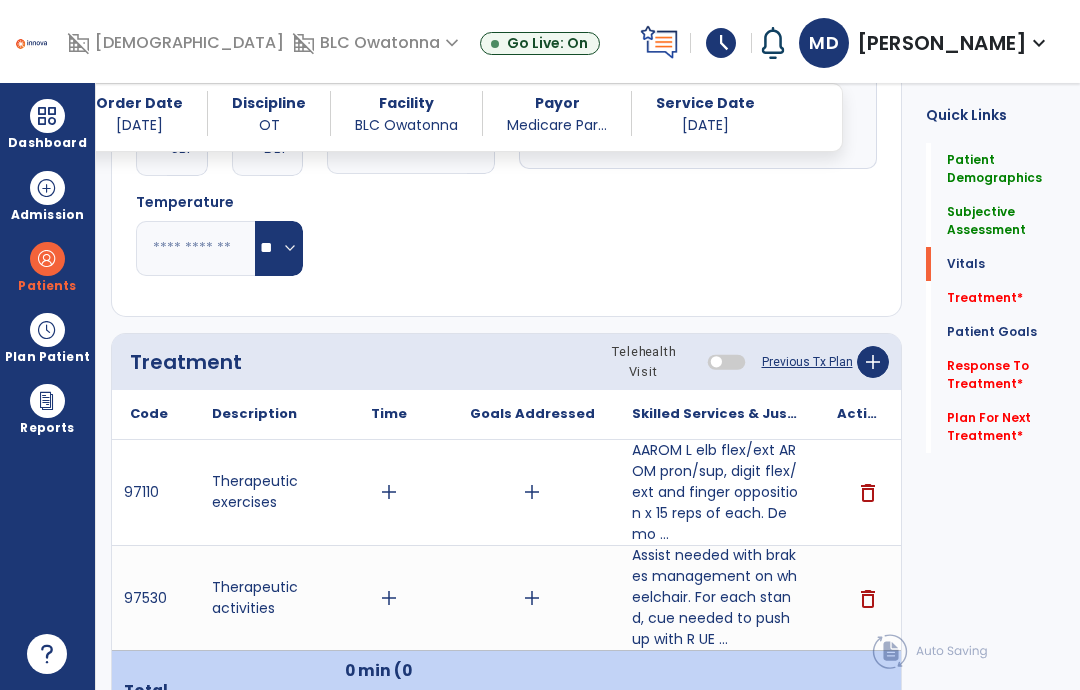scroll, scrollTop: 1345, scrollLeft: 0, axis: vertical 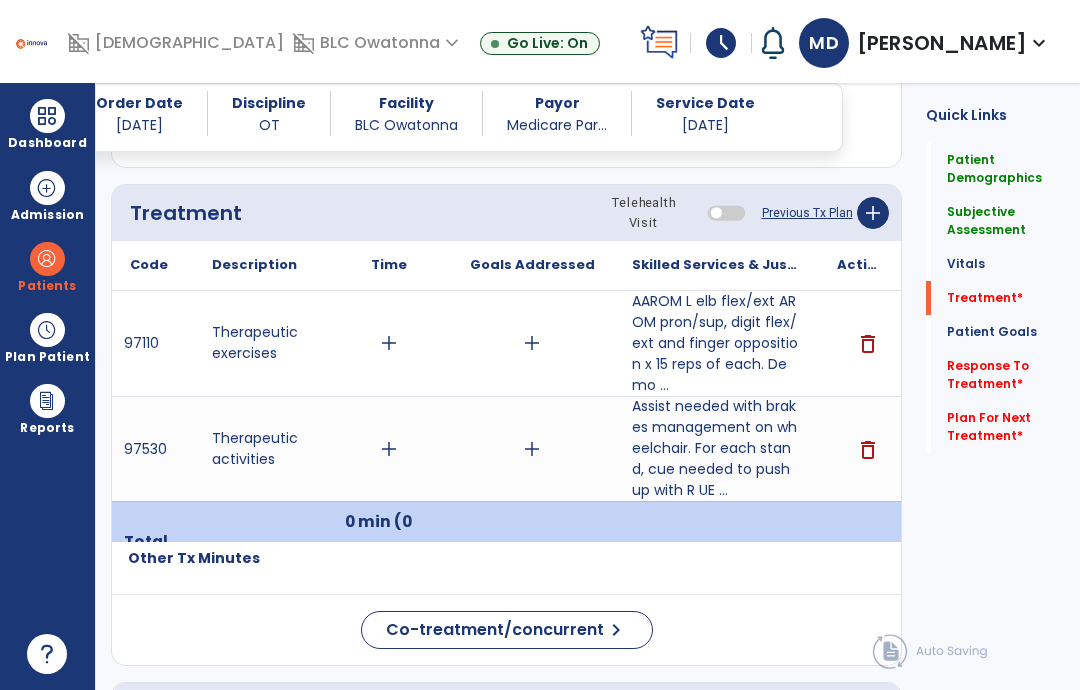 click on "add" at bounding box center (389, 343) 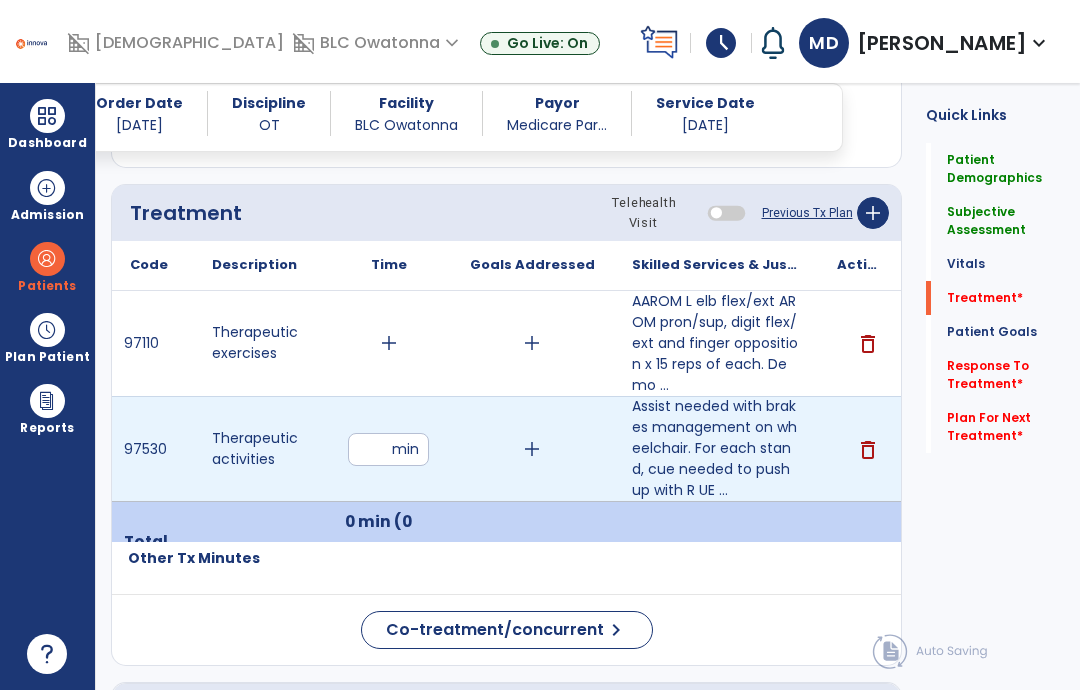 type on "**" 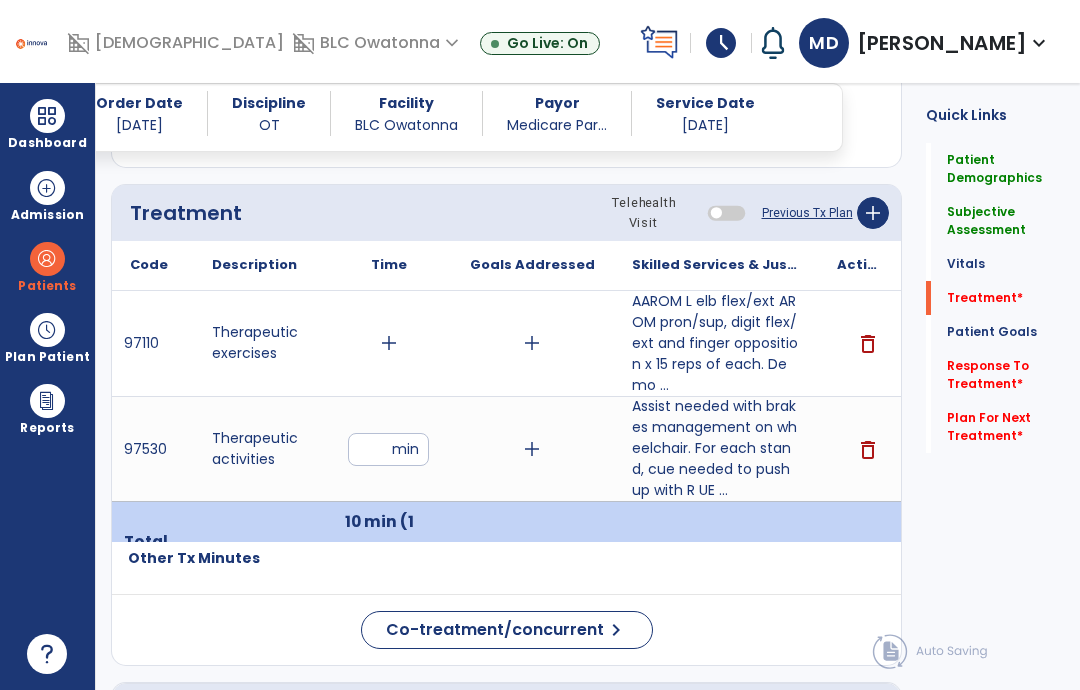 click on "add" at bounding box center [389, 343] 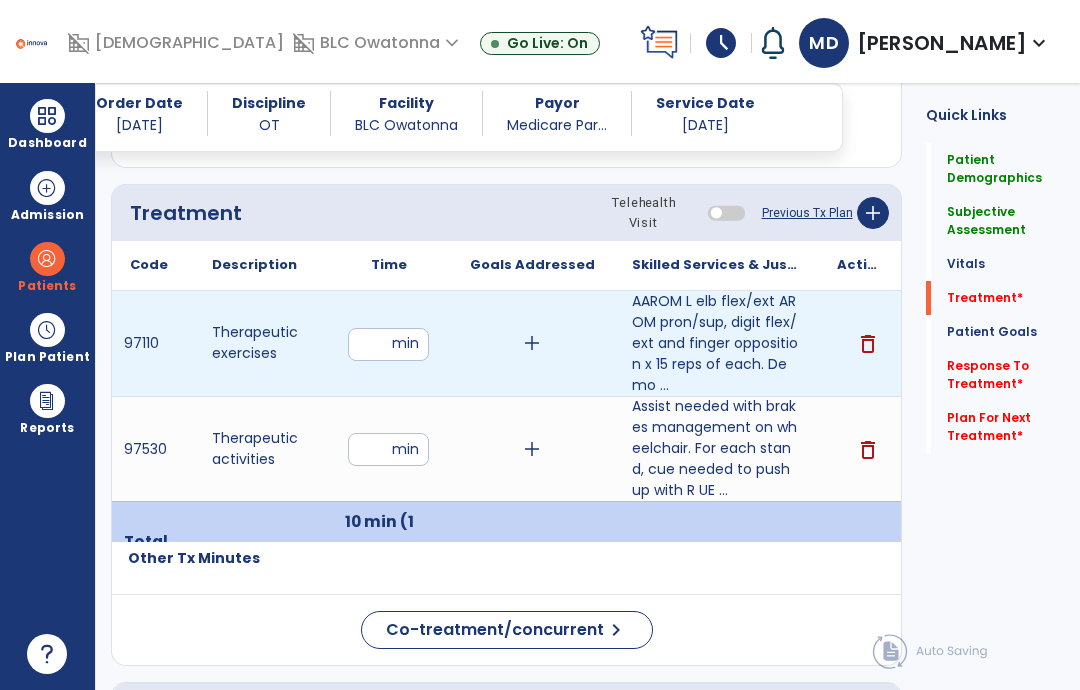 type on "**" 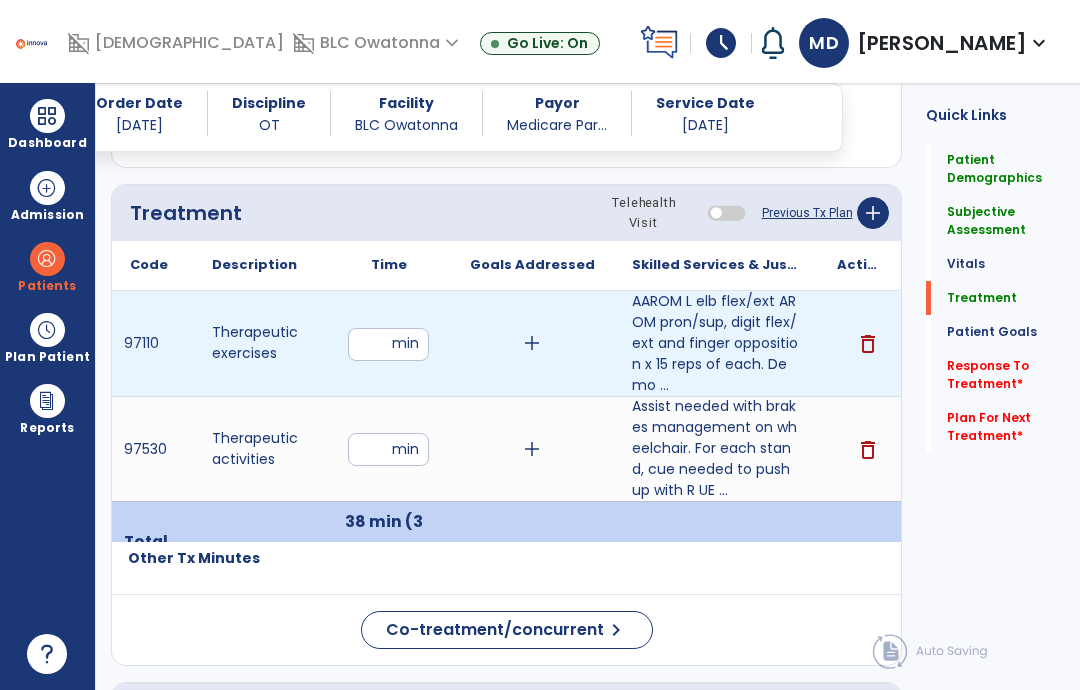 click on "add" at bounding box center (532, 343) 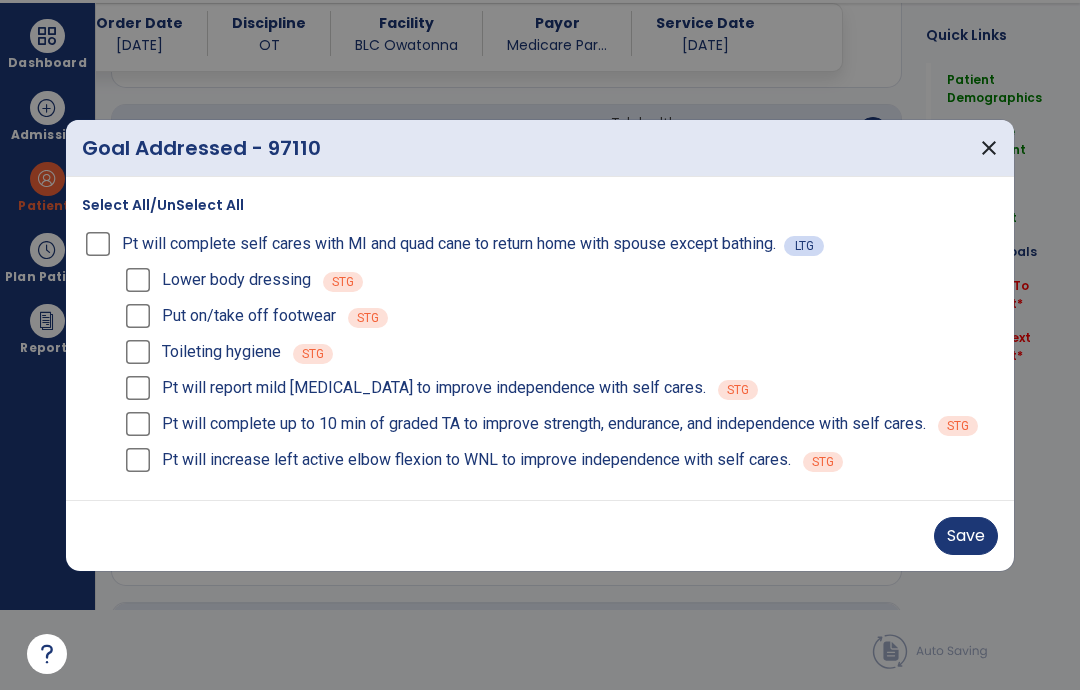 click on "Save" at bounding box center (966, 536) 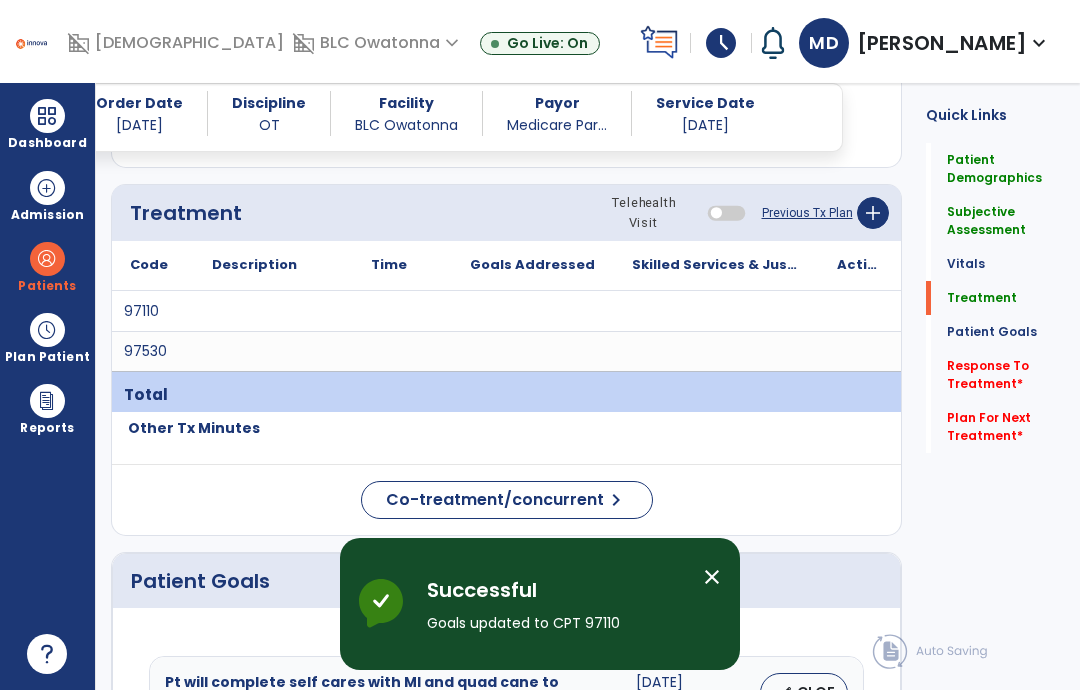 scroll, scrollTop: 80, scrollLeft: 0, axis: vertical 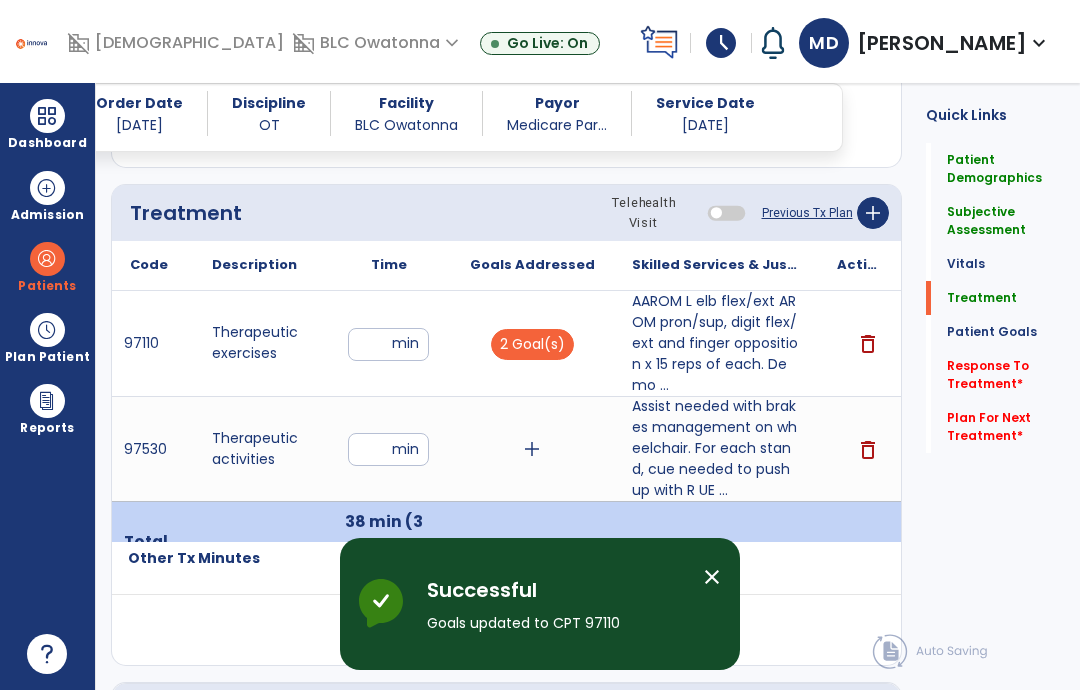 click on "add" at bounding box center [532, 449] 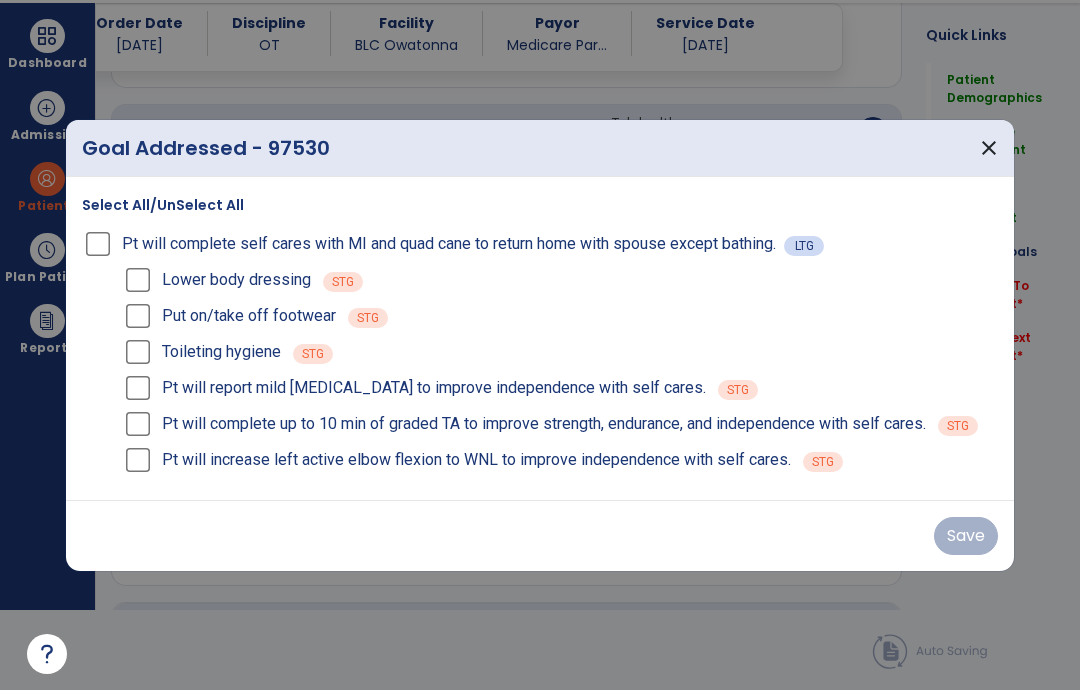 scroll, scrollTop: 0, scrollLeft: 0, axis: both 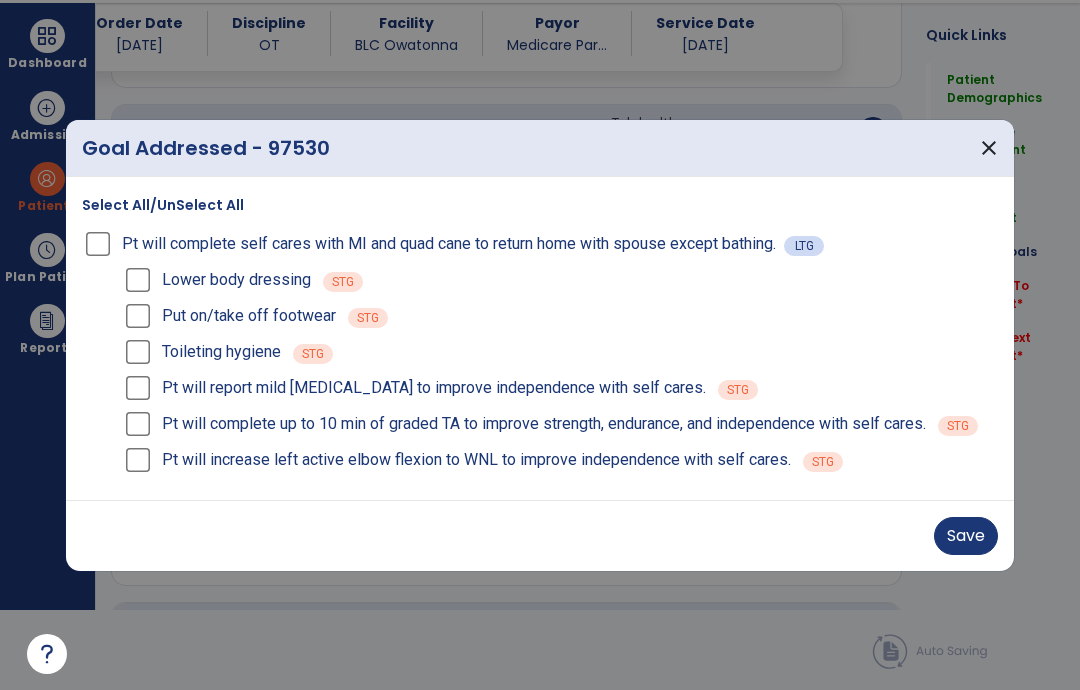 click on "Save" at bounding box center [966, 536] 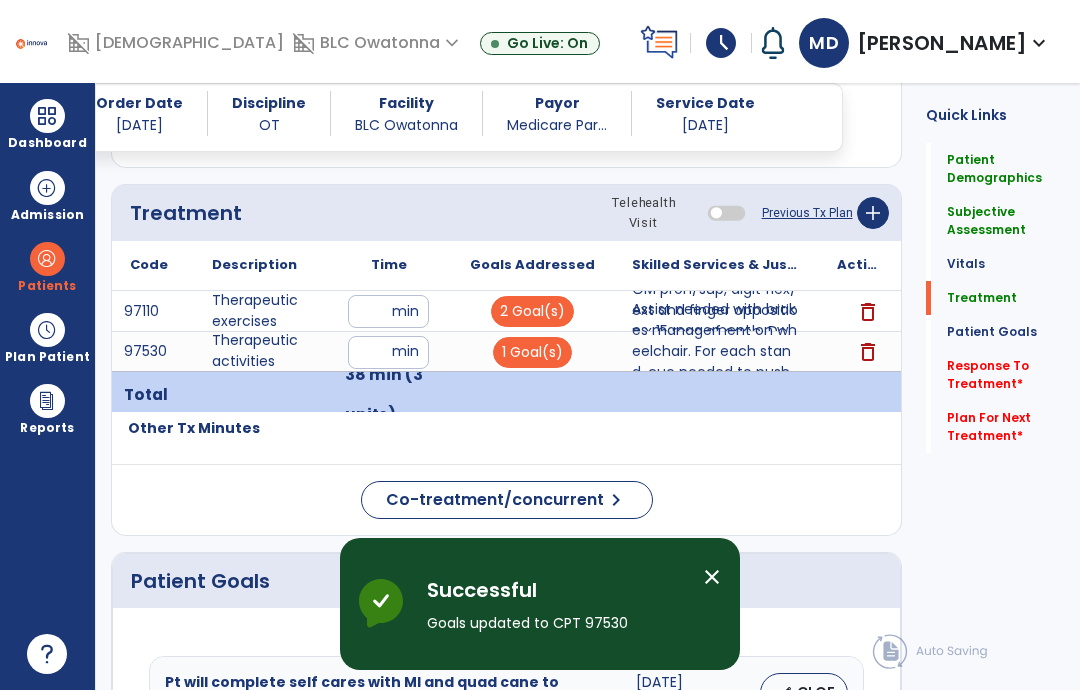 scroll, scrollTop: 80, scrollLeft: 0, axis: vertical 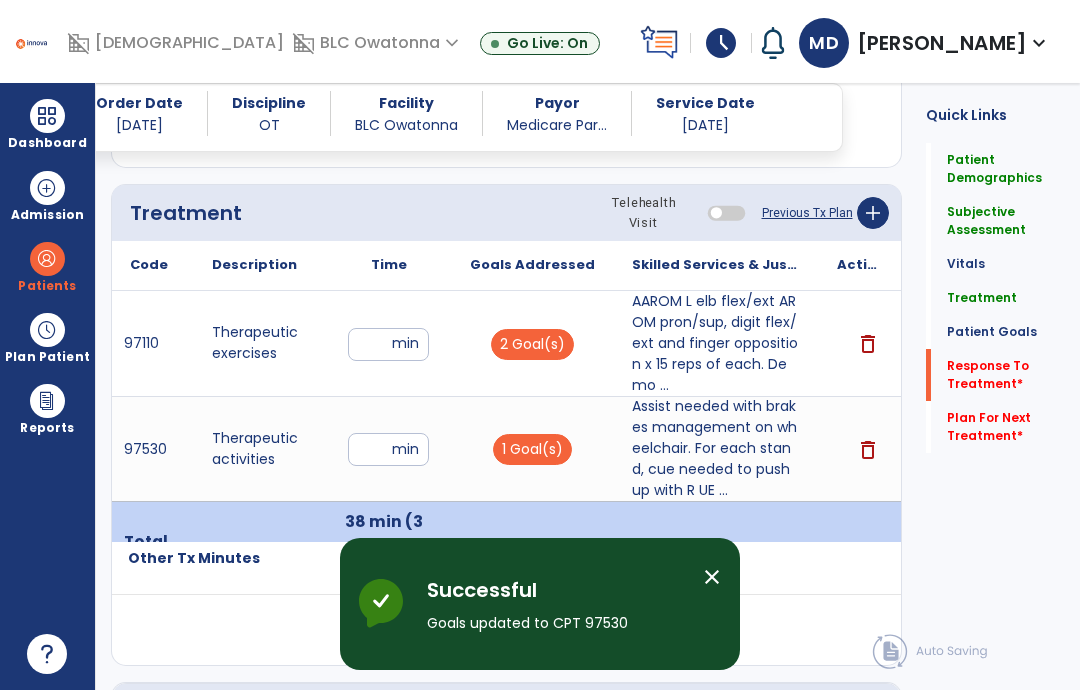 click on "Response To Treatment   *" 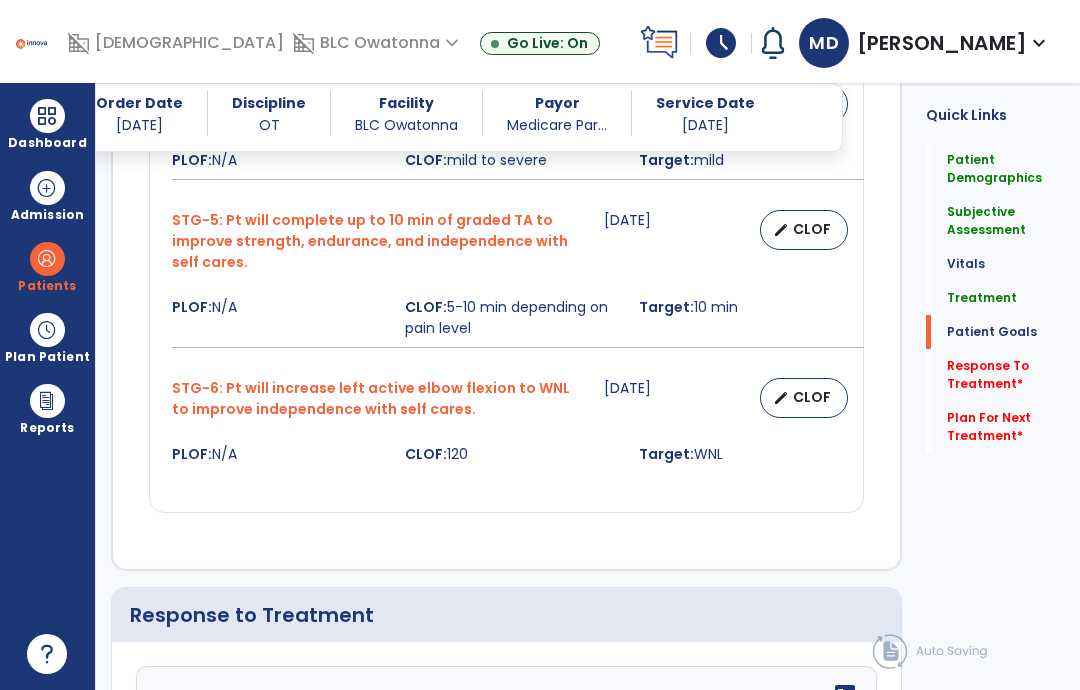 scroll, scrollTop: 2904, scrollLeft: 0, axis: vertical 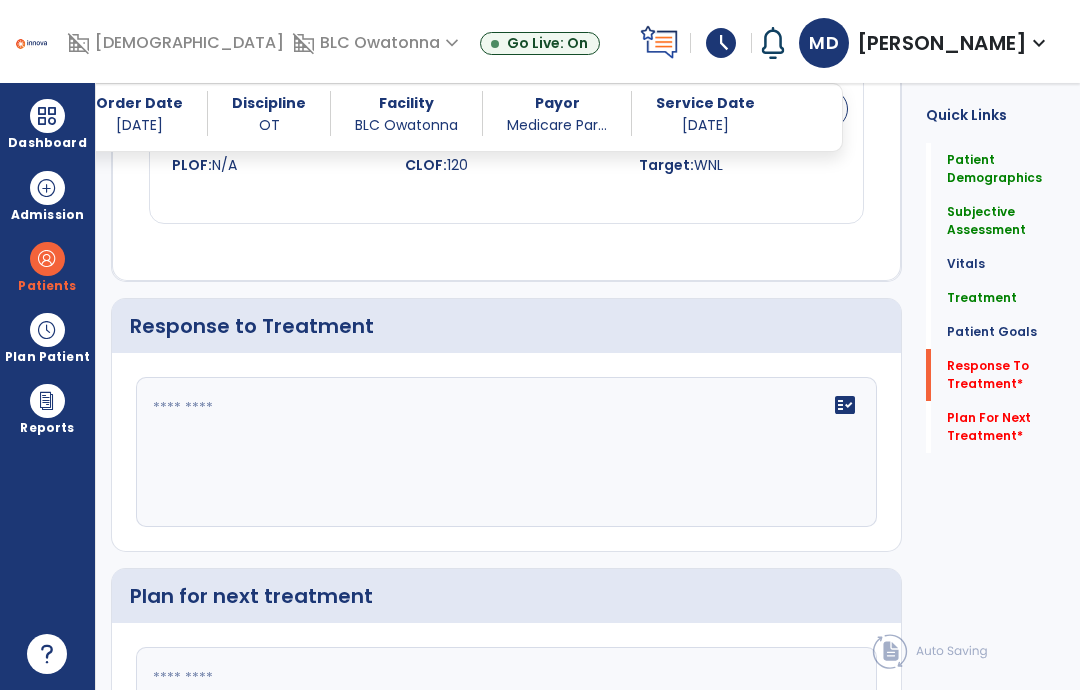 click 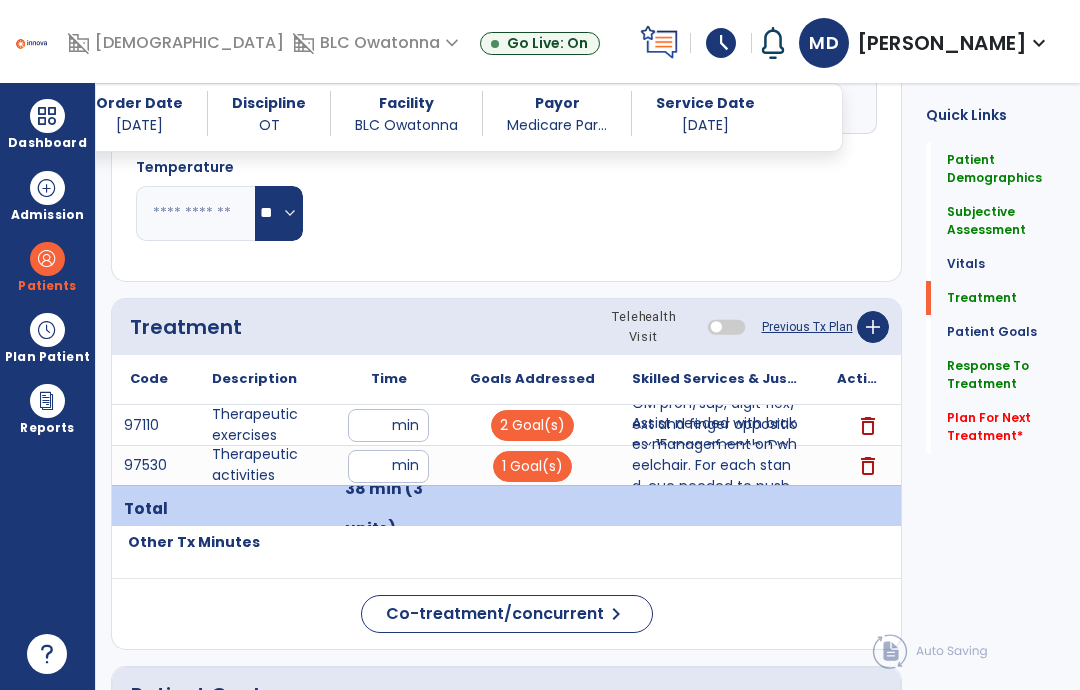 scroll, scrollTop: 1231, scrollLeft: 0, axis: vertical 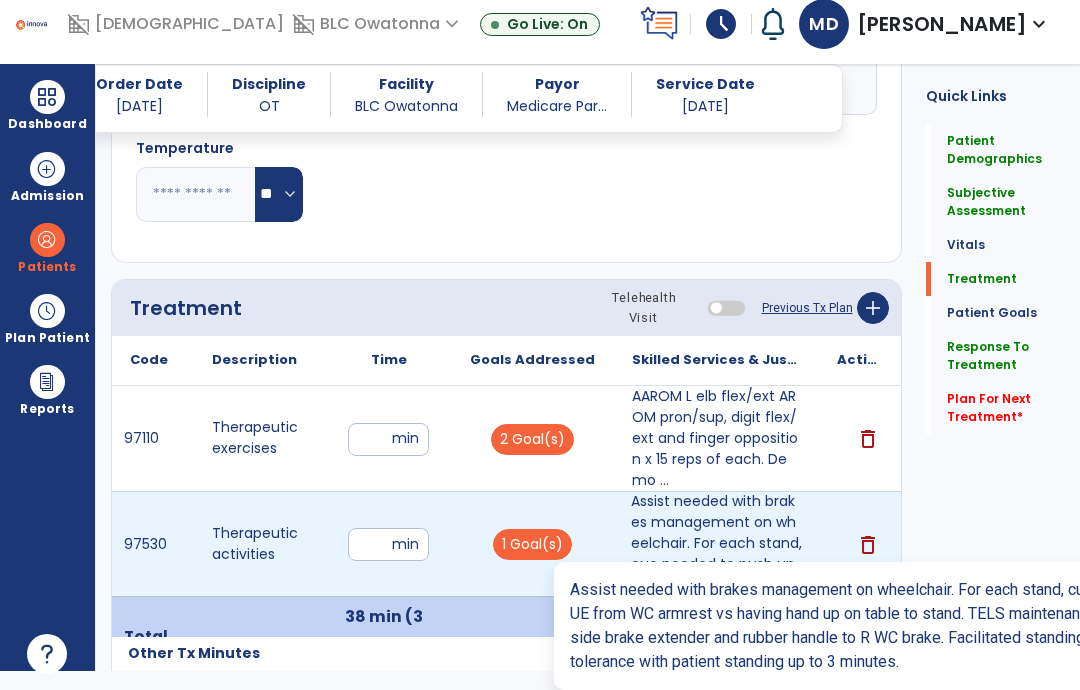type on "**********" 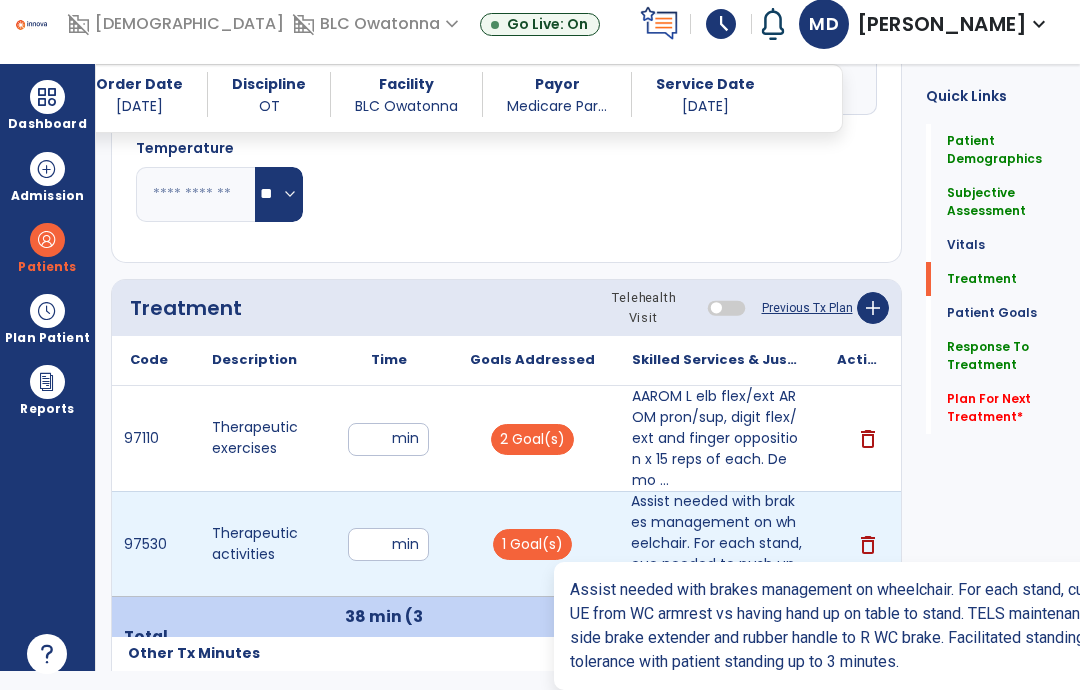 click on "Assist needed with brakes management on wheelchair. For each stand, cue needed to push up with R UE ..." at bounding box center (716, 543) 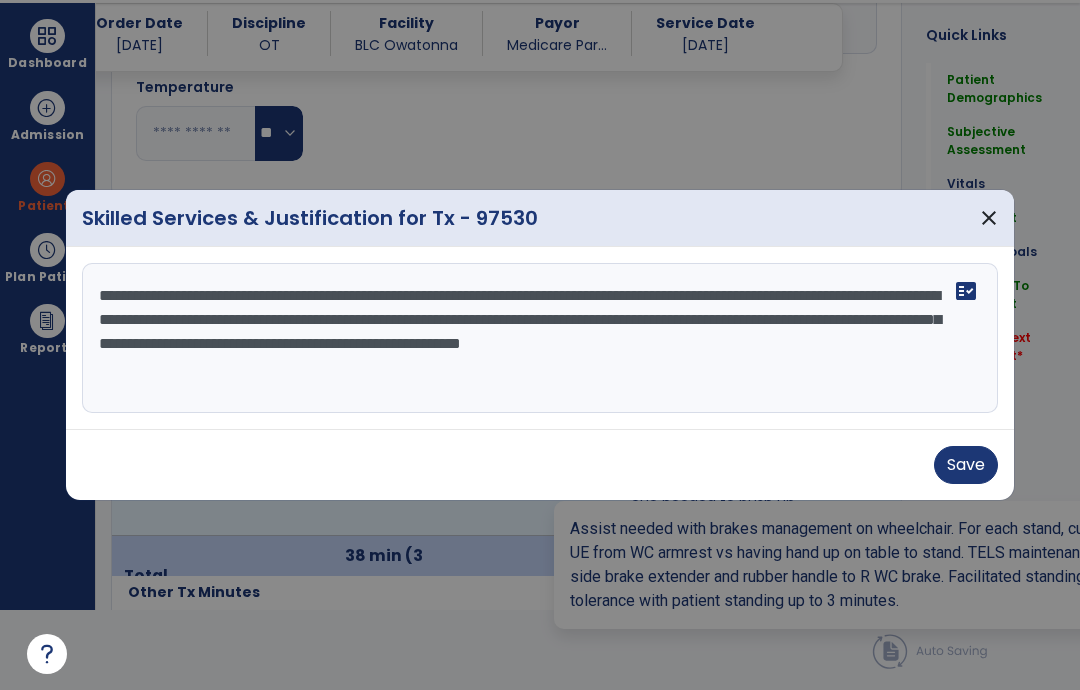 click on "Save" at bounding box center [966, 465] 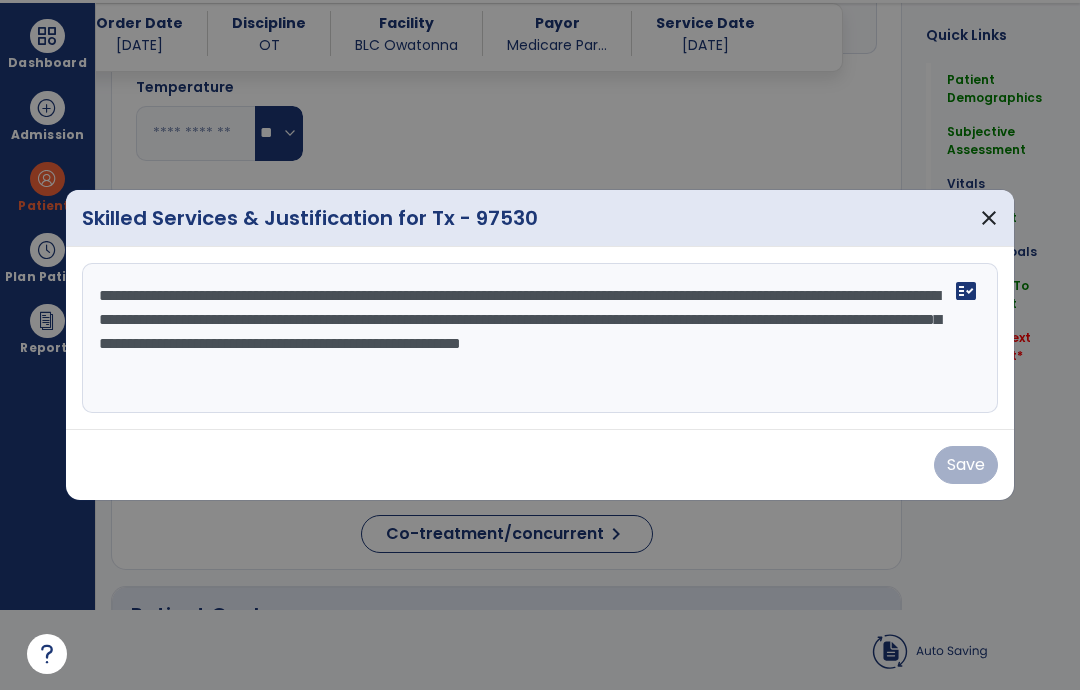 scroll, scrollTop: 80, scrollLeft: 0, axis: vertical 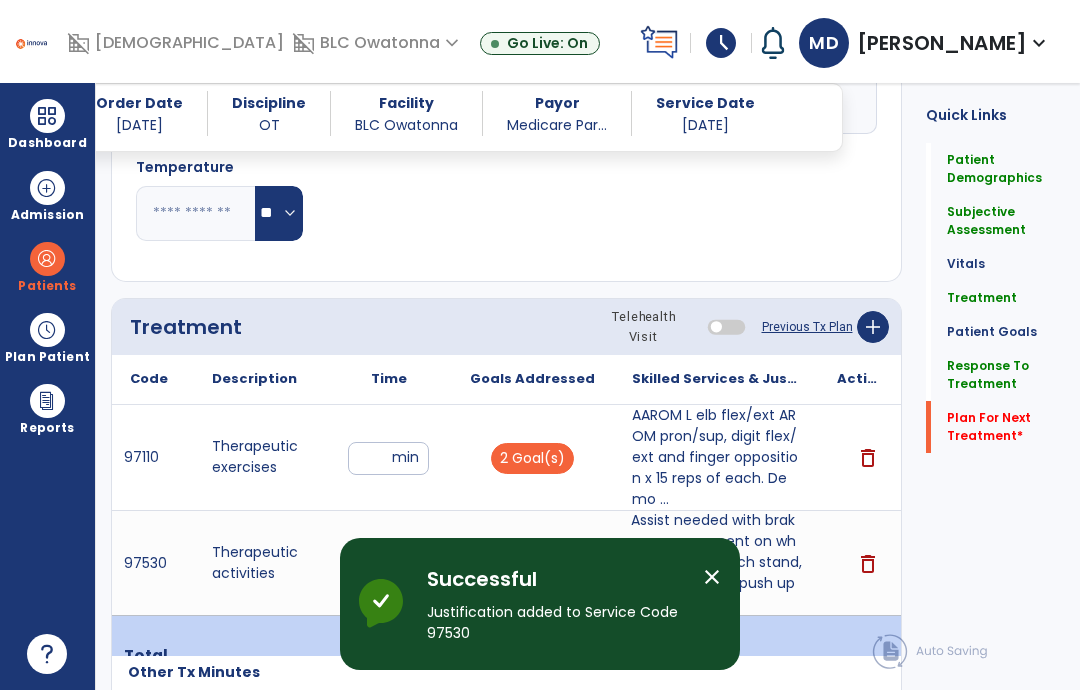 click on "Plan For Next Treatment   *" 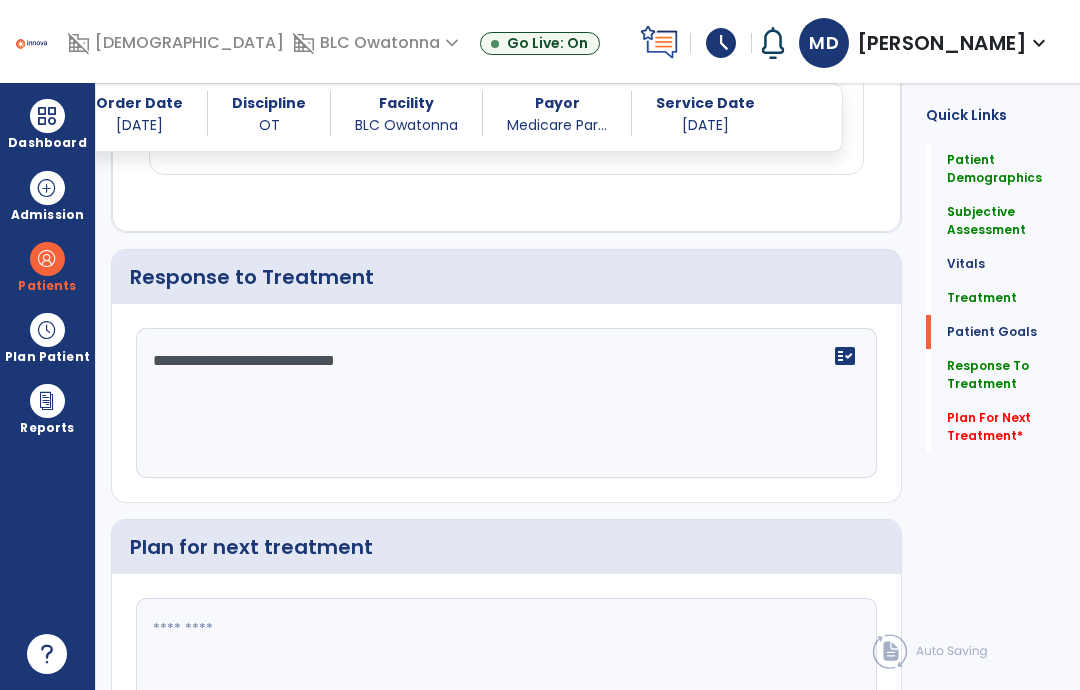 scroll, scrollTop: 3023, scrollLeft: 0, axis: vertical 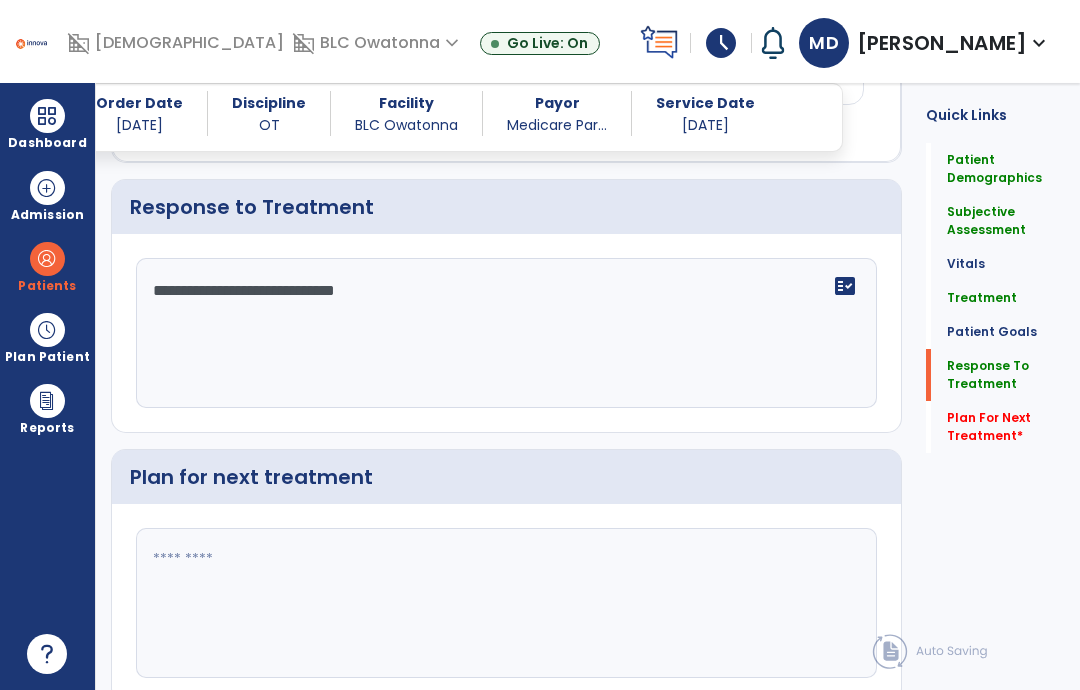 click 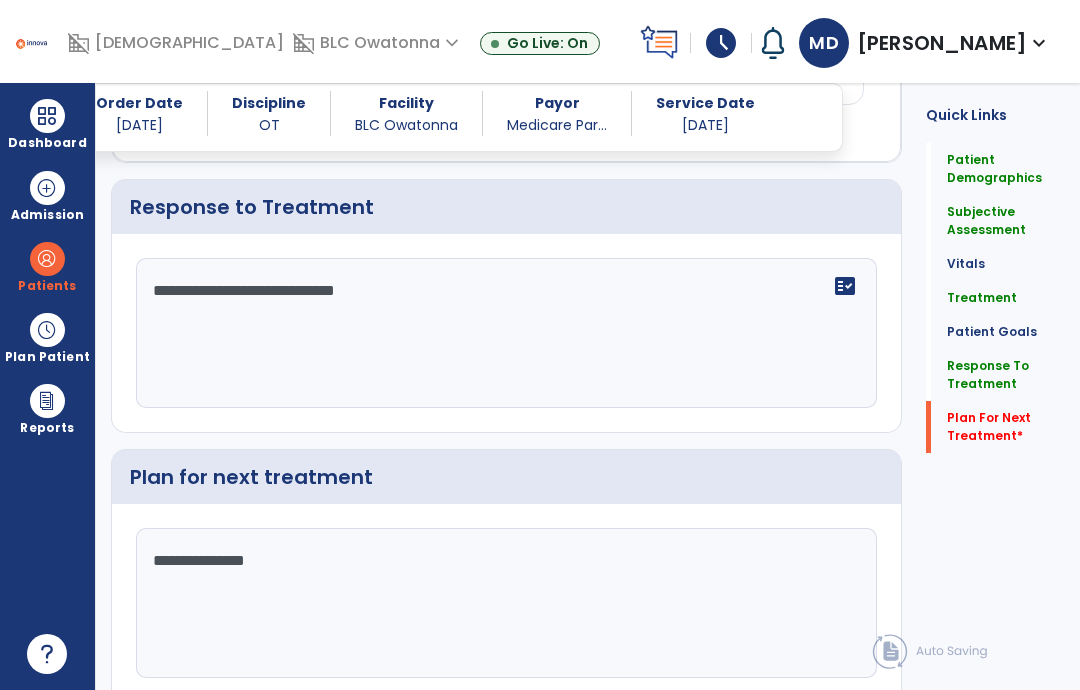 type on "**********" 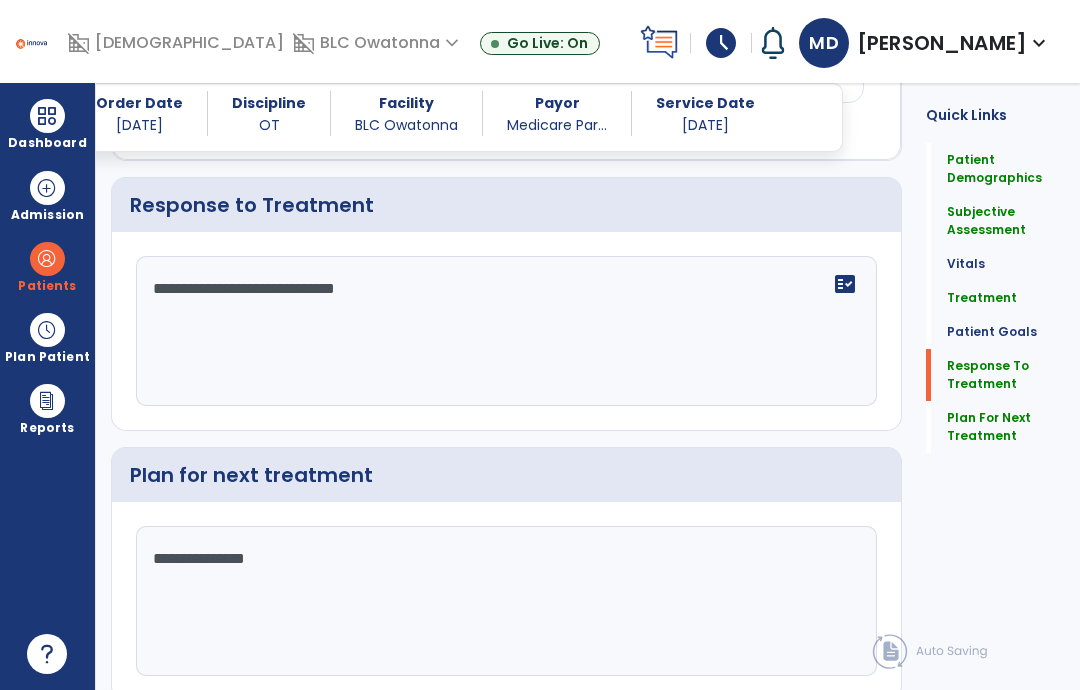 scroll, scrollTop: 3023, scrollLeft: 0, axis: vertical 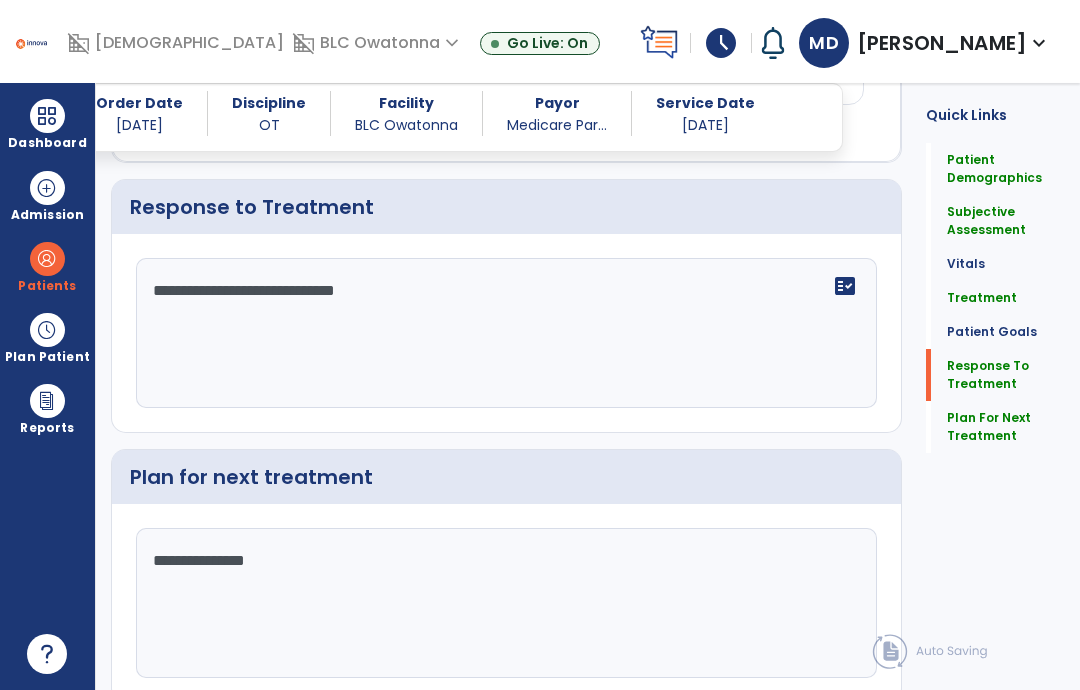 click on "Sign Doc  chevron_right" 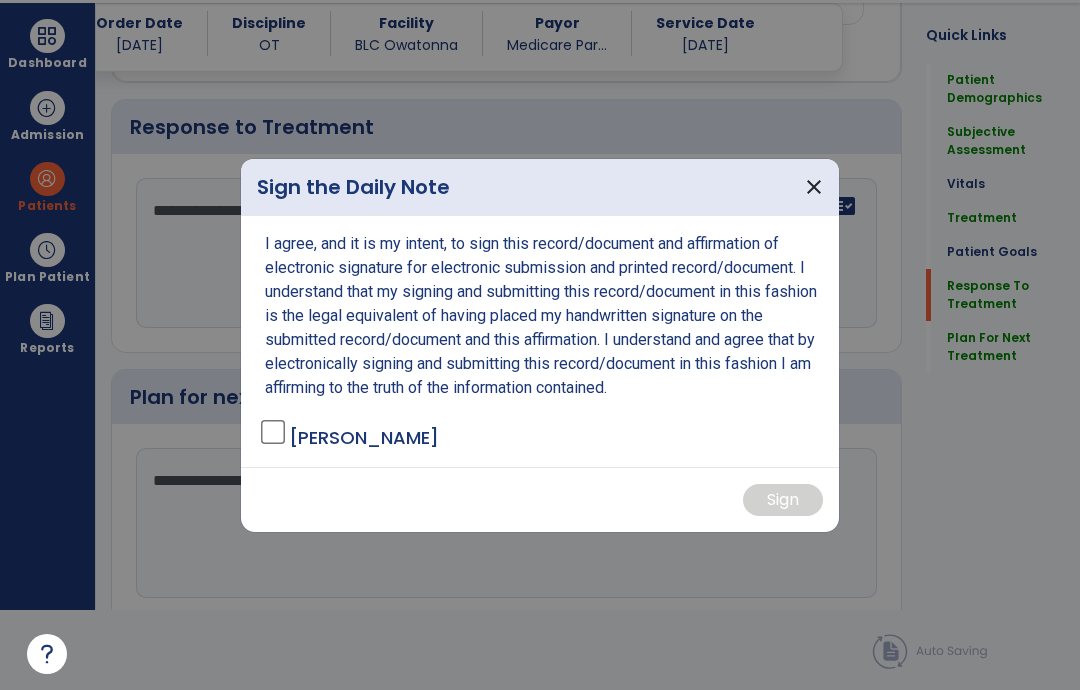 scroll, scrollTop: 0, scrollLeft: 0, axis: both 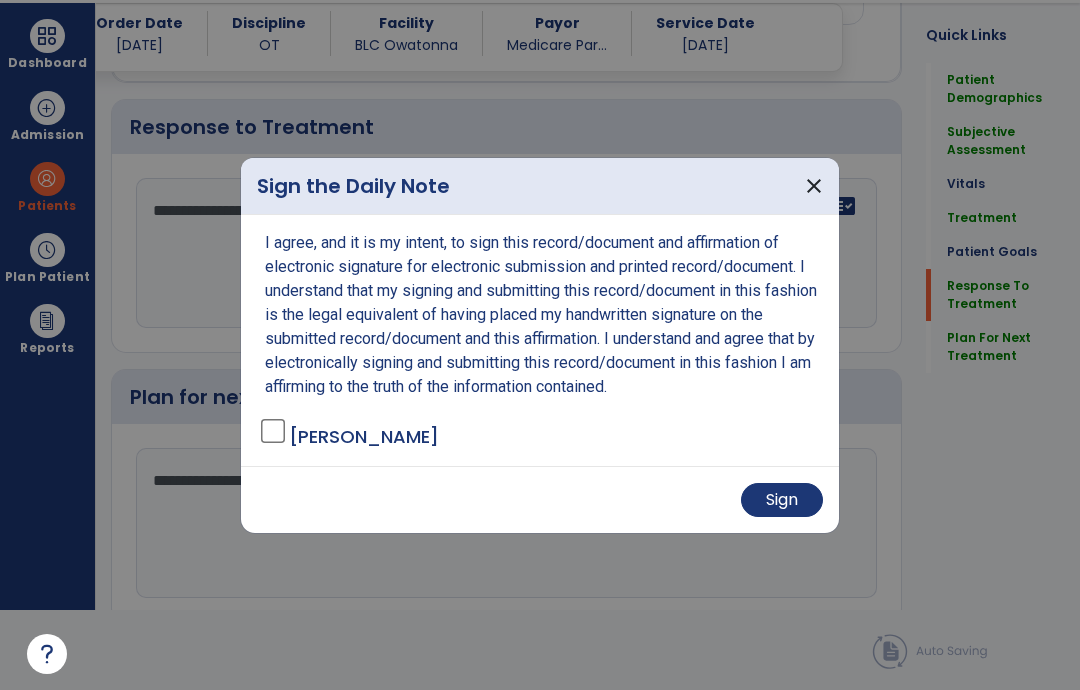 click on "Sign" at bounding box center [782, 500] 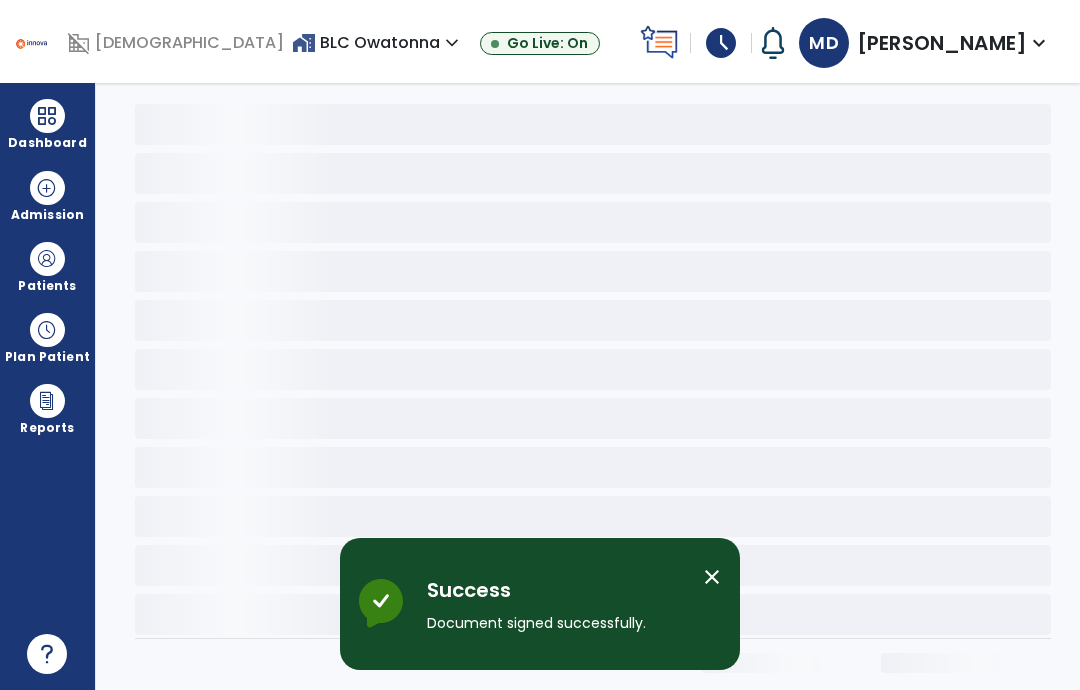 scroll, scrollTop: 0, scrollLeft: 0, axis: both 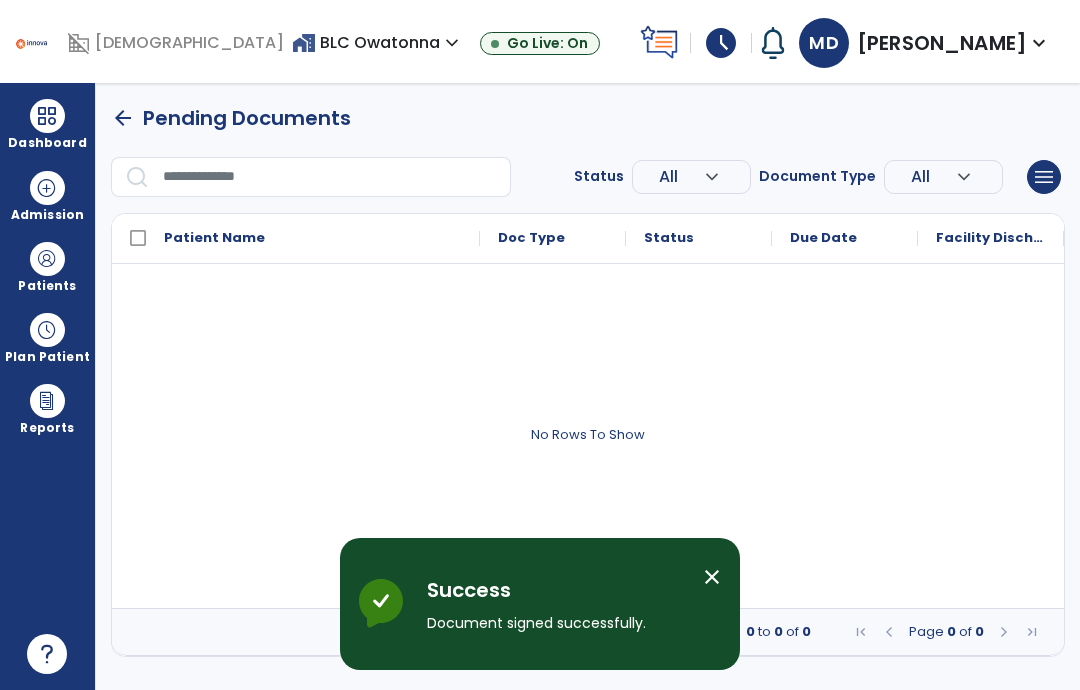 click on "schedule" at bounding box center (721, 43) 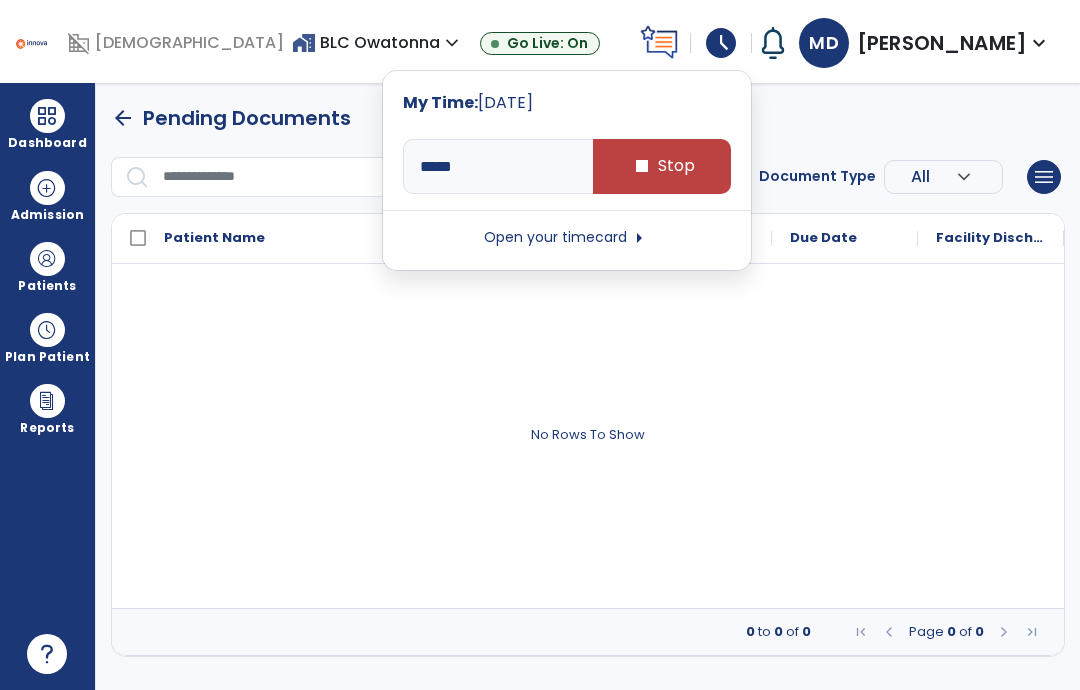 click on "stop  Stop" at bounding box center (662, 166) 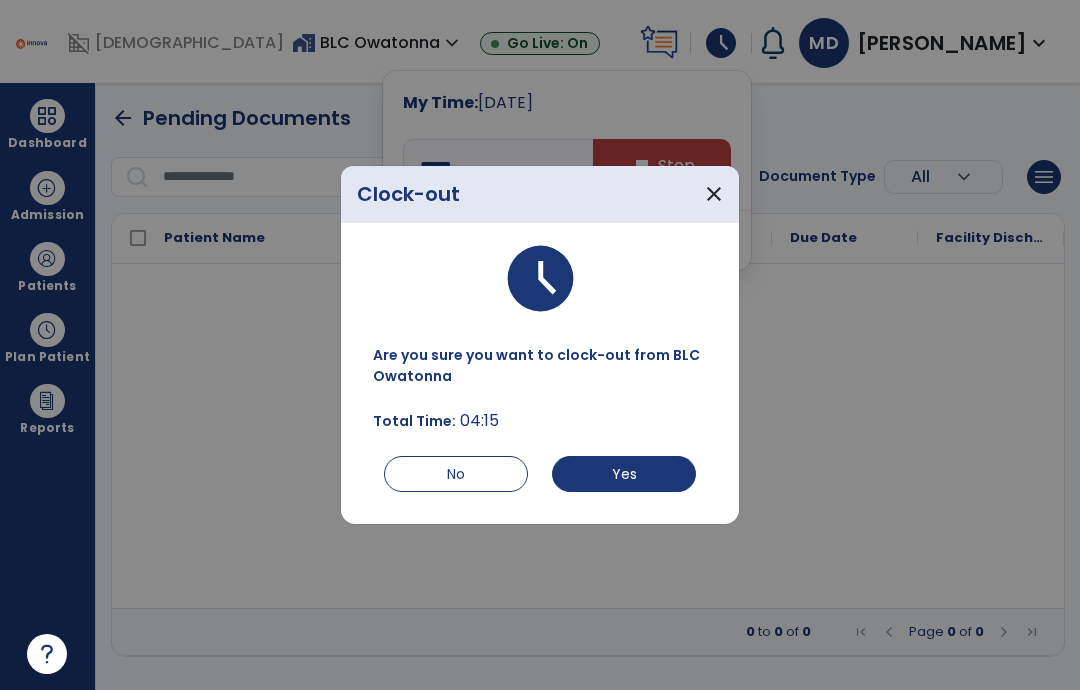 click on "Yes" at bounding box center (624, 474) 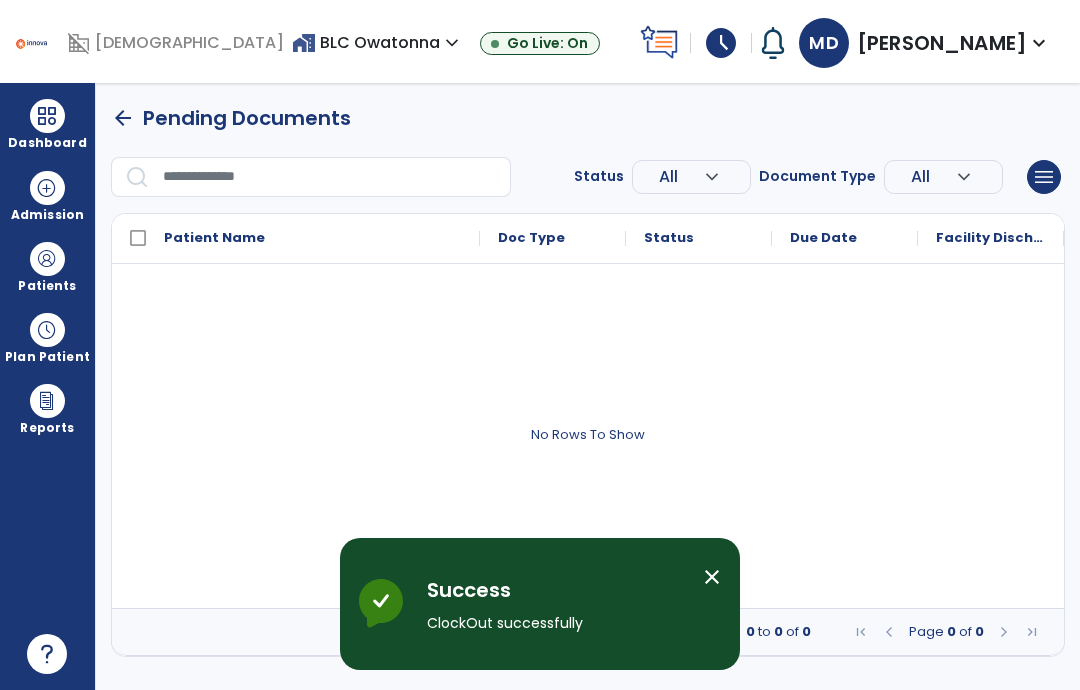 click on "schedule" at bounding box center [721, 43] 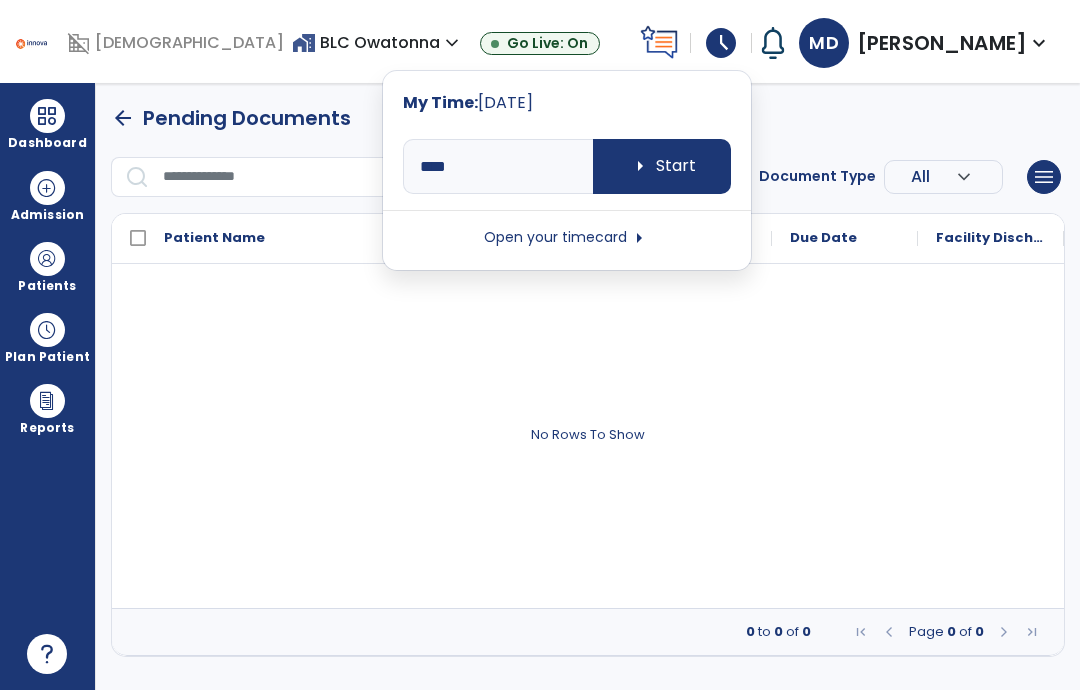 click on "Open your timecard  arrow_right" at bounding box center (567, 238) 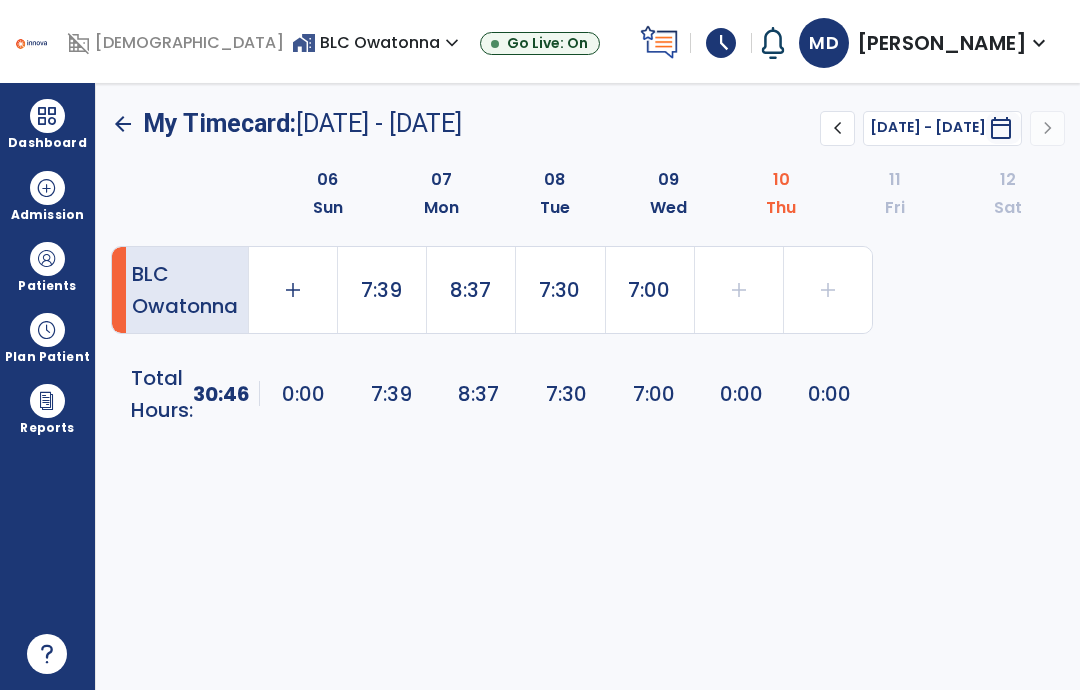 click on "7:00" 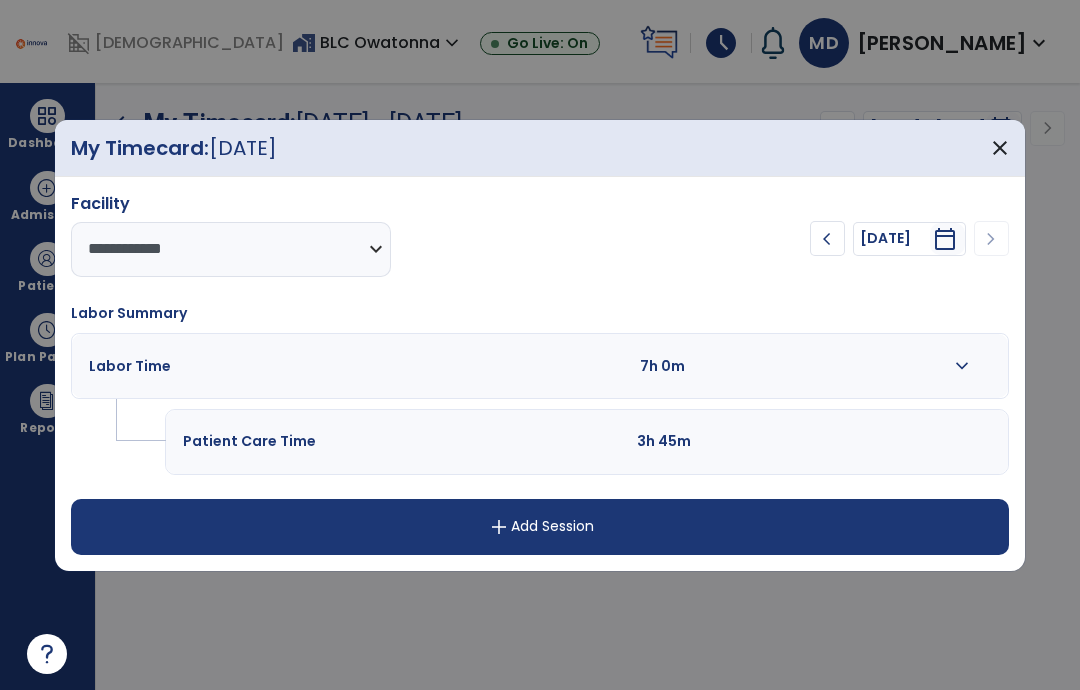 click on "expand_more" at bounding box center [962, 366] 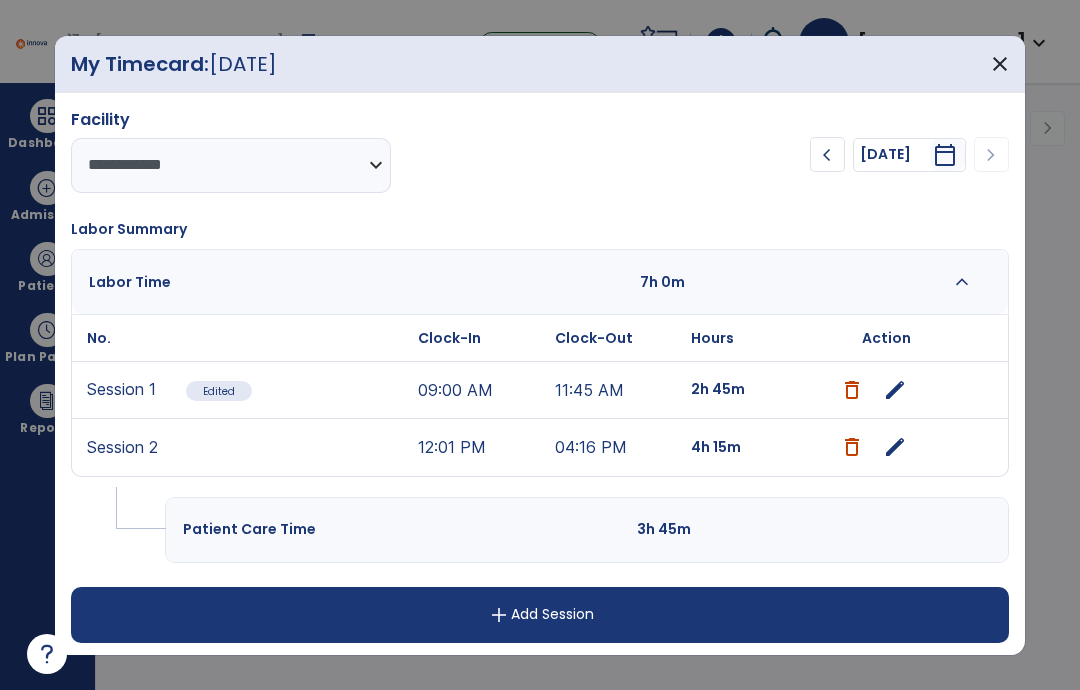 click on "edit" at bounding box center [895, 447] 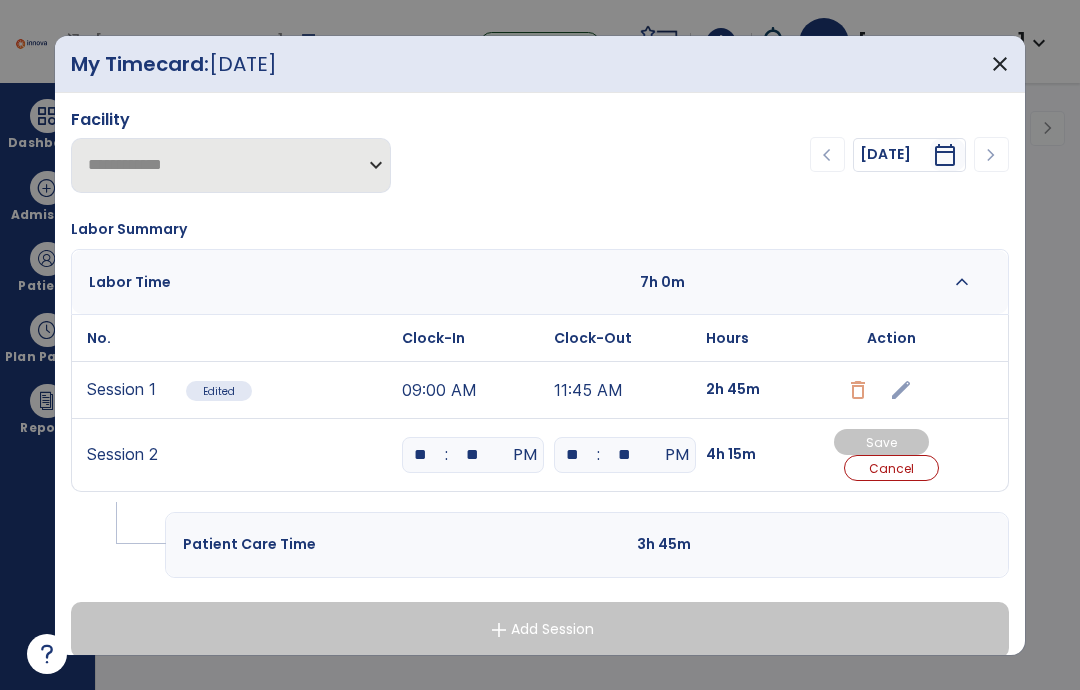click on "**" at bounding box center [473, 455] 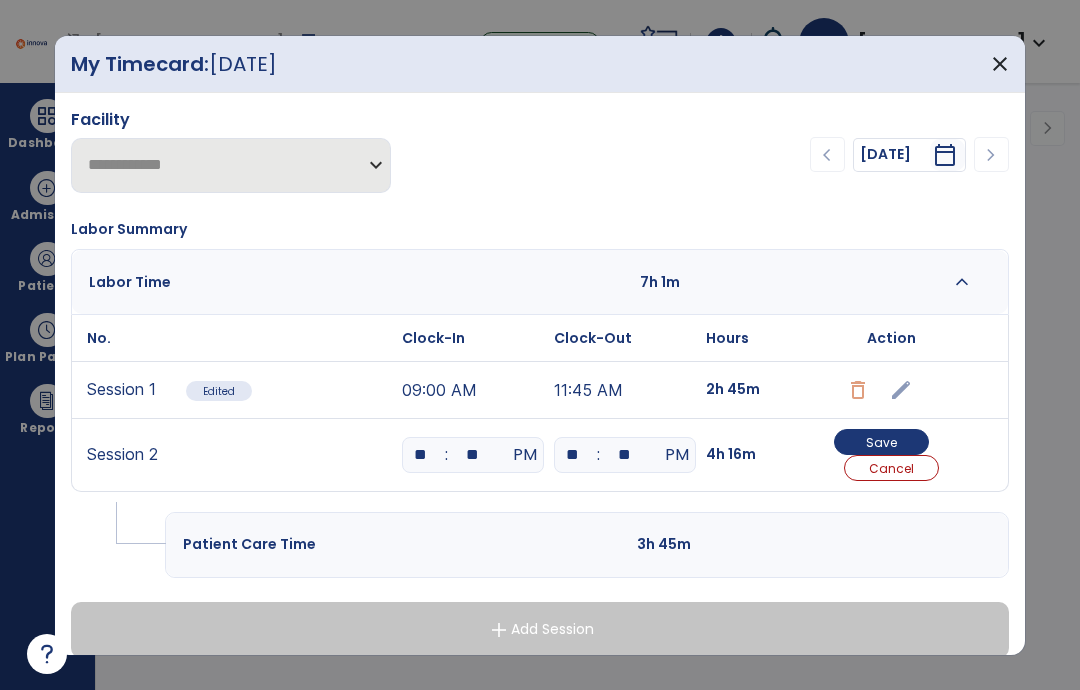 type on "**" 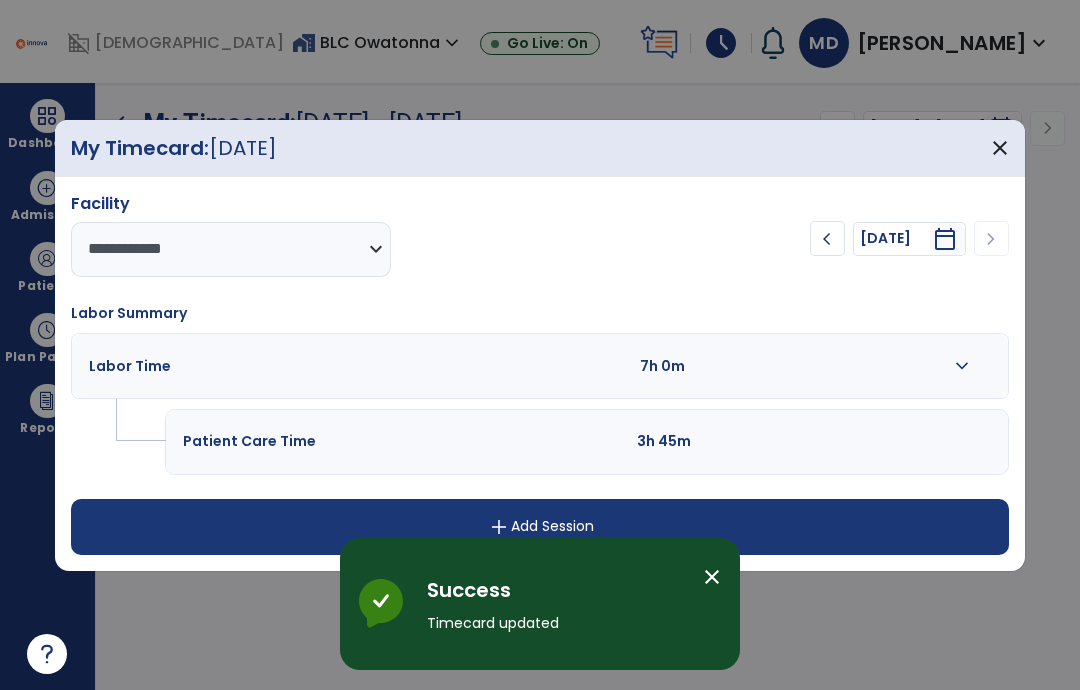 click on "close" at bounding box center (1000, 148) 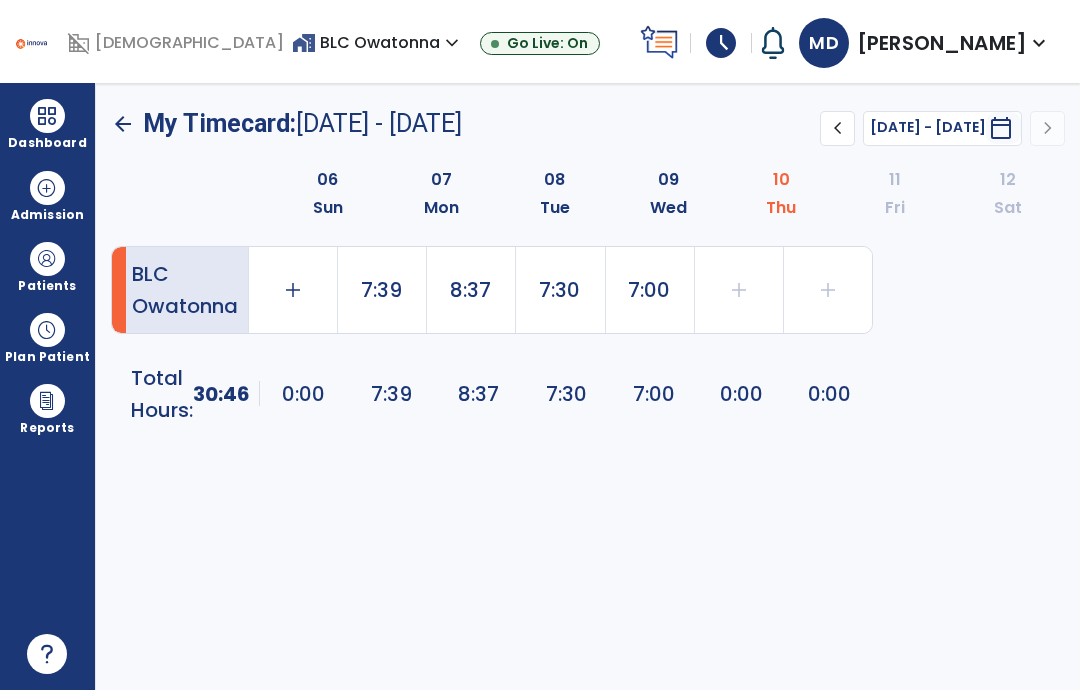 click on "Dashboard" at bounding box center [47, 124] 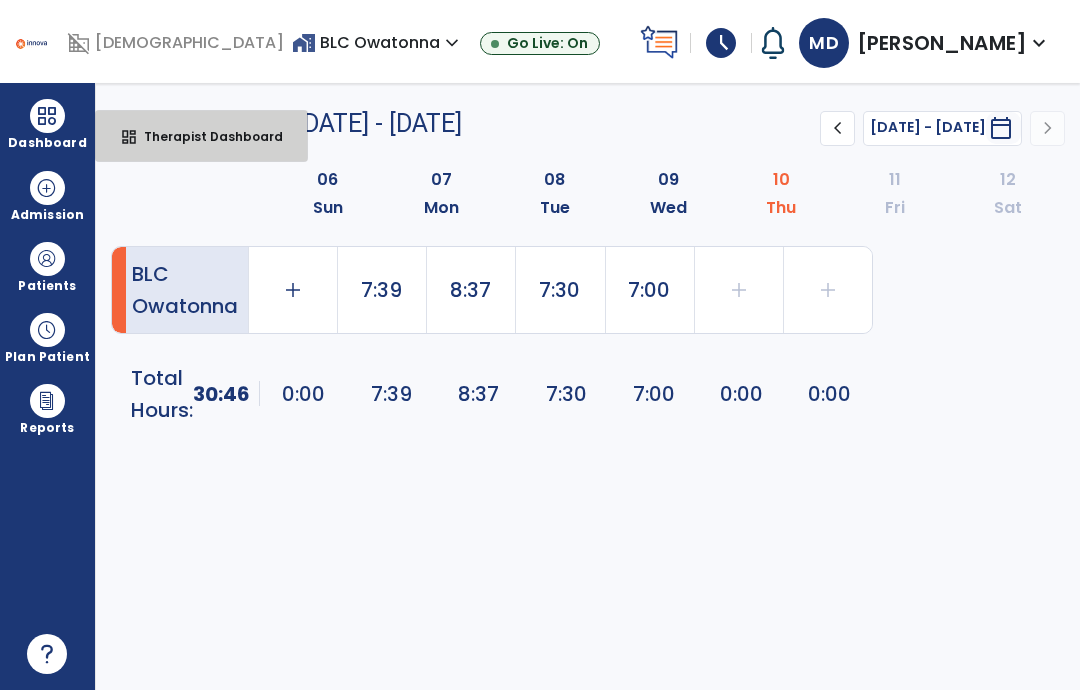 click on "Therapist Dashboard" at bounding box center [205, 136] 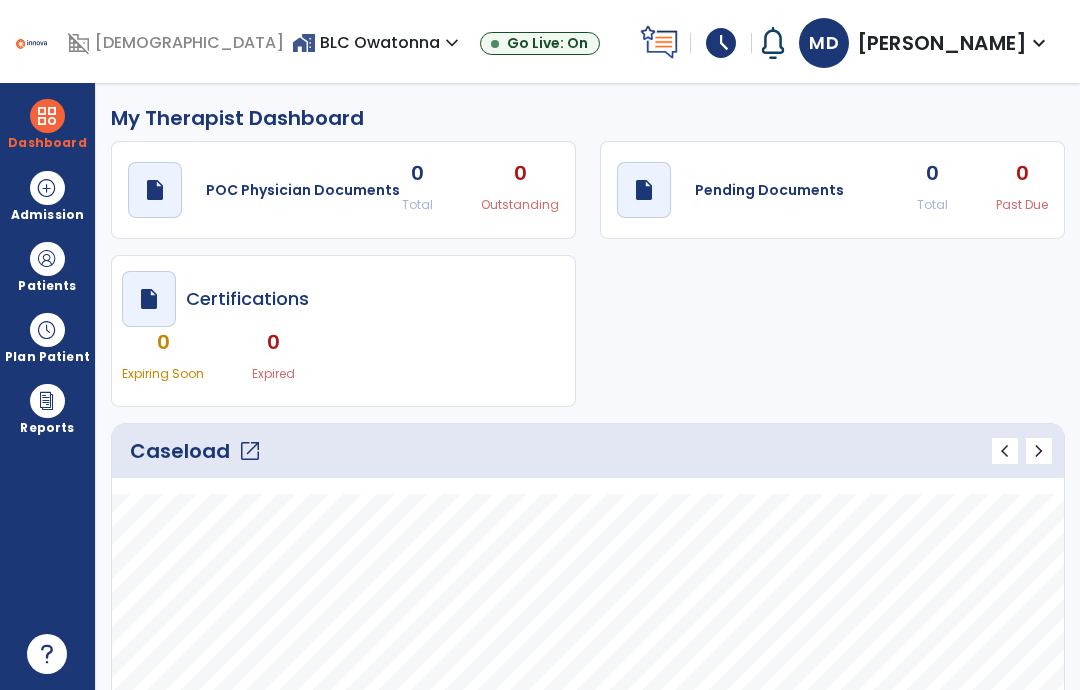 scroll, scrollTop: 0, scrollLeft: 0, axis: both 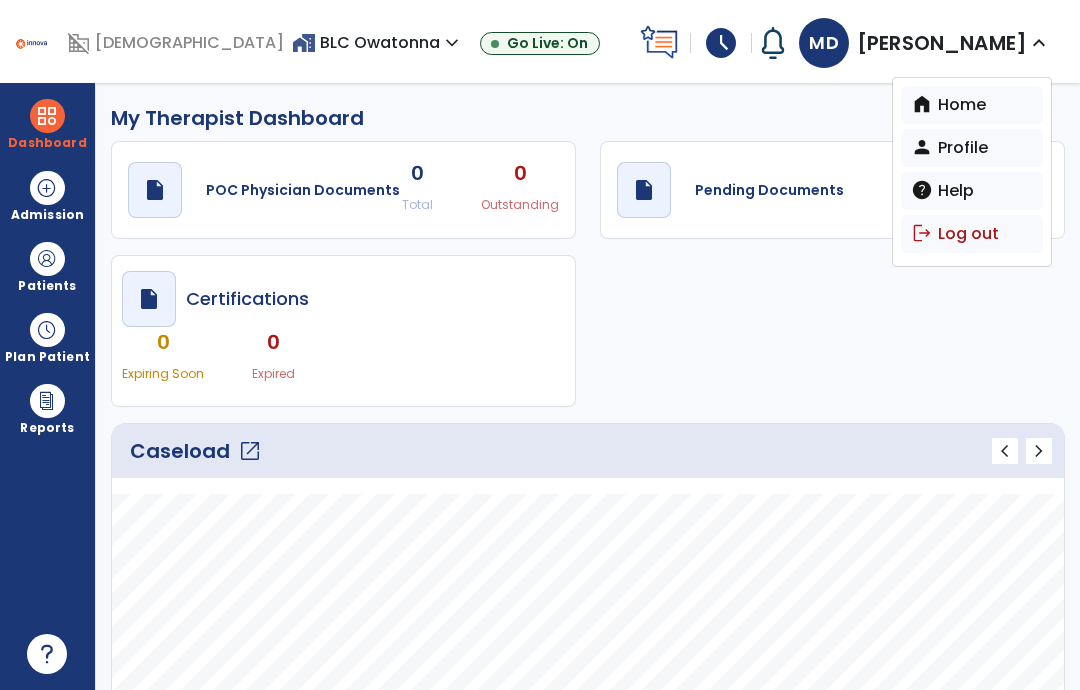 click on "logout   Log out" at bounding box center (972, 234) 